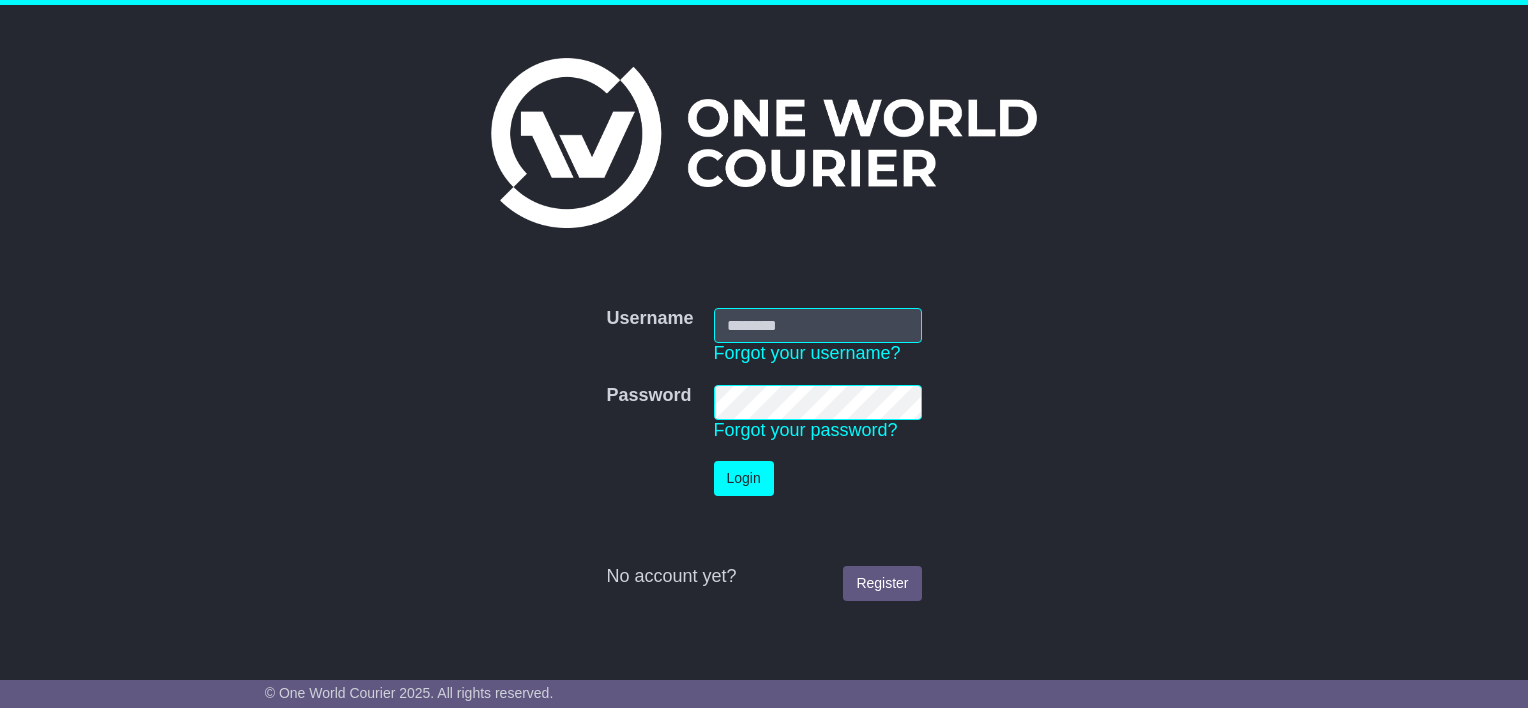 scroll, scrollTop: 0, scrollLeft: 0, axis: both 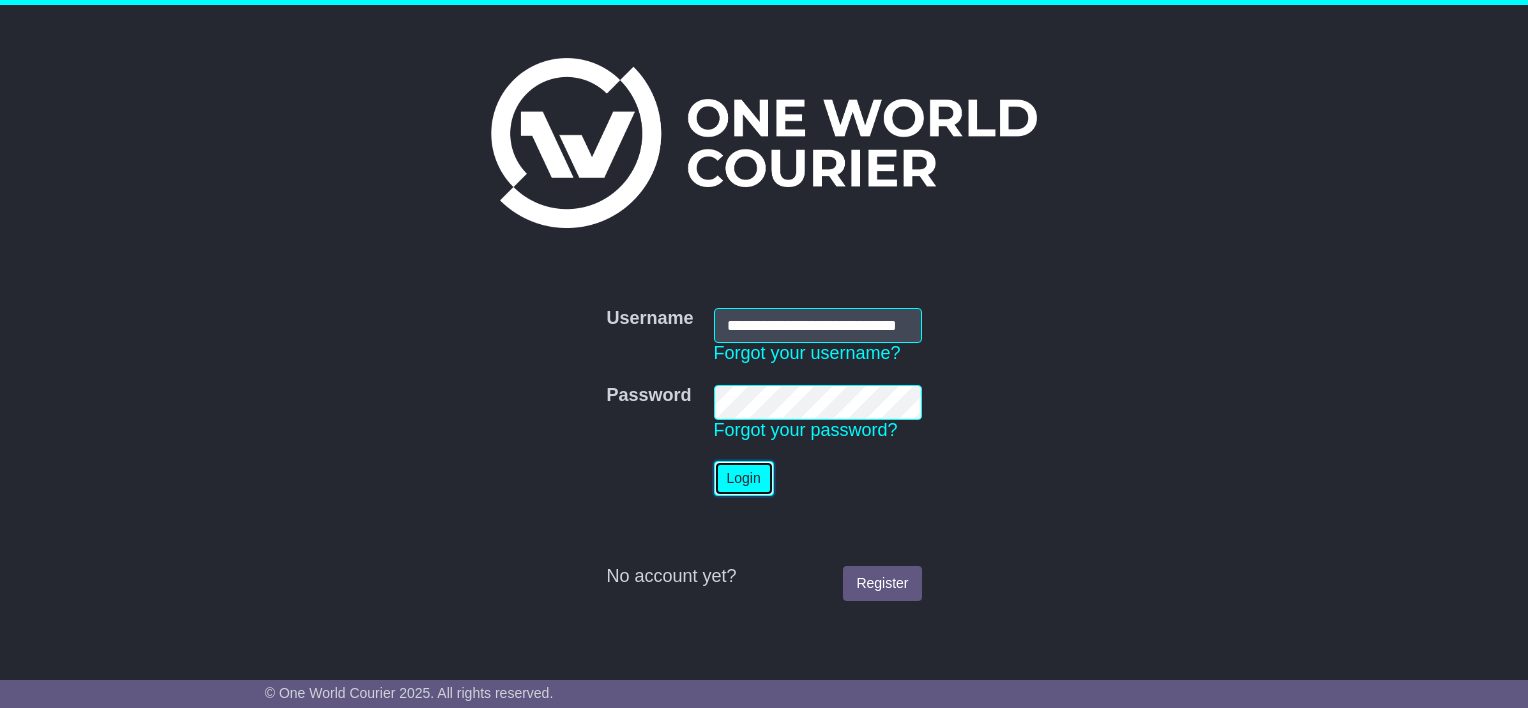 click on "Login" at bounding box center (744, 478) 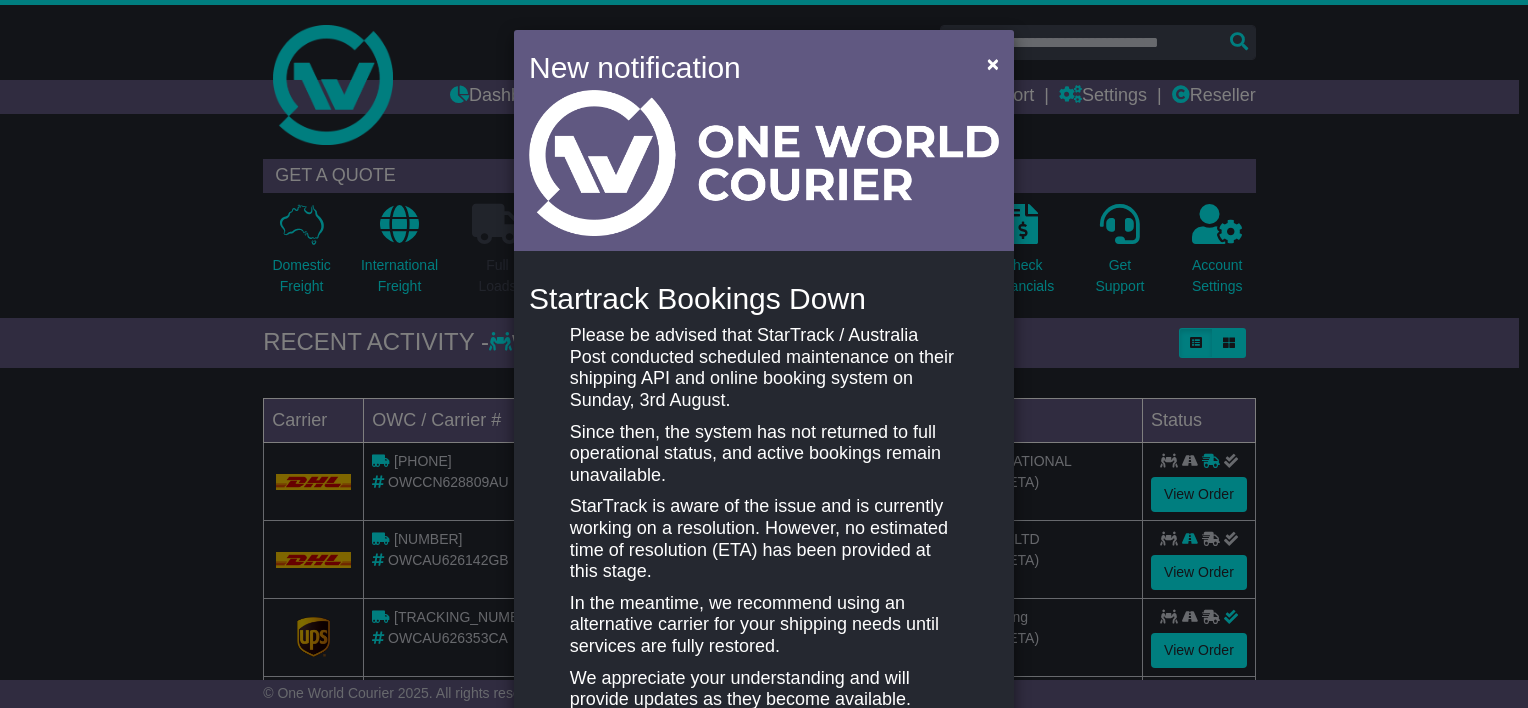 scroll, scrollTop: 0, scrollLeft: 0, axis: both 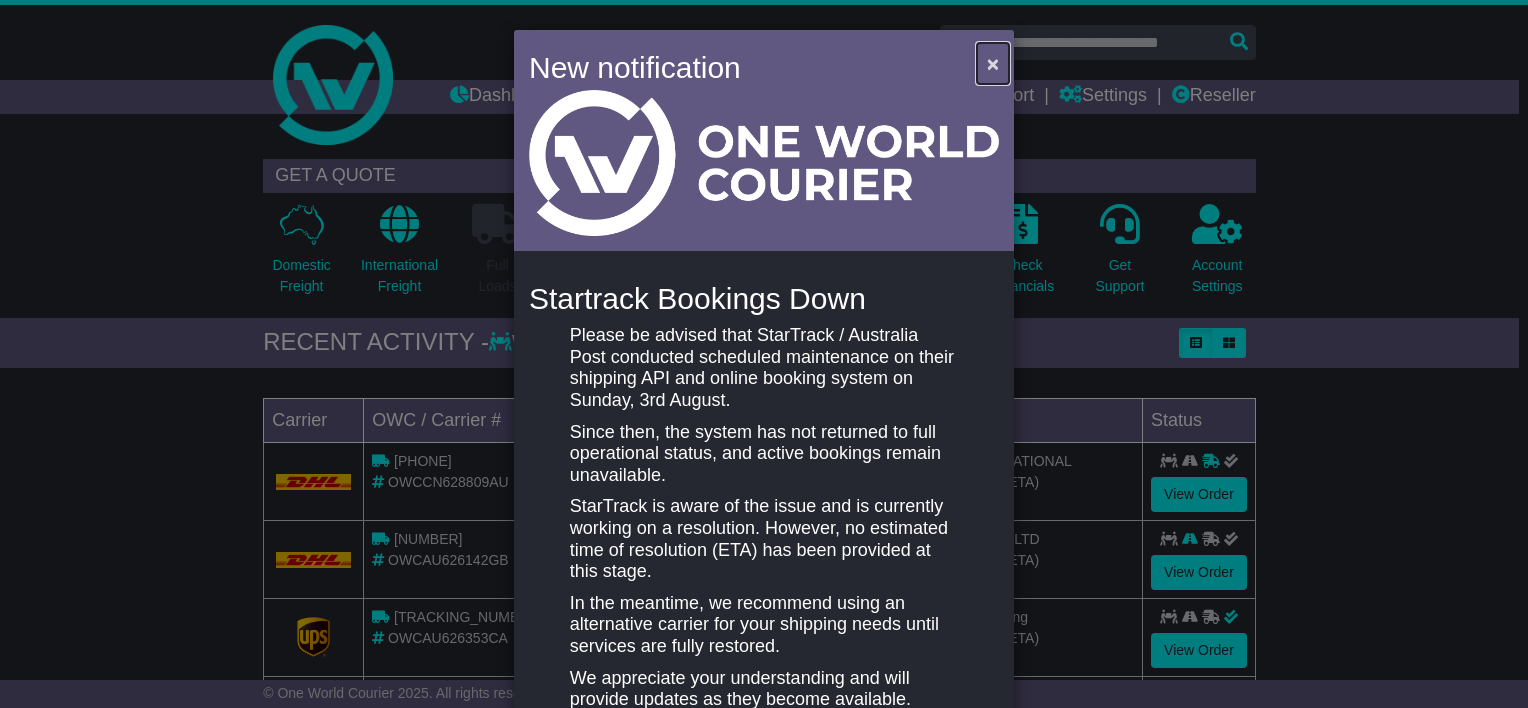 click on "×" at bounding box center (993, 63) 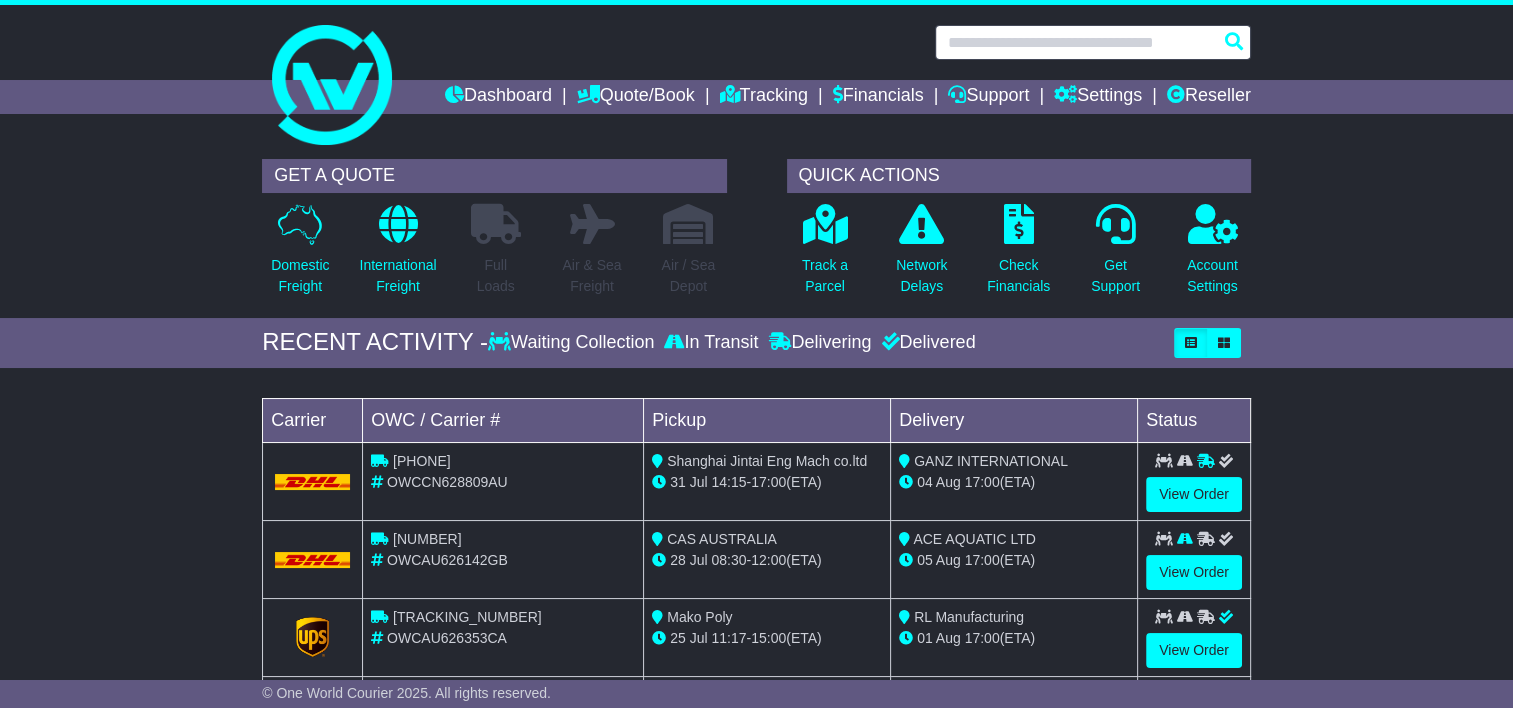 click at bounding box center [1093, 42] 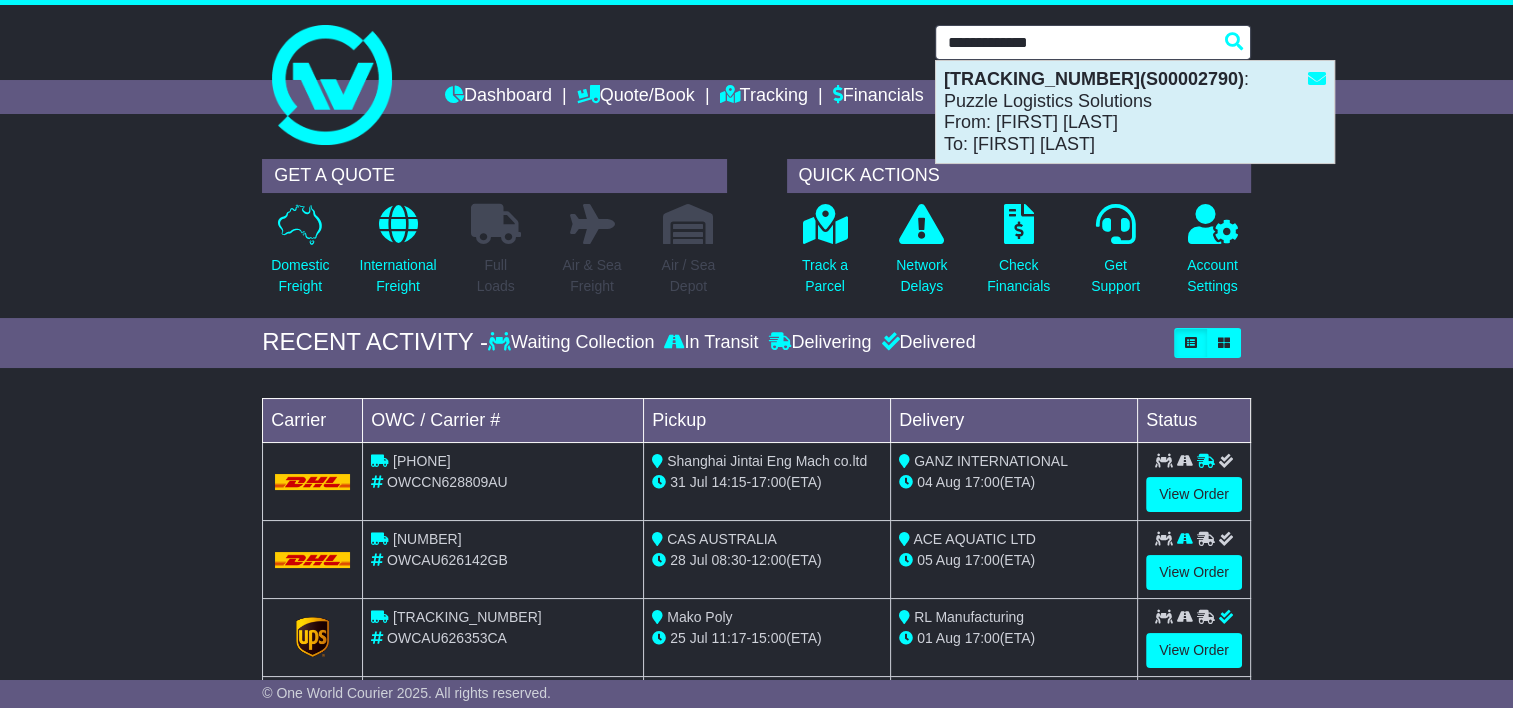 click on "1Z30A5738697728457(S00002790) : Puzzle Logistics Solutions From: WAHEED IKRAM To: GLENN LEWIS" at bounding box center [1135, 112] 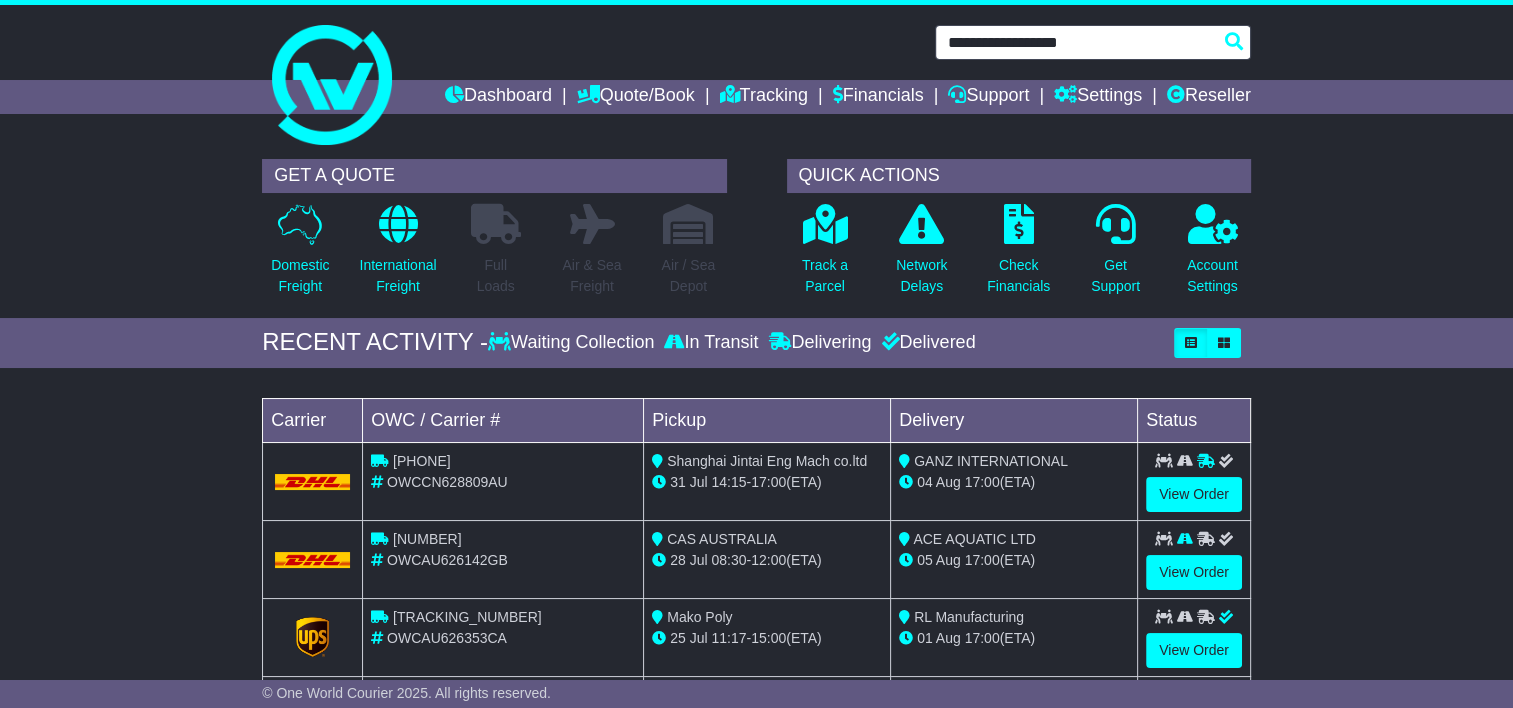 type on "**********" 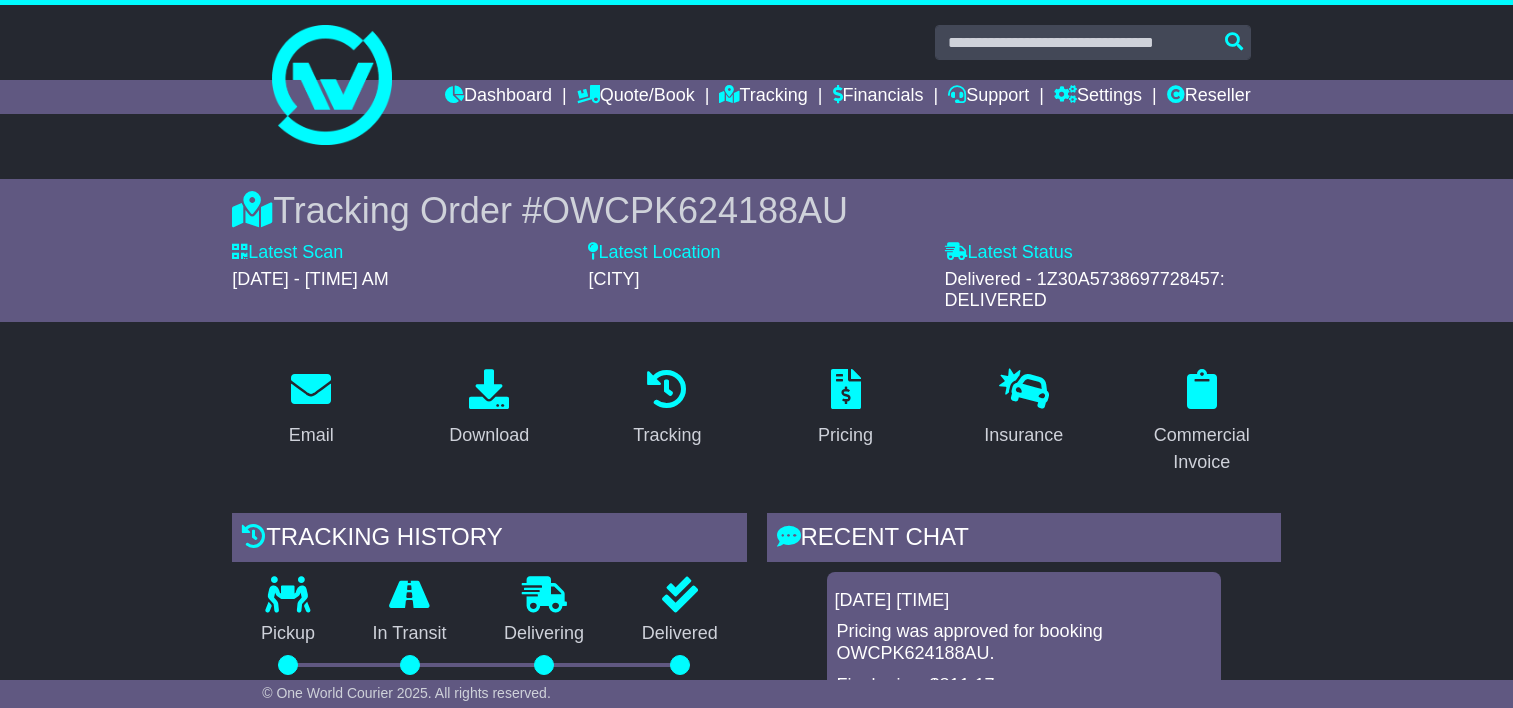 scroll, scrollTop: 0, scrollLeft: 0, axis: both 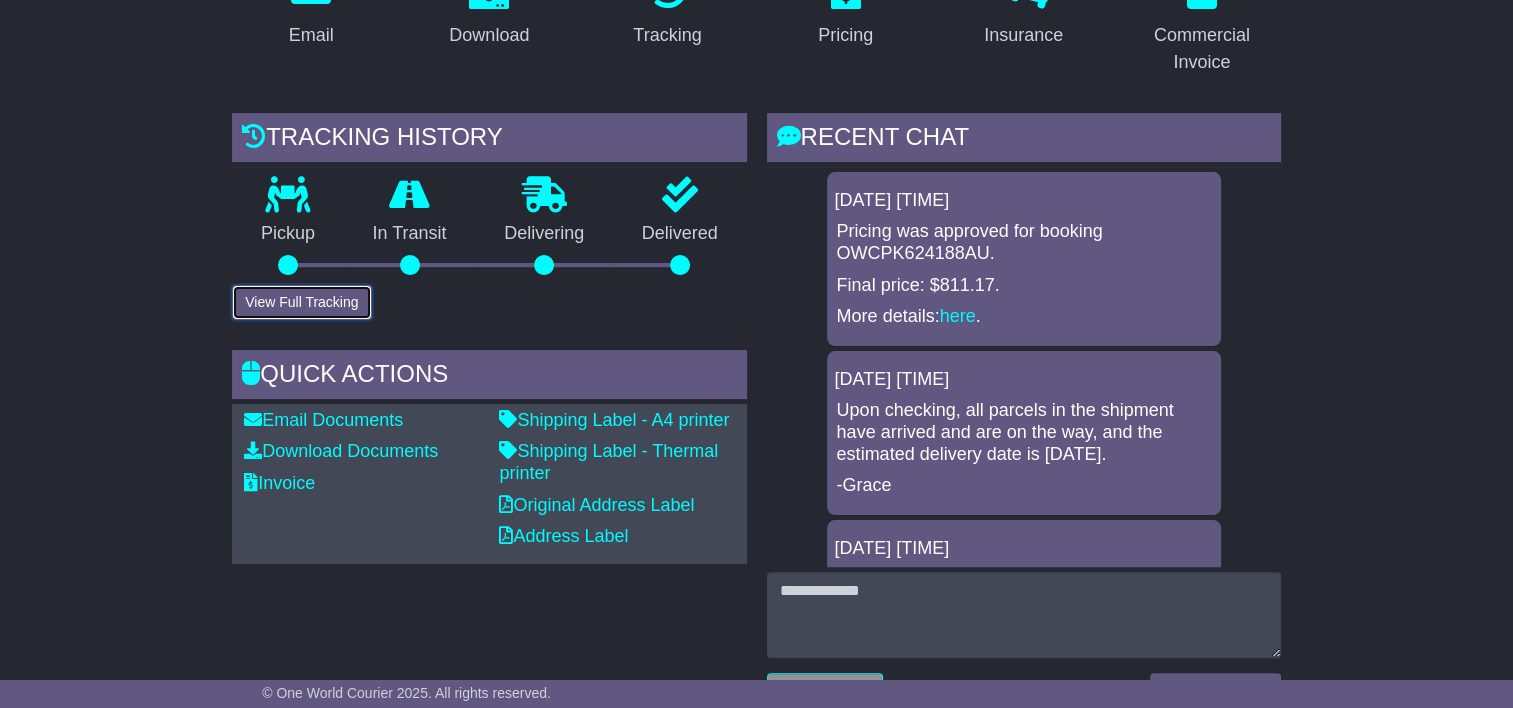 drag, startPoint x: 330, startPoint y: 298, endPoint x: 352, endPoint y: 298, distance: 22 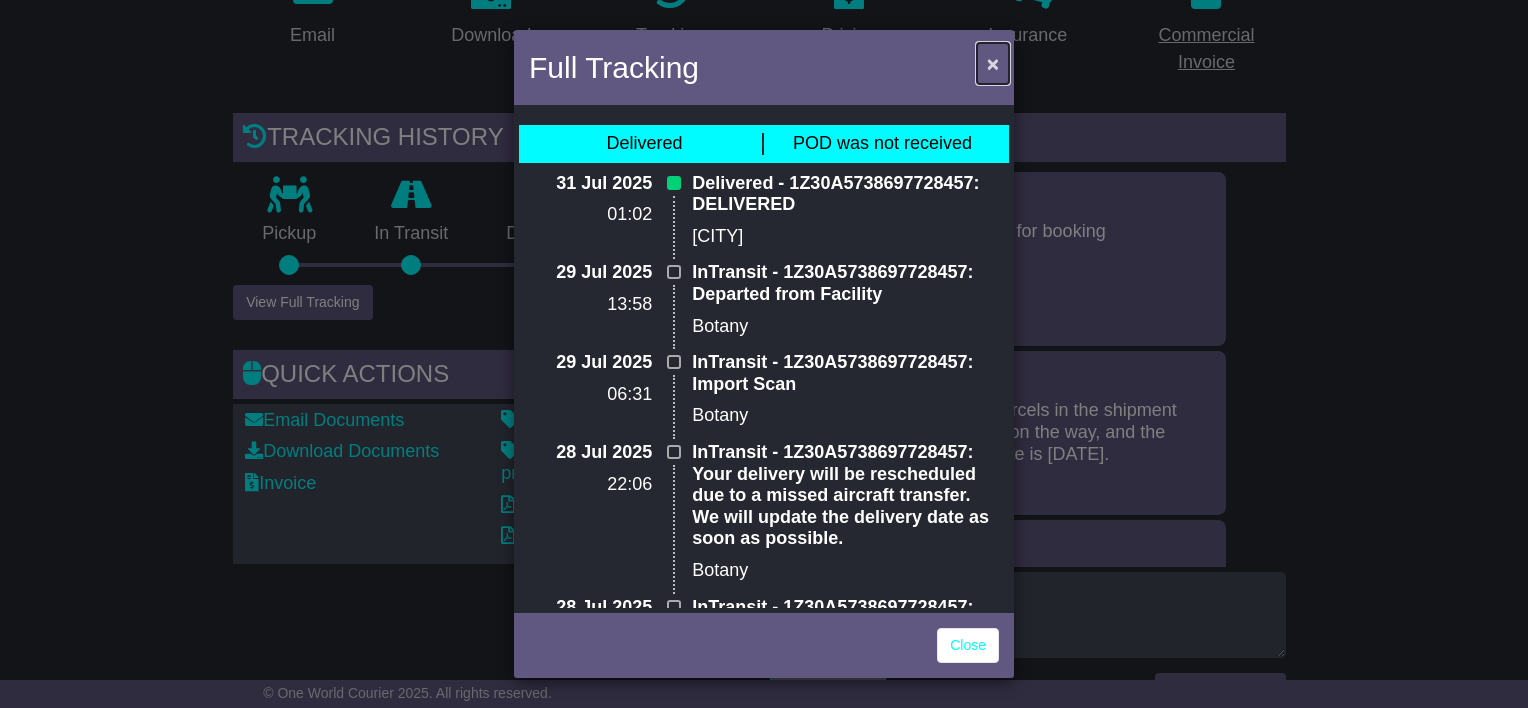 drag, startPoint x: 991, startPoint y: 61, endPoint x: 1151, endPoint y: 30, distance: 162.97546 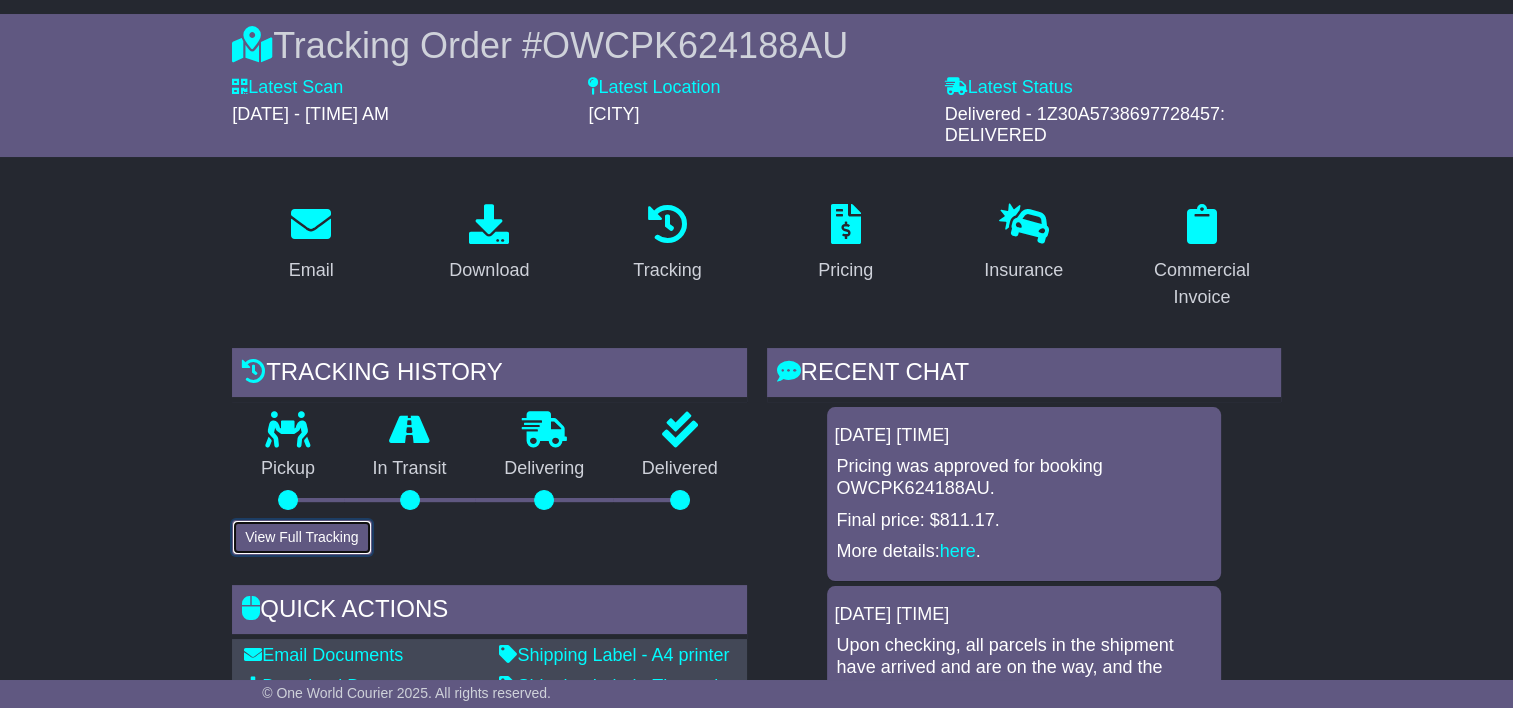 scroll, scrollTop: 0, scrollLeft: 0, axis: both 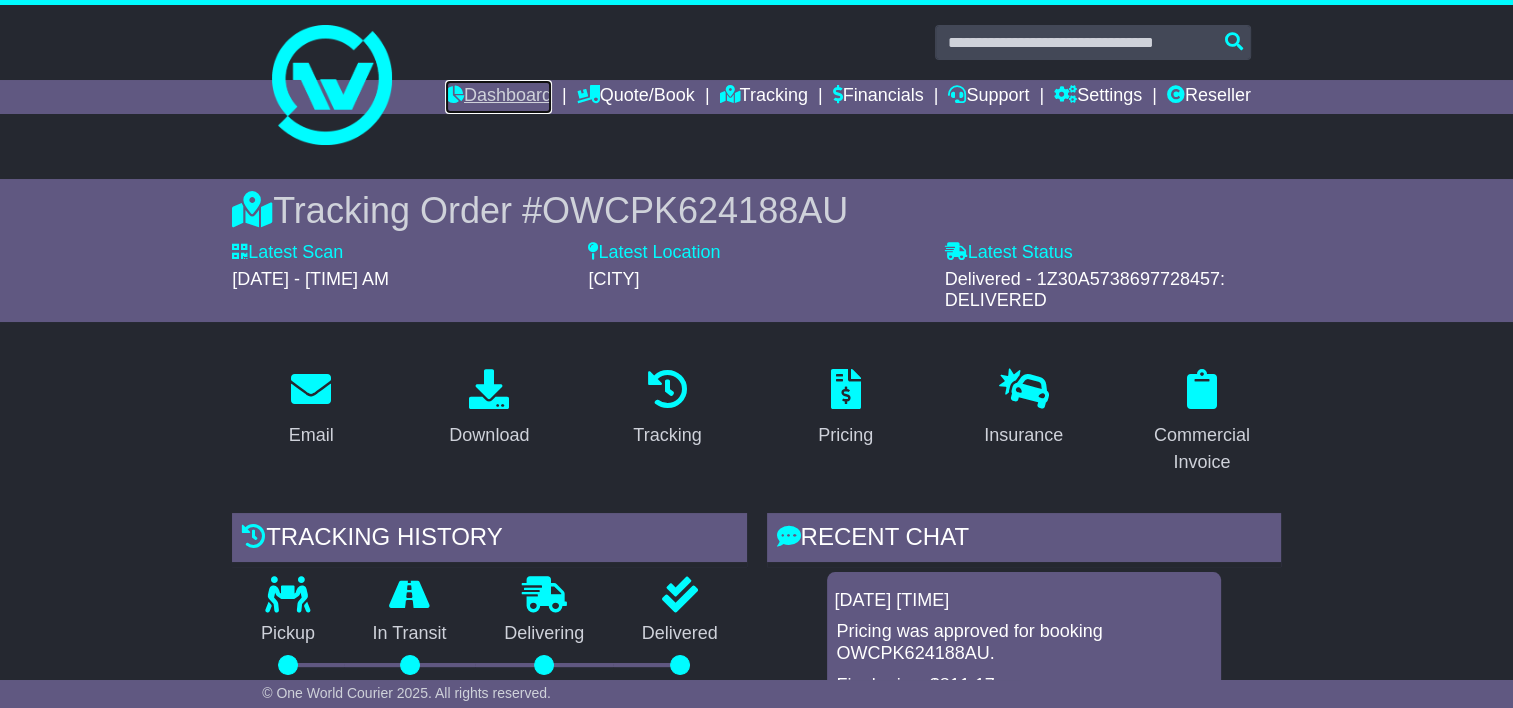 click on "Dashboard" at bounding box center (498, 97) 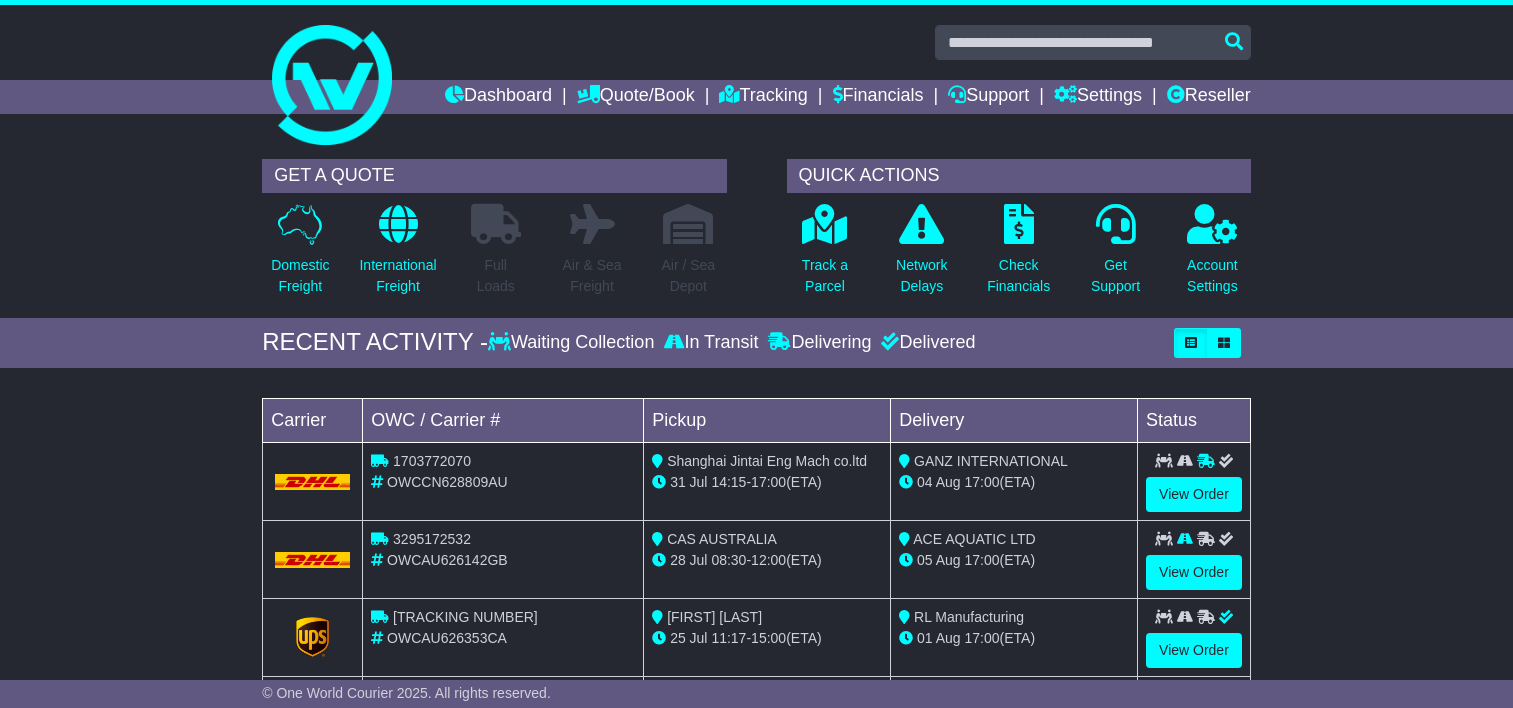 scroll, scrollTop: 0, scrollLeft: 0, axis: both 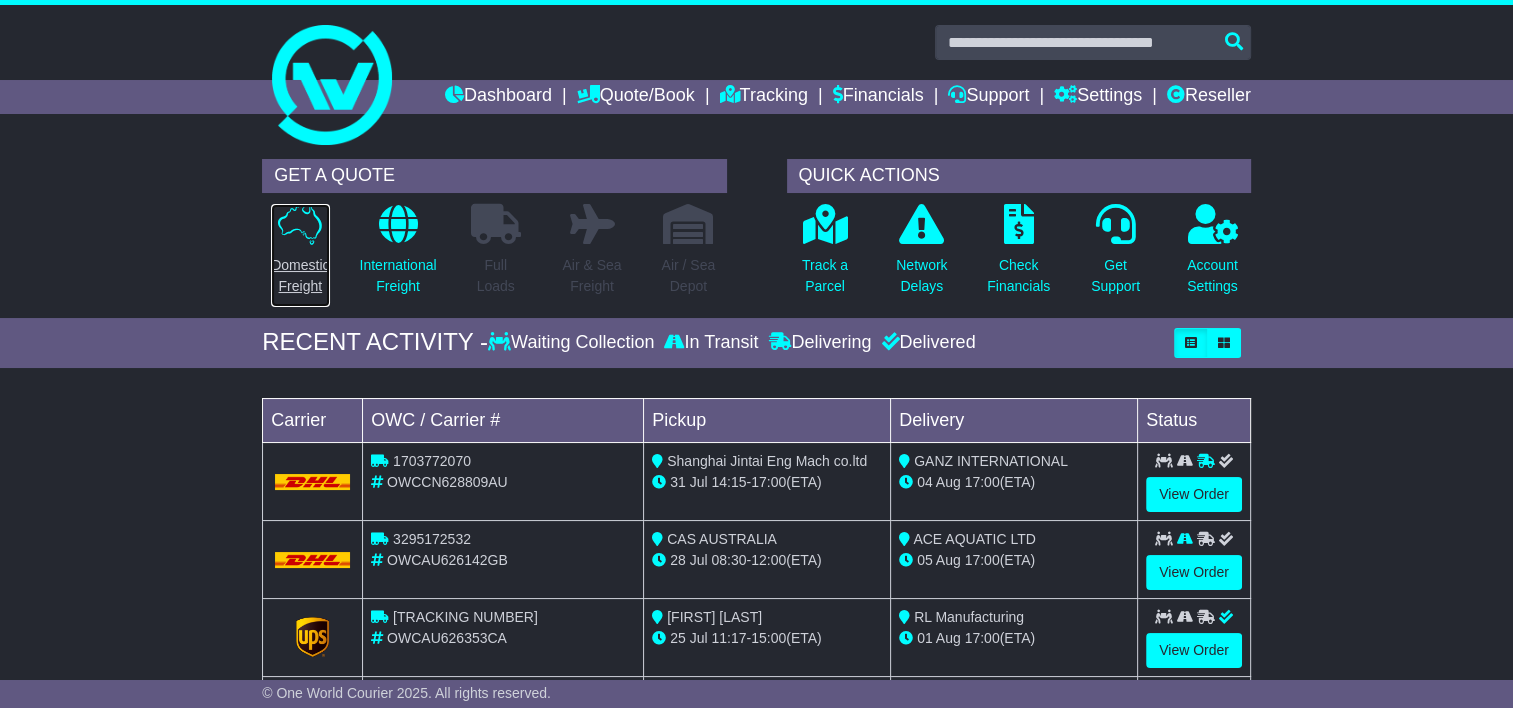 click on "Domestic Freight" at bounding box center (300, 276) 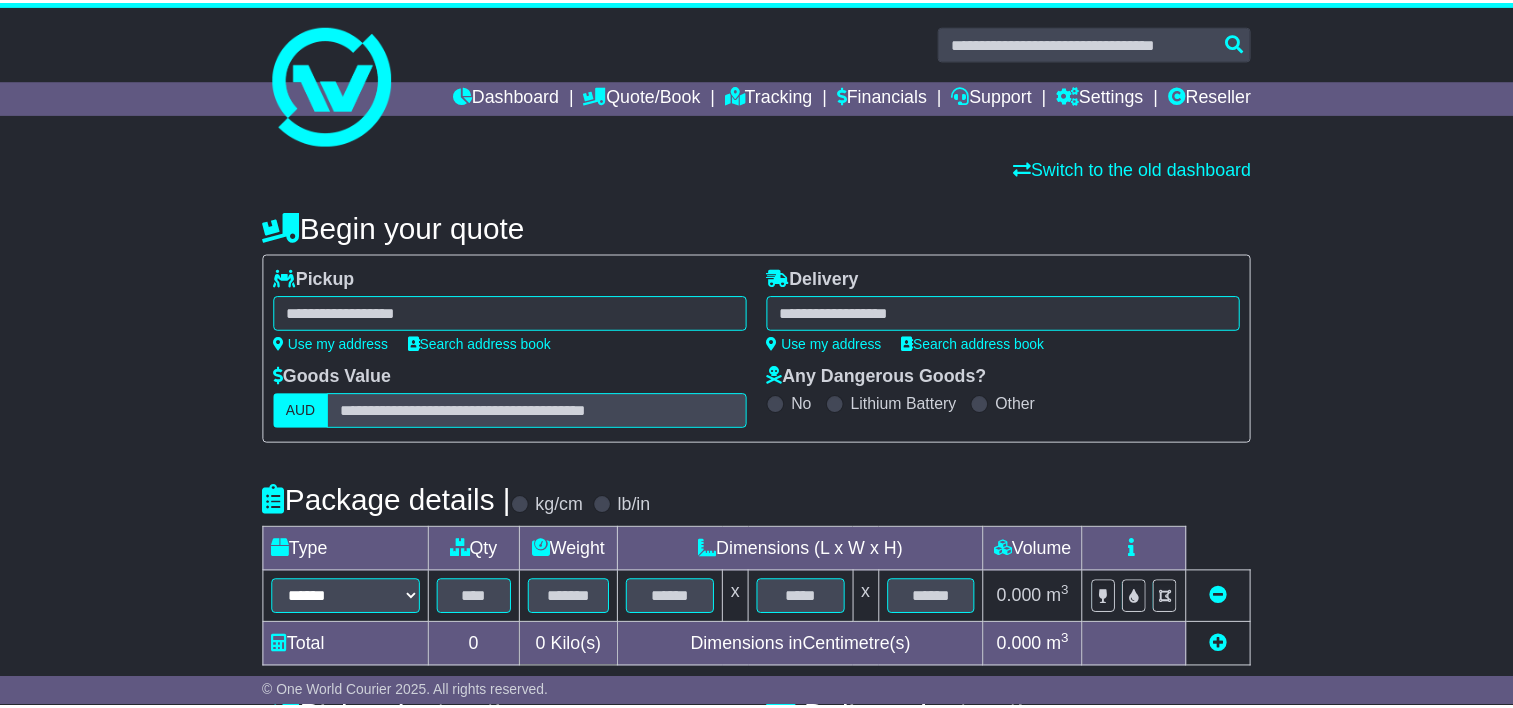 scroll, scrollTop: 0, scrollLeft: 0, axis: both 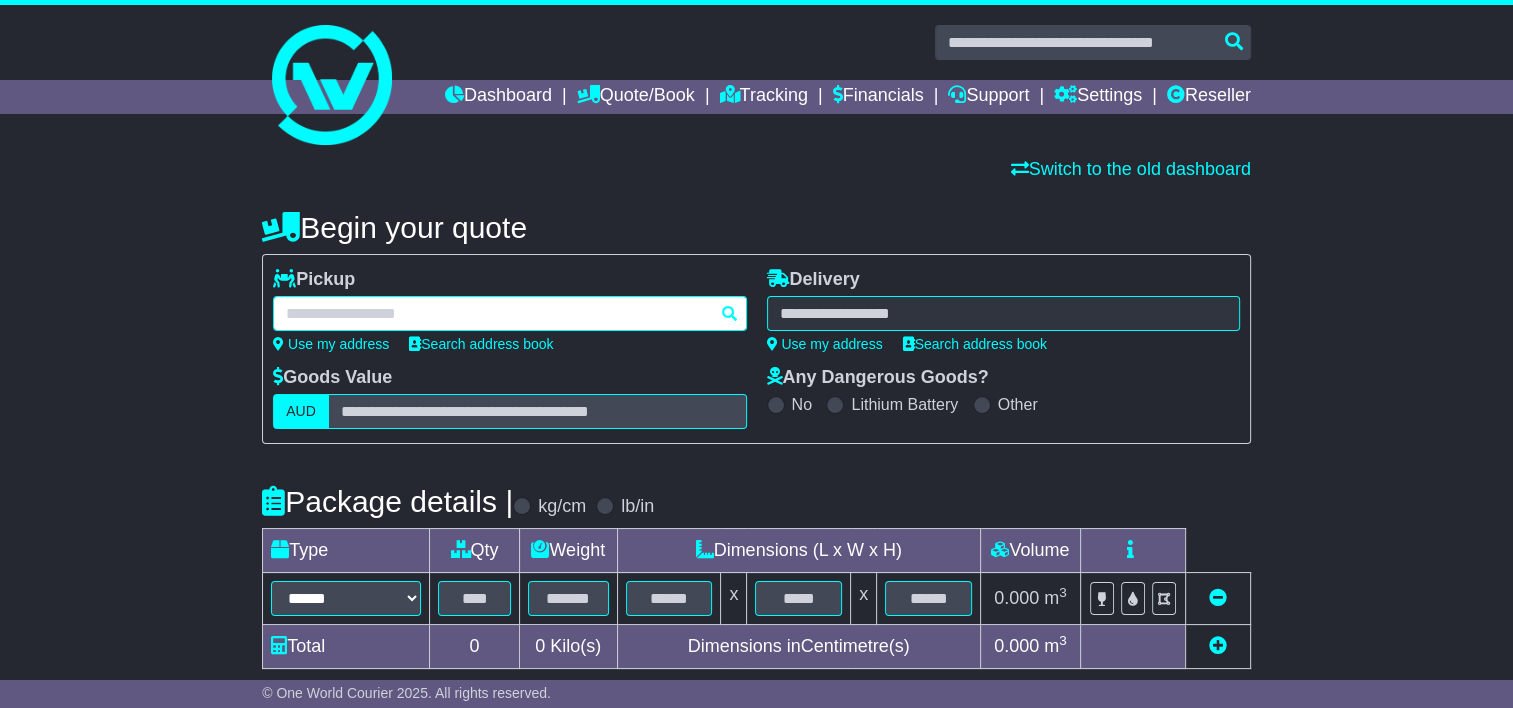 click at bounding box center (509, 313) 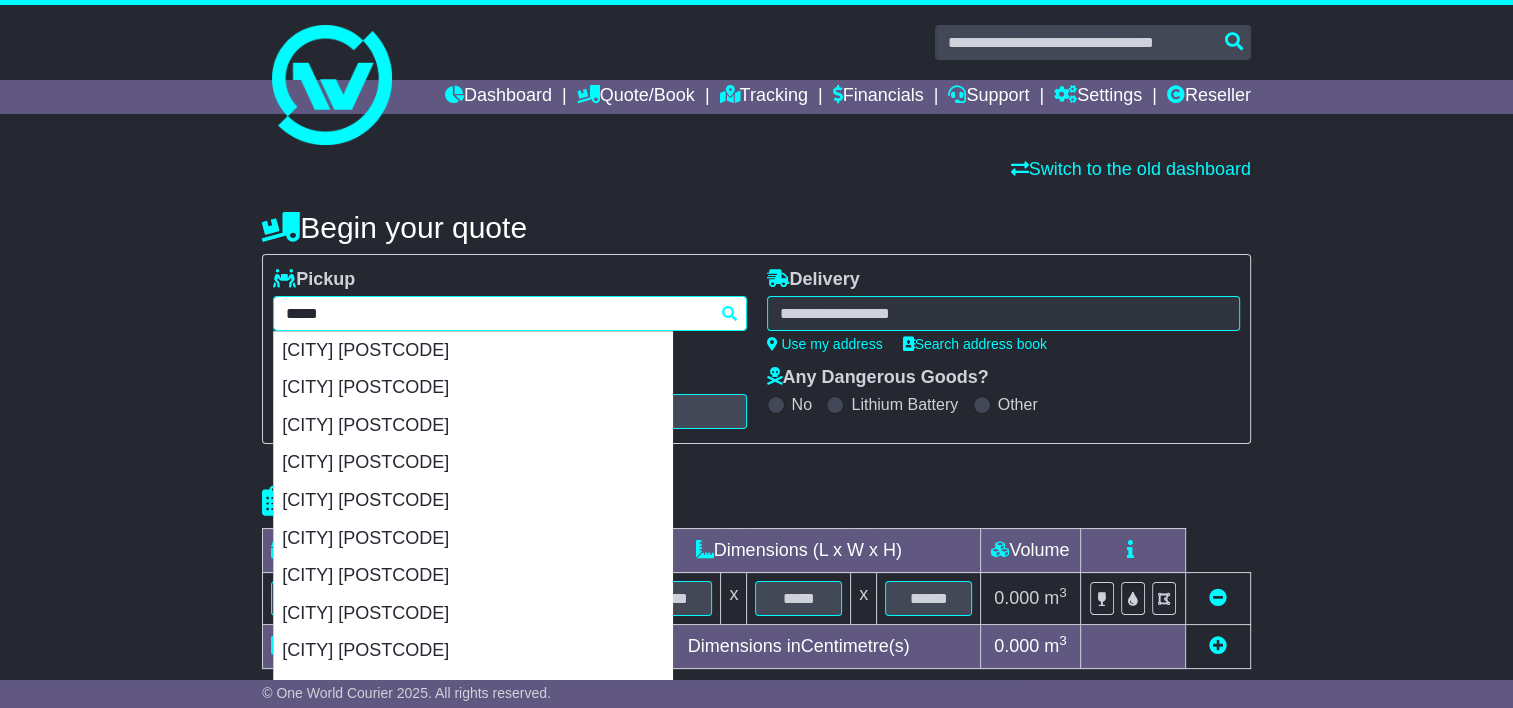 type on "**********" 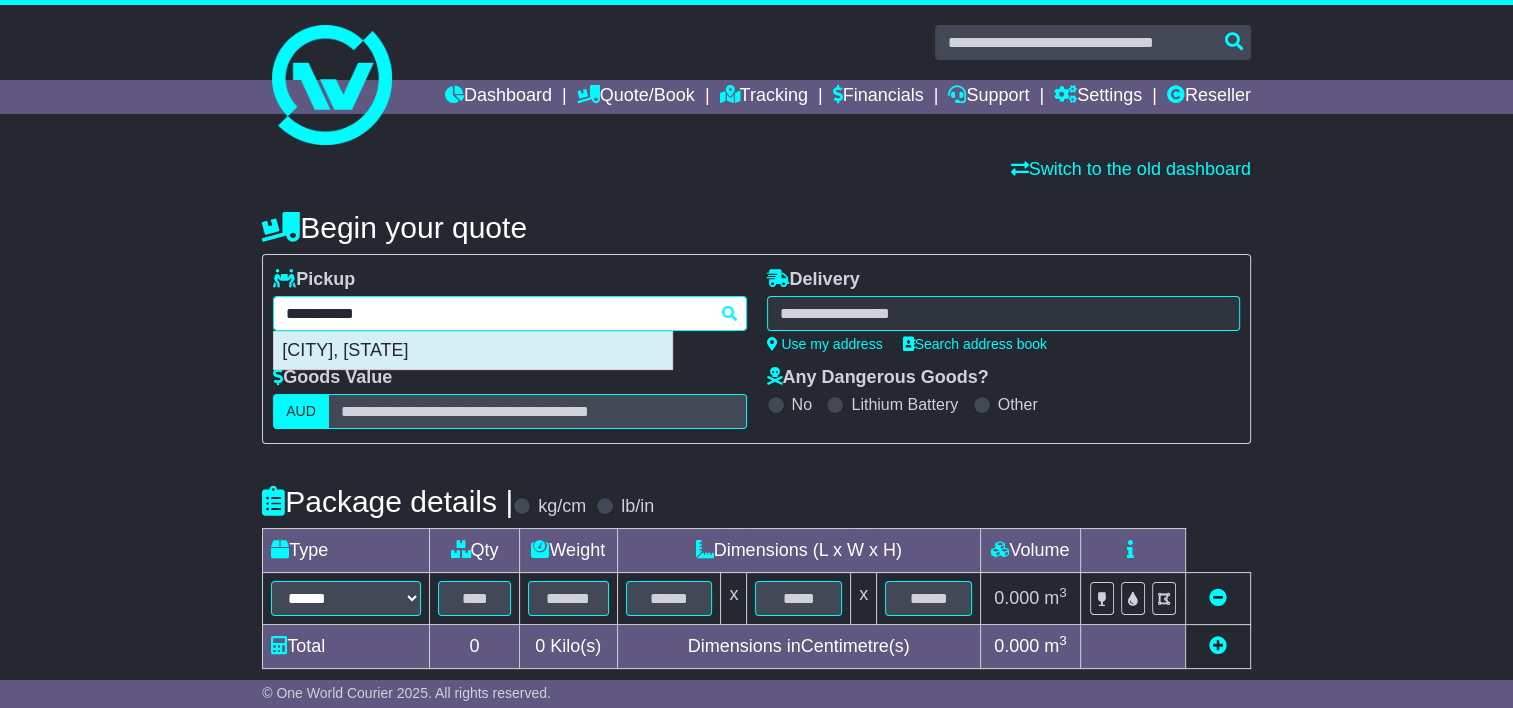 drag, startPoint x: 424, startPoint y: 347, endPoint x: 440, endPoint y: 341, distance: 17.088007 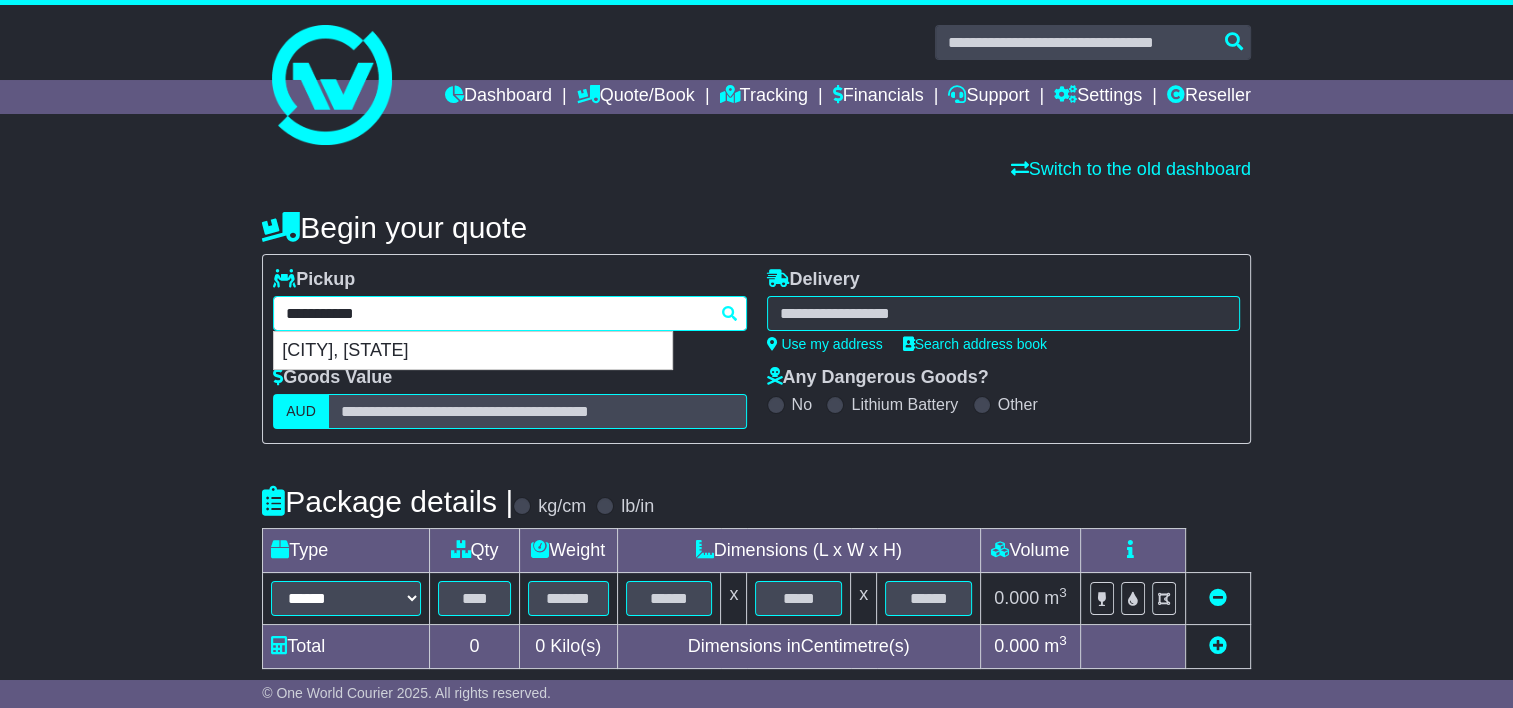 click on "BANKSMEADOW 2019" at bounding box center (473, 351) 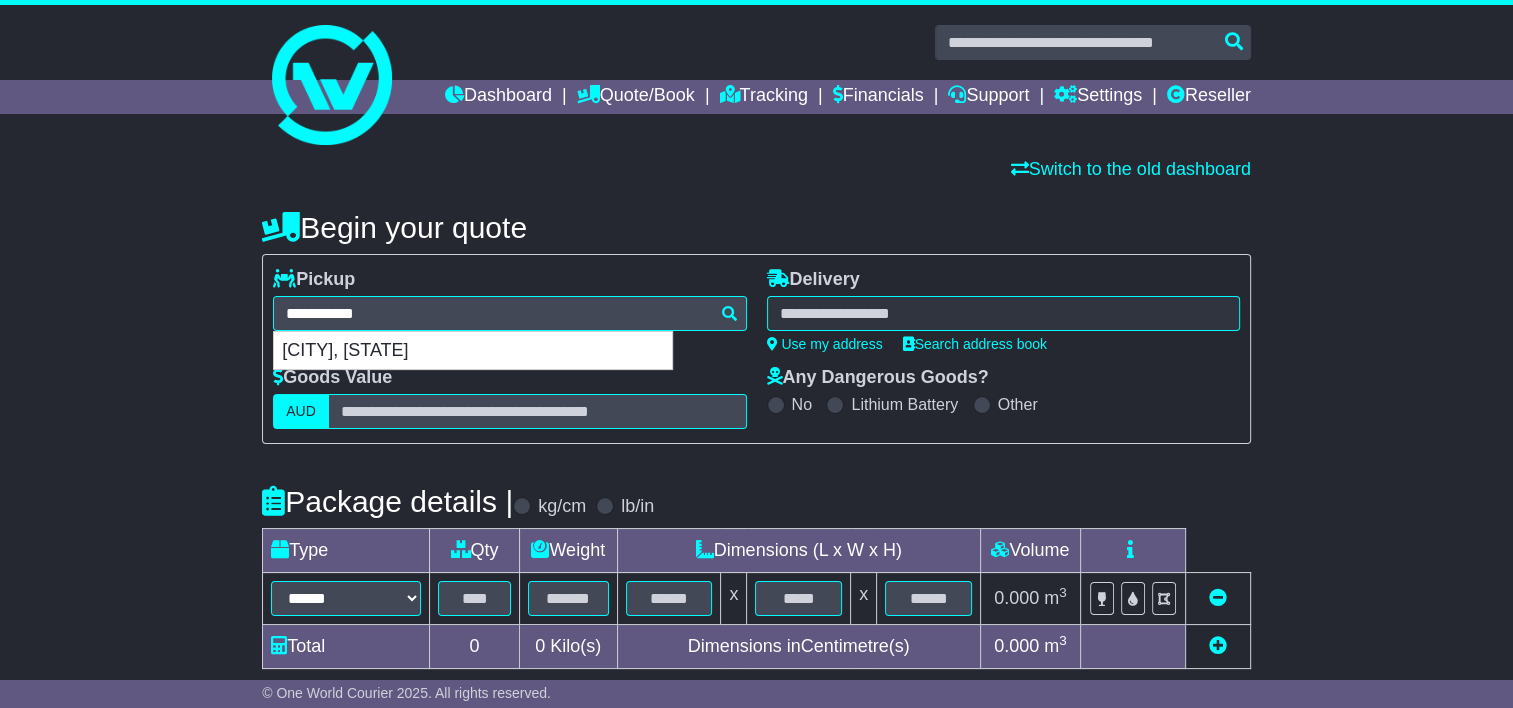 type on "**********" 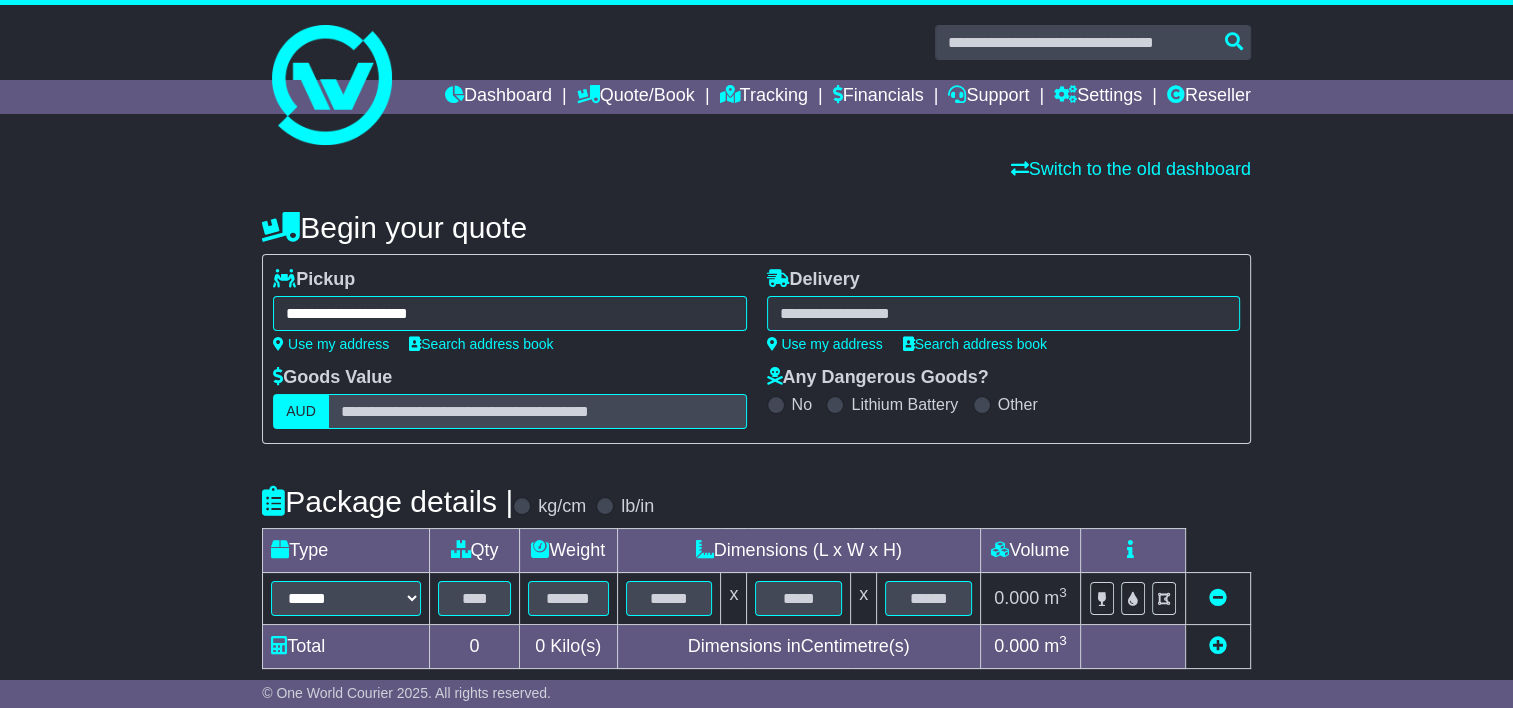 click at bounding box center (1003, 313) 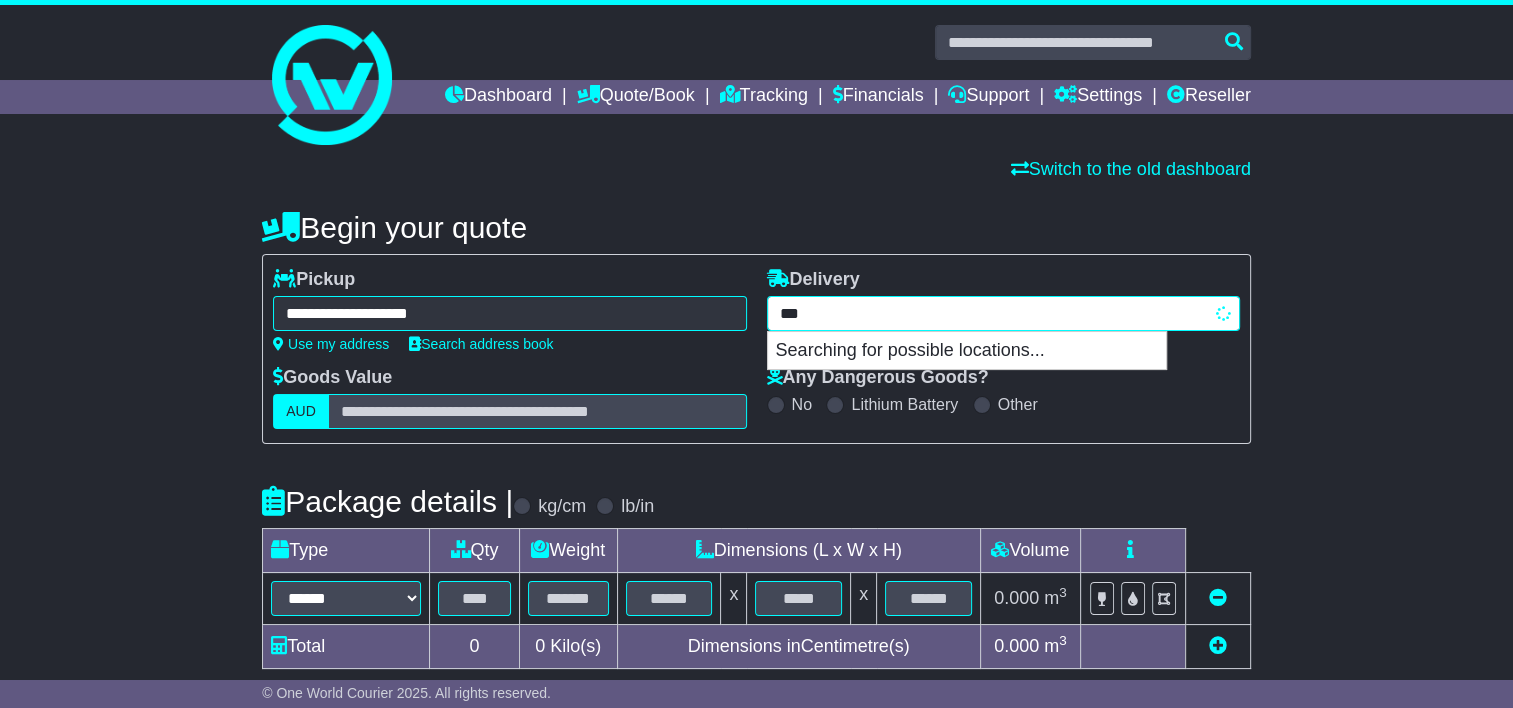 type on "****" 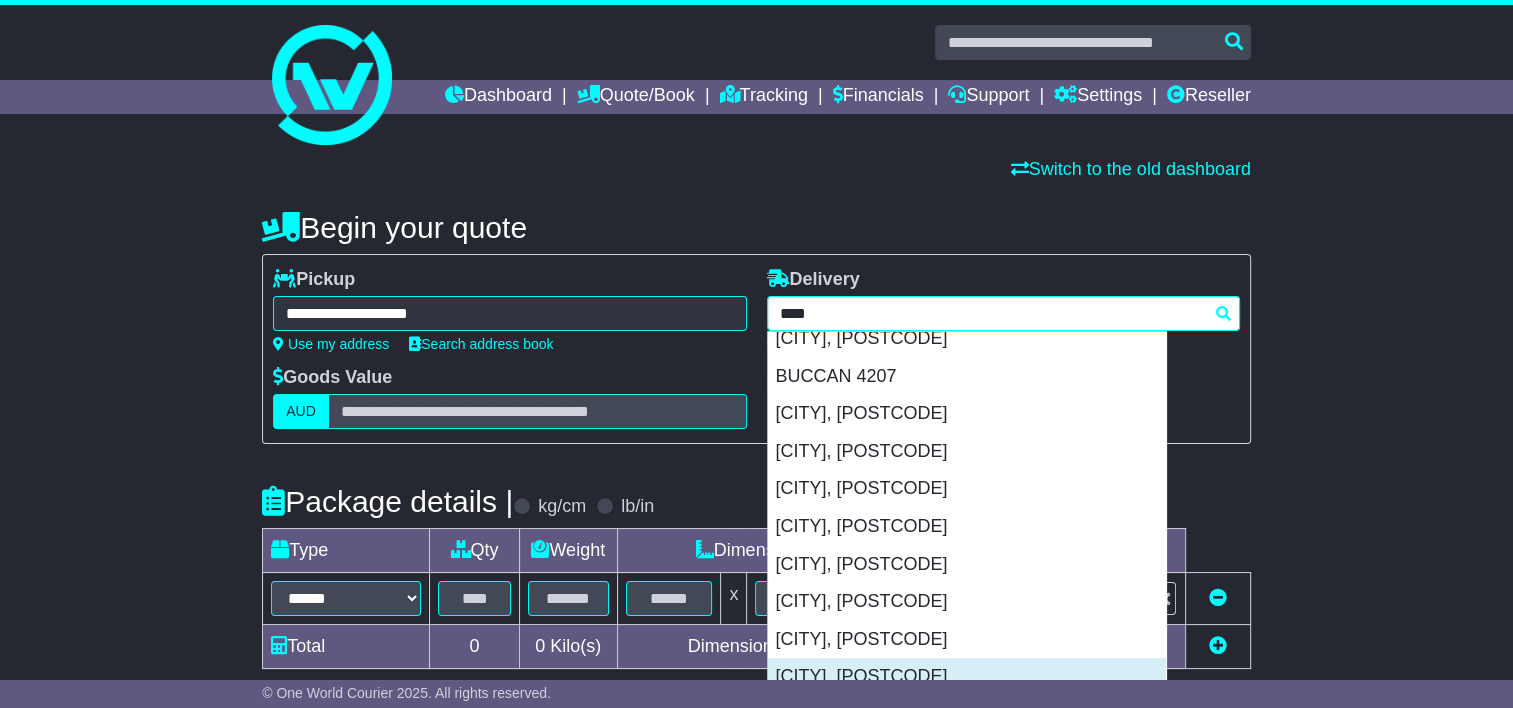 scroll, scrollTop: 291, scrollLeft: 0, axis: vertical 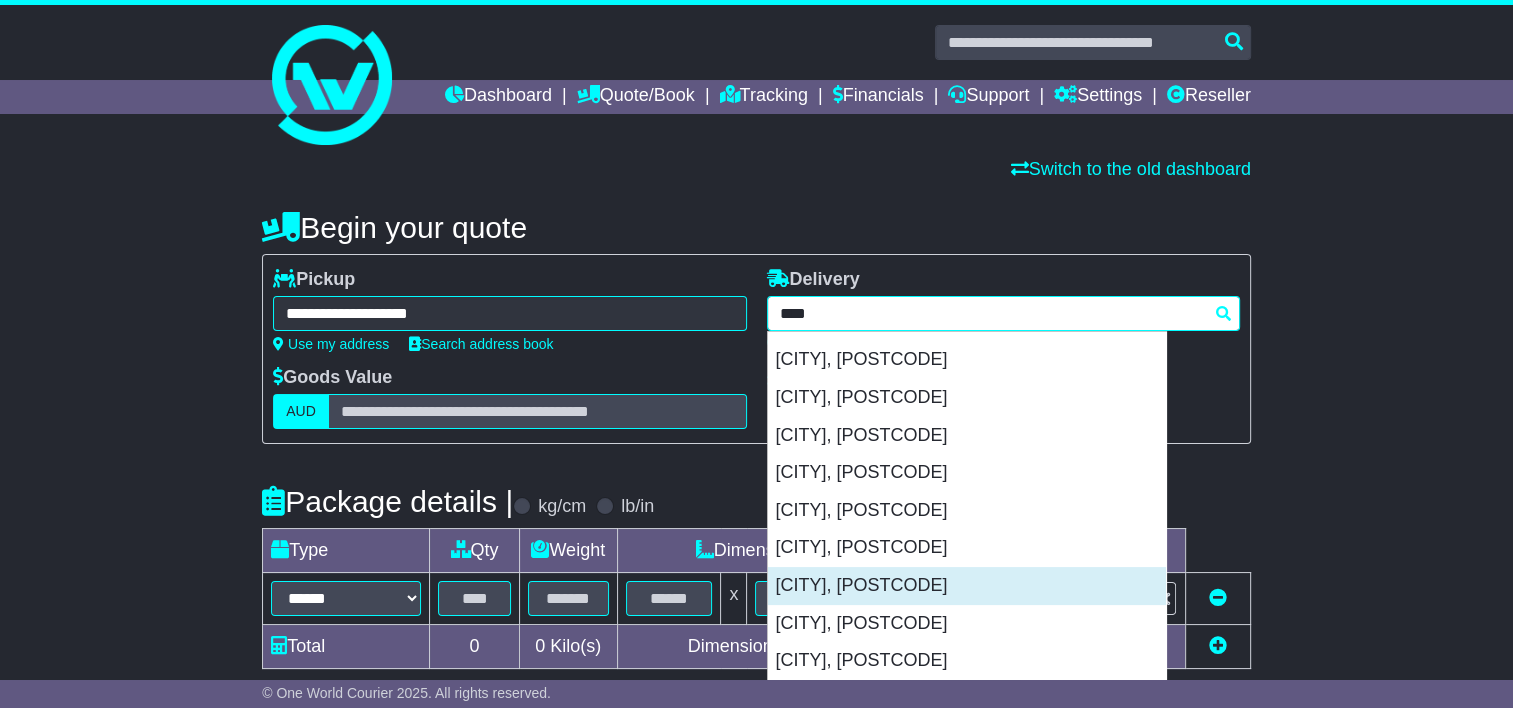 click on "STAPYLTON 4207" at bounding box center (967, 586) 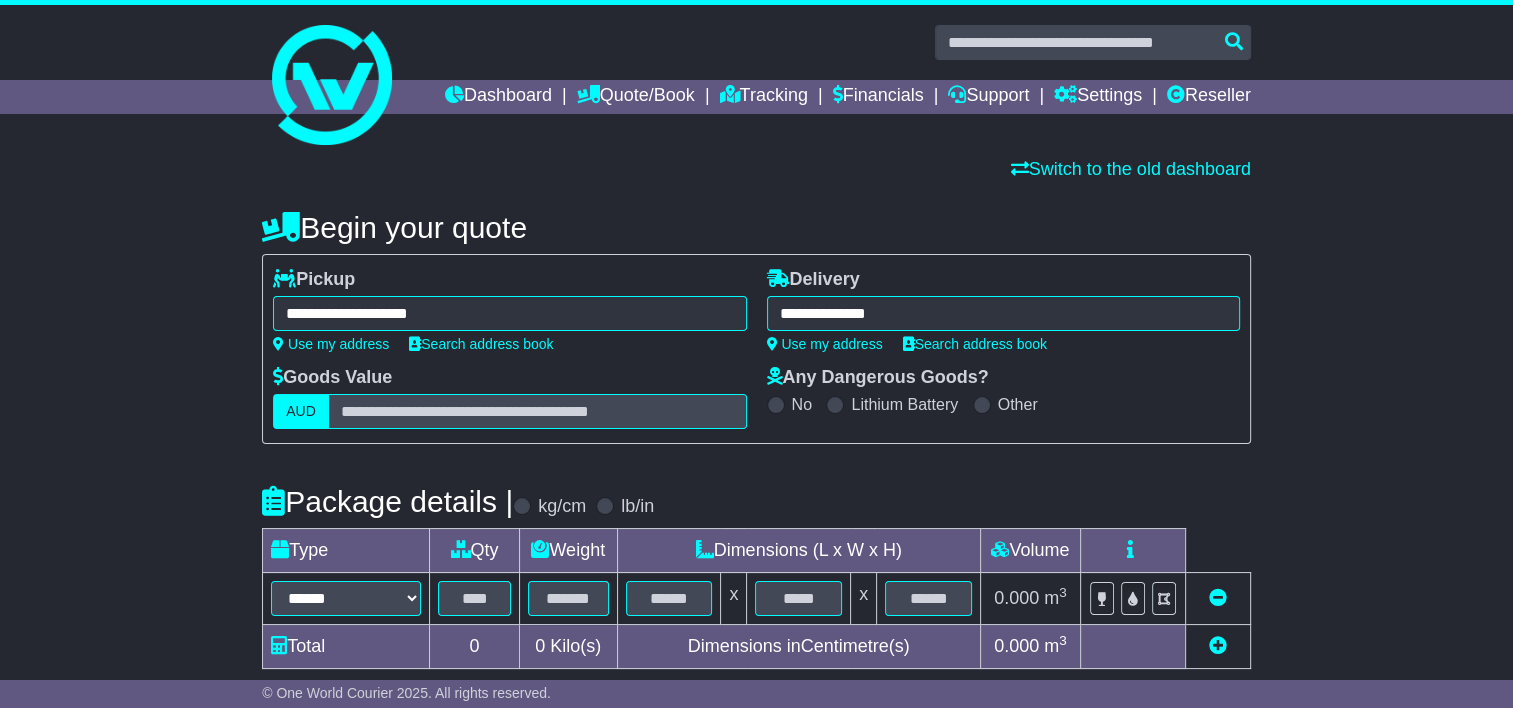 type on "**********" 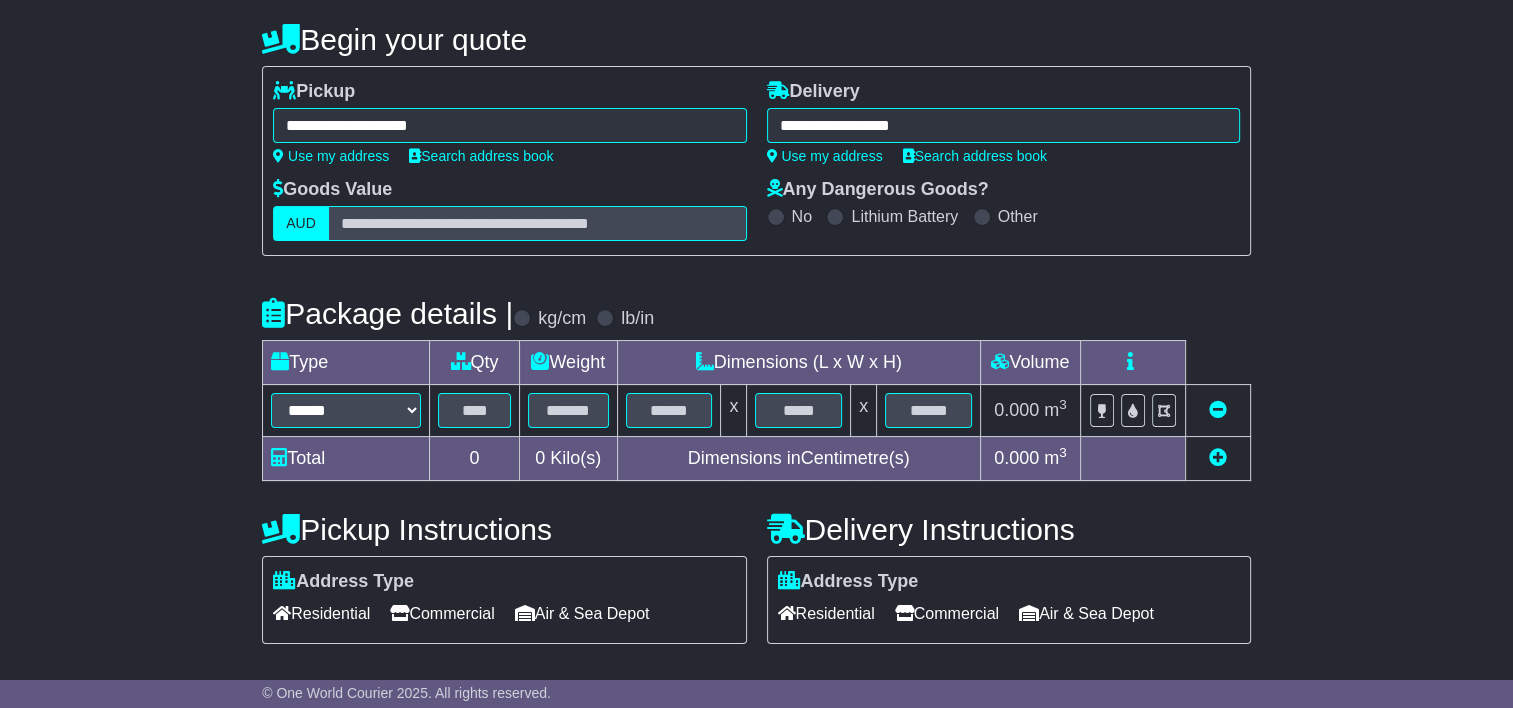 scroll, scrollTop: 347, scrollLeft: 0, axis: vertical 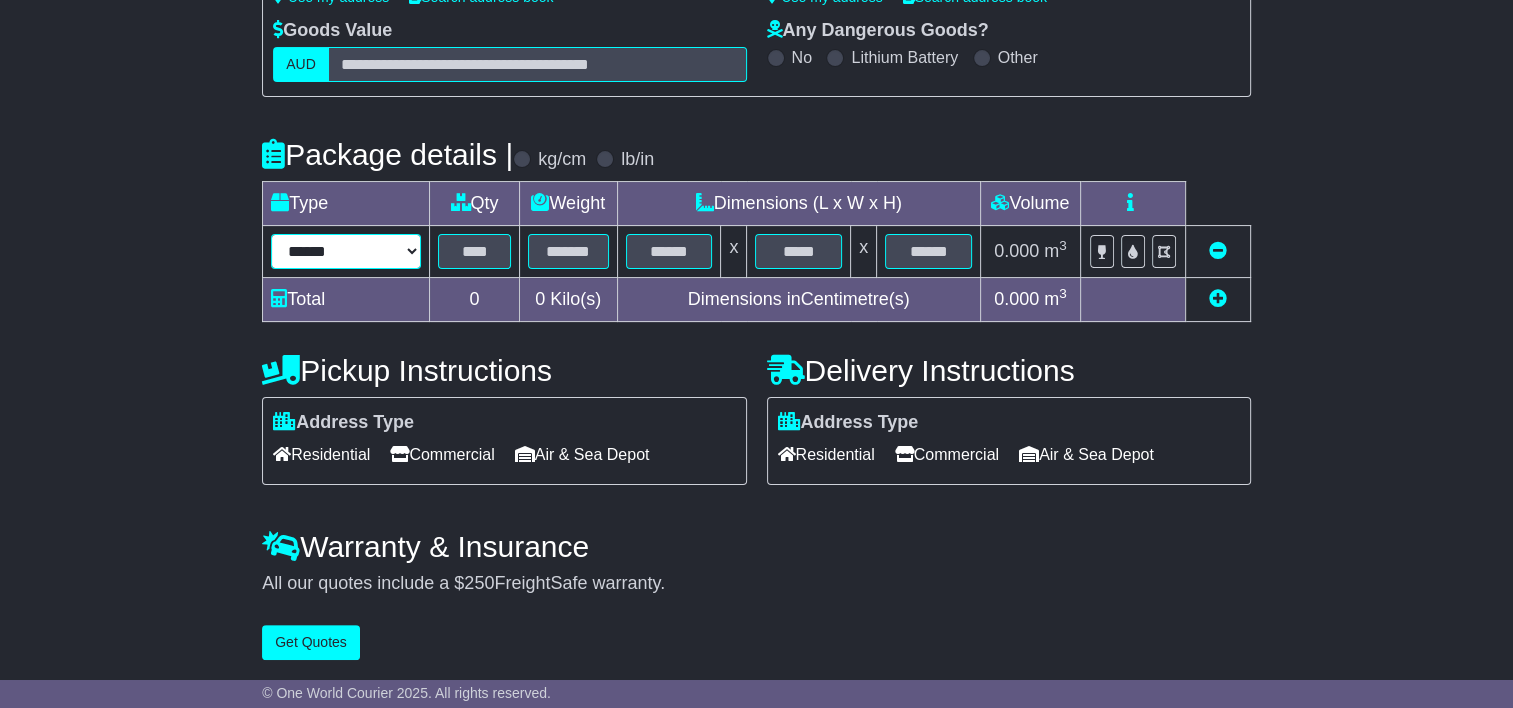 click on "****** ****** *** ******** ***** **** **** ****** *** *******" at bounding box center (346, 251) 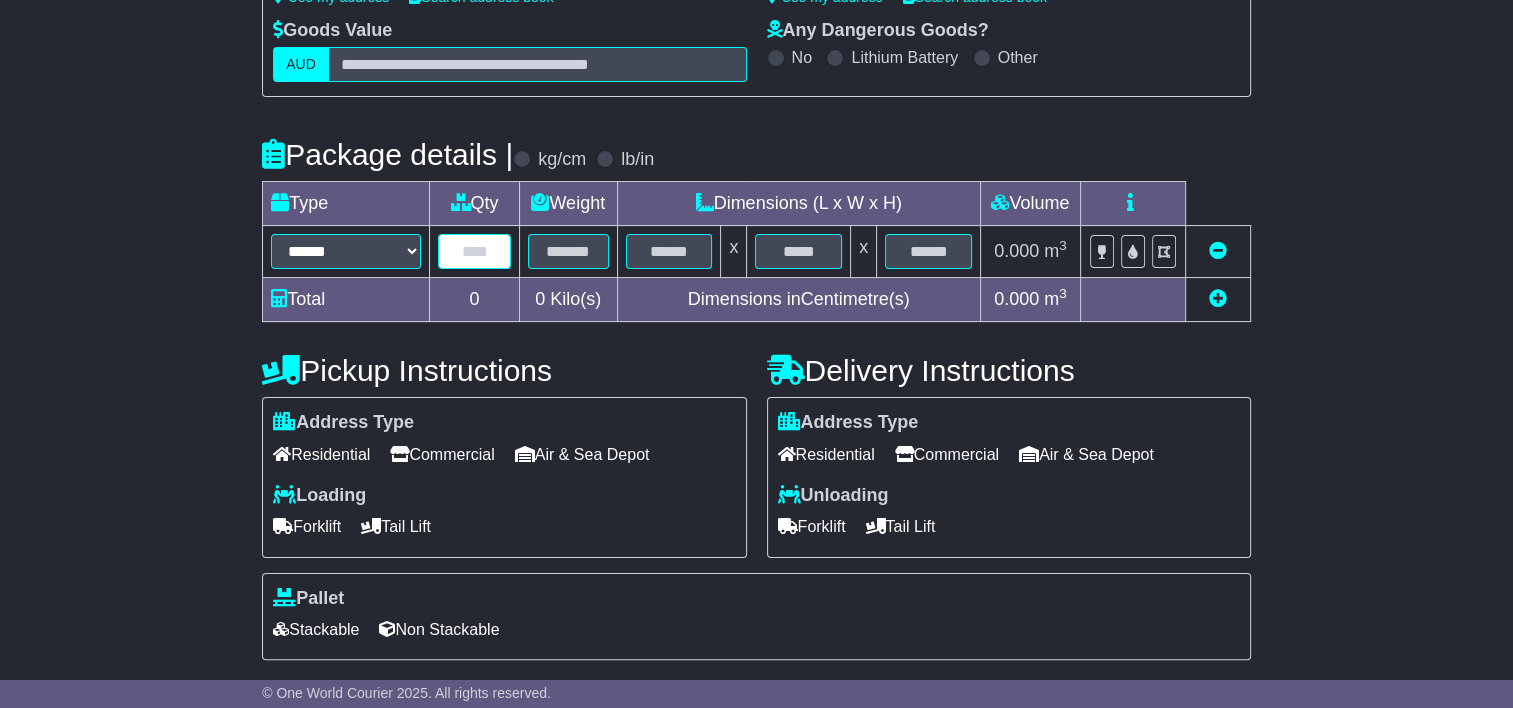 click at bounding box center [474, 251] 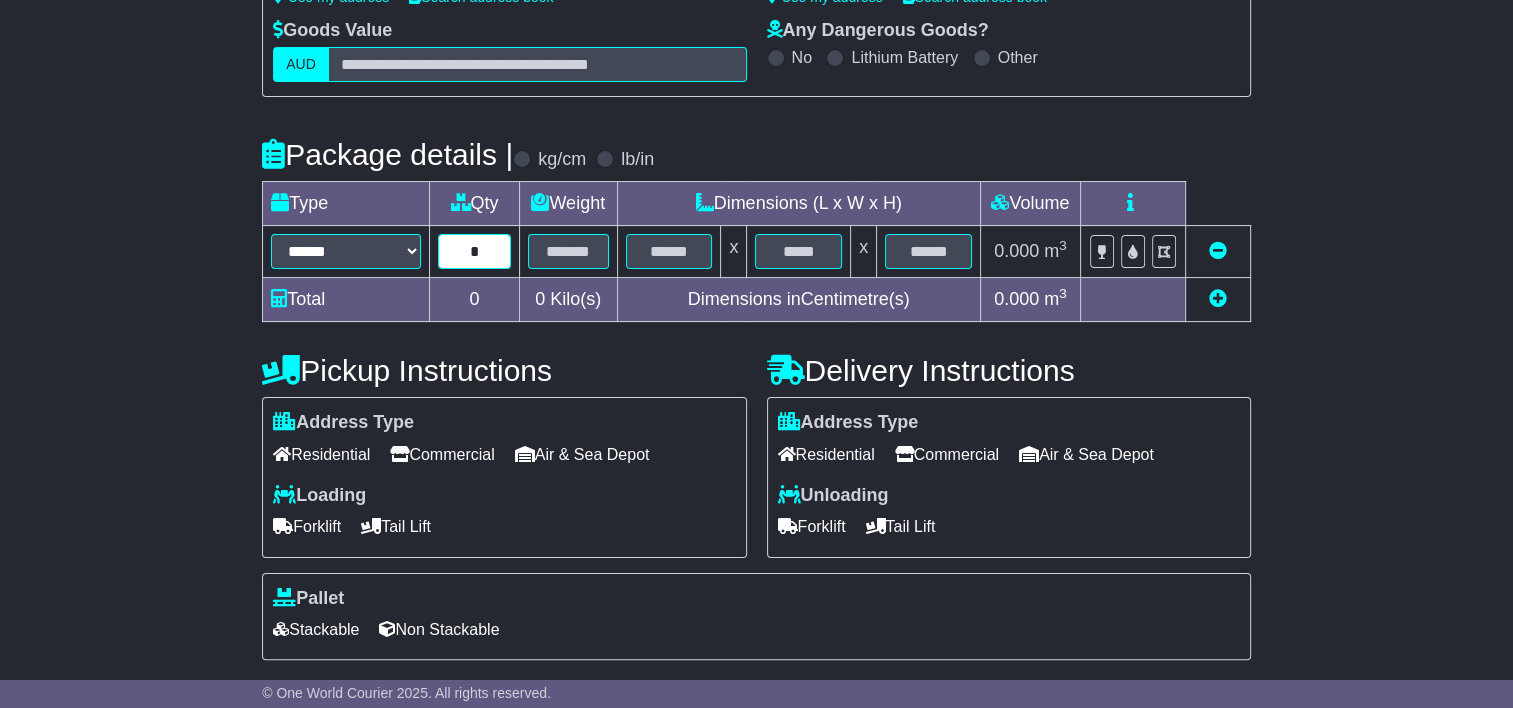 type on "*" 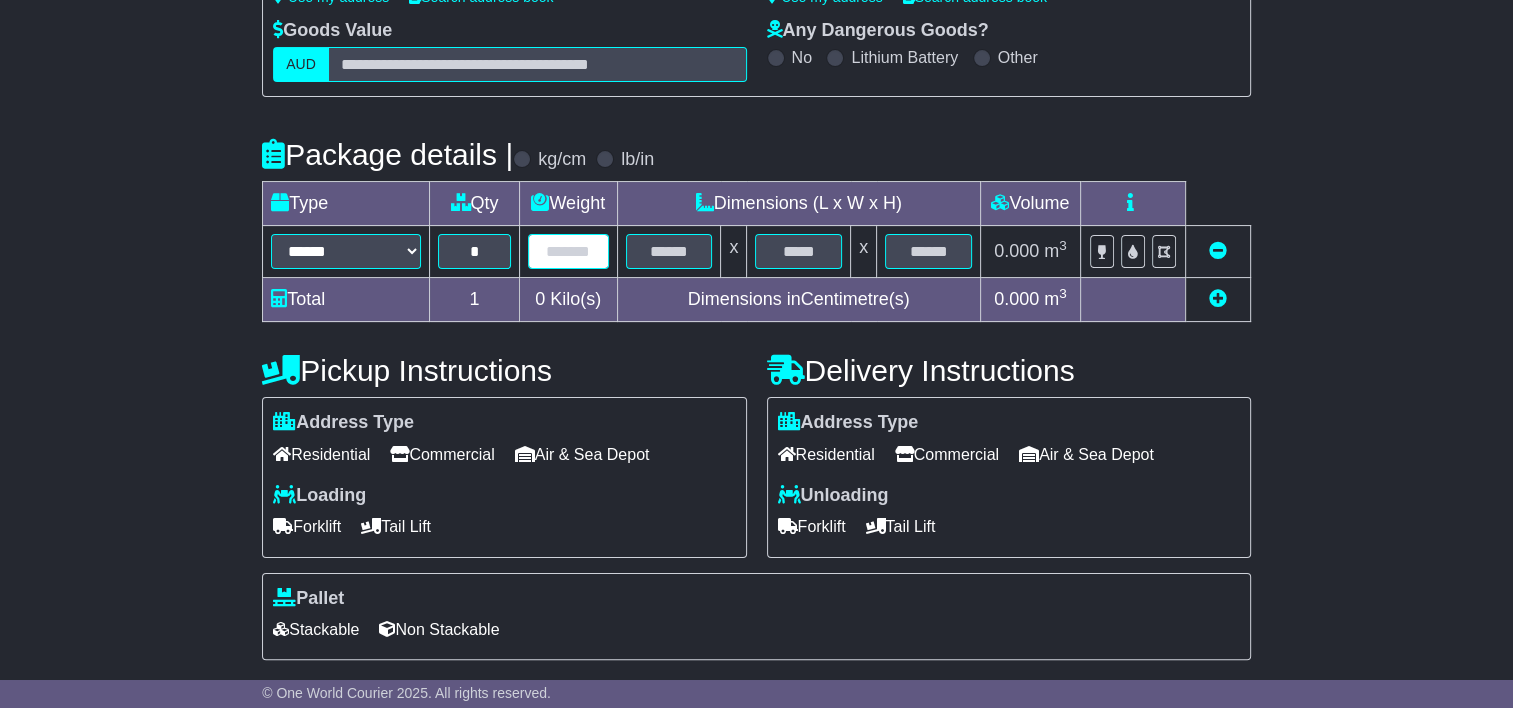 click at bounding box center (568, 251) 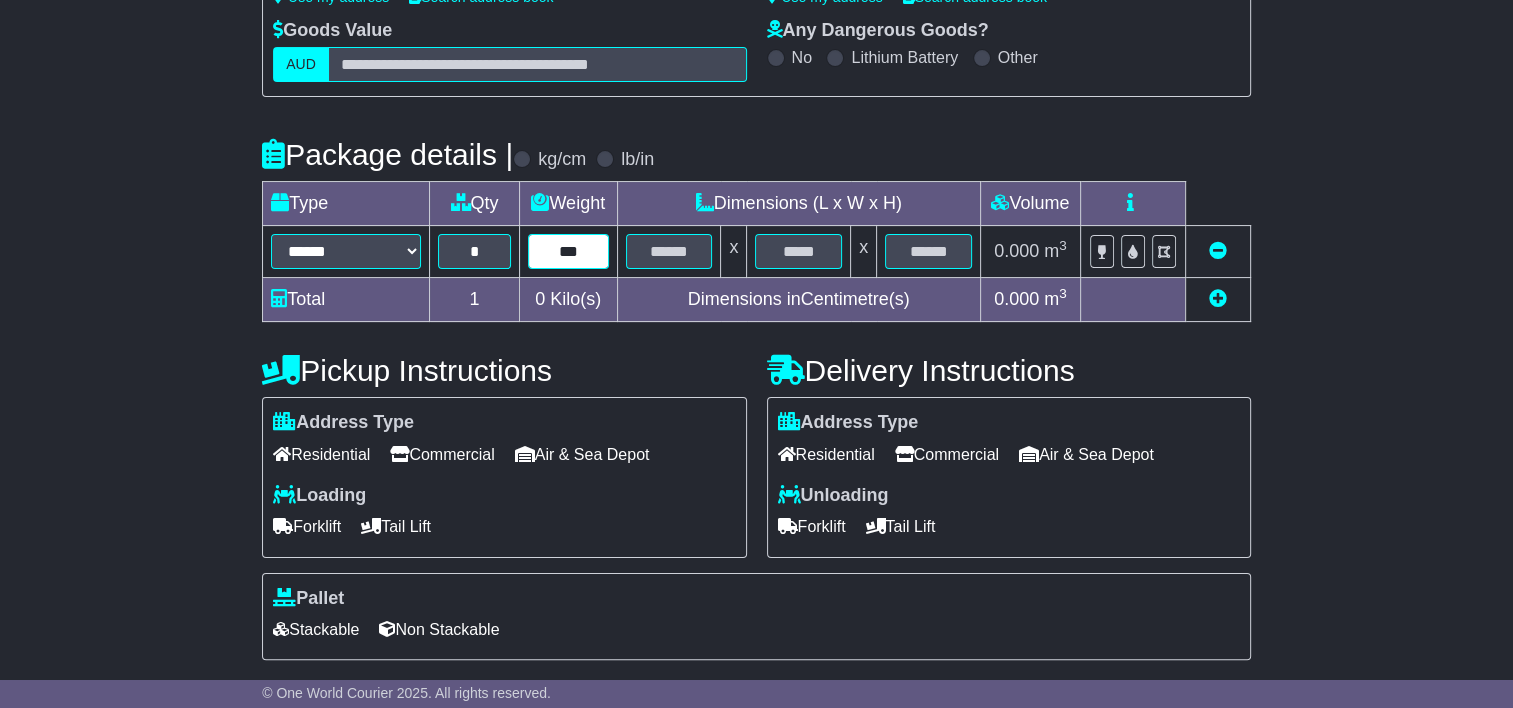 type on "***" 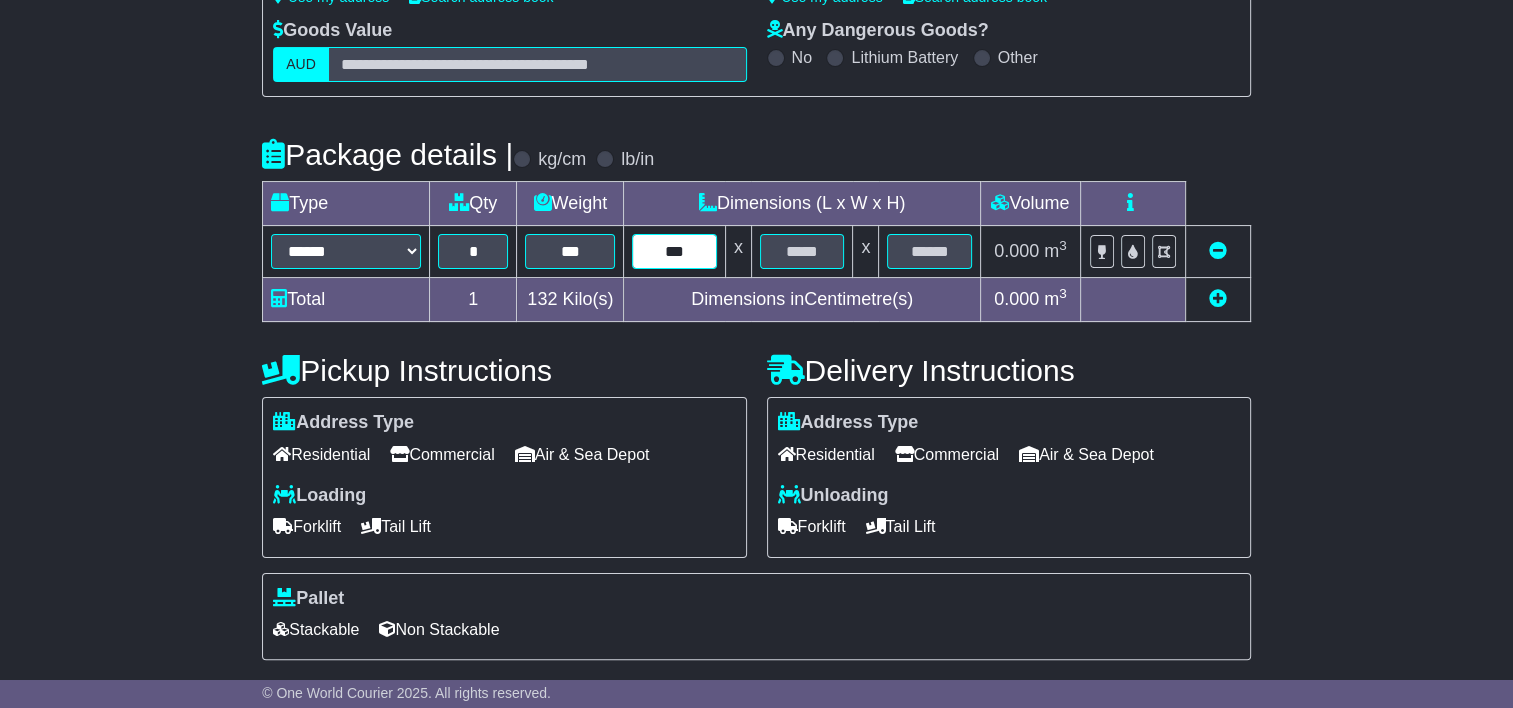 type on "***" 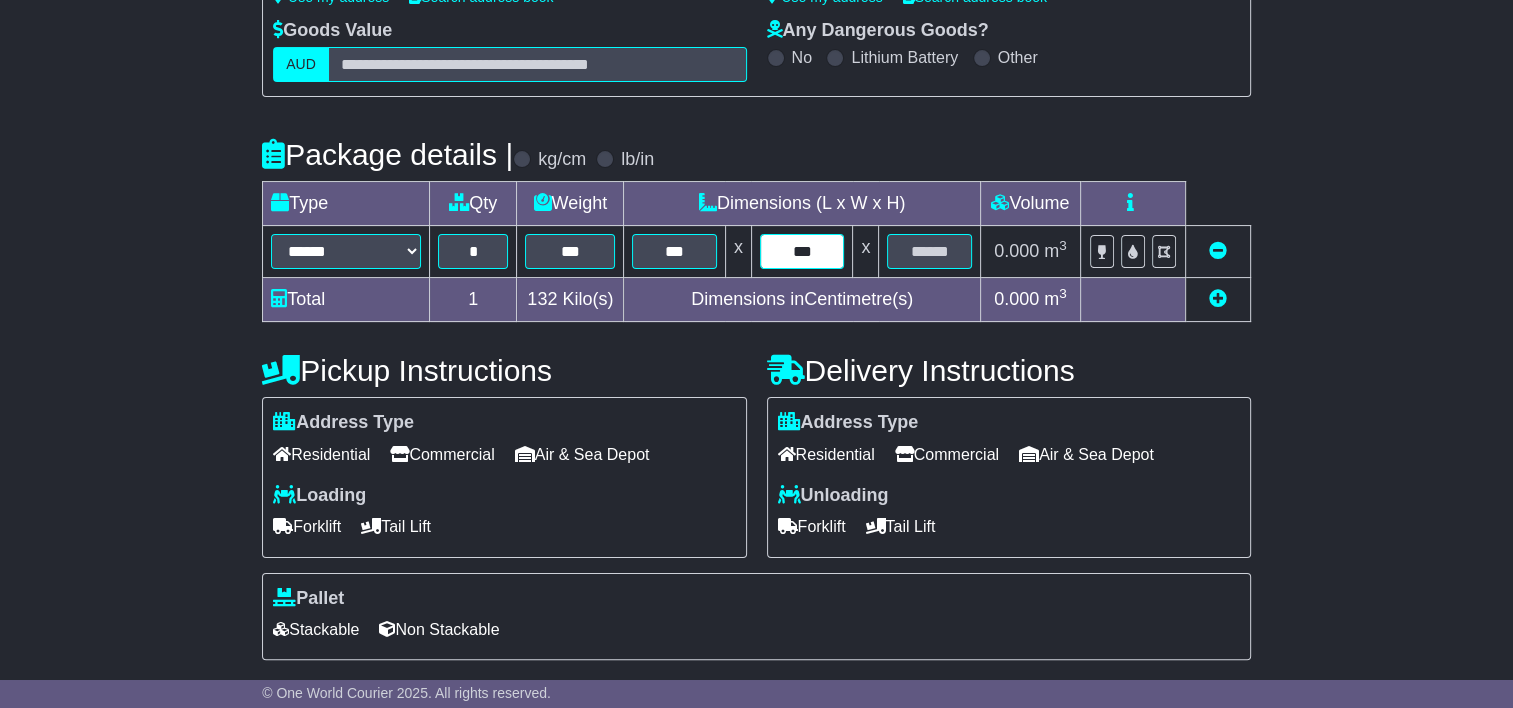 type on "***" 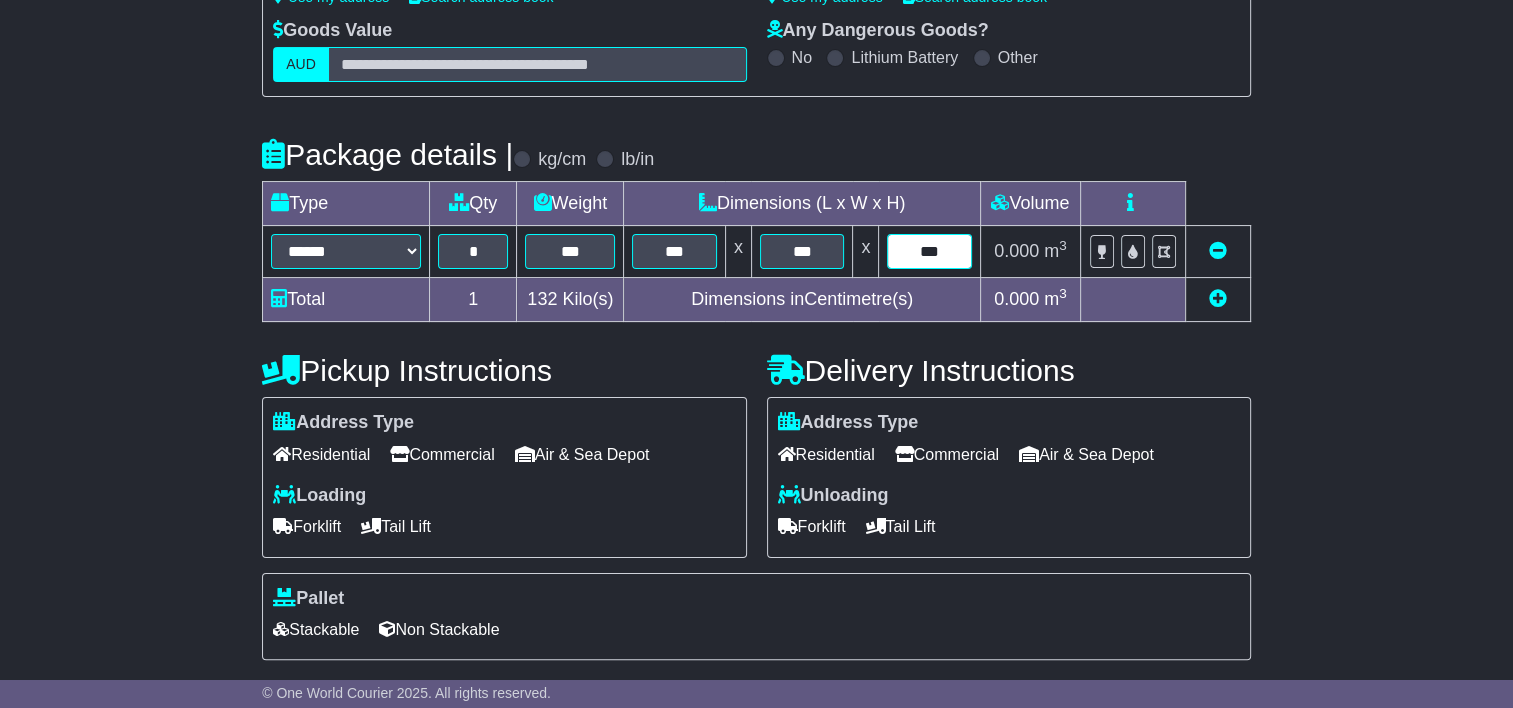 type on "***" 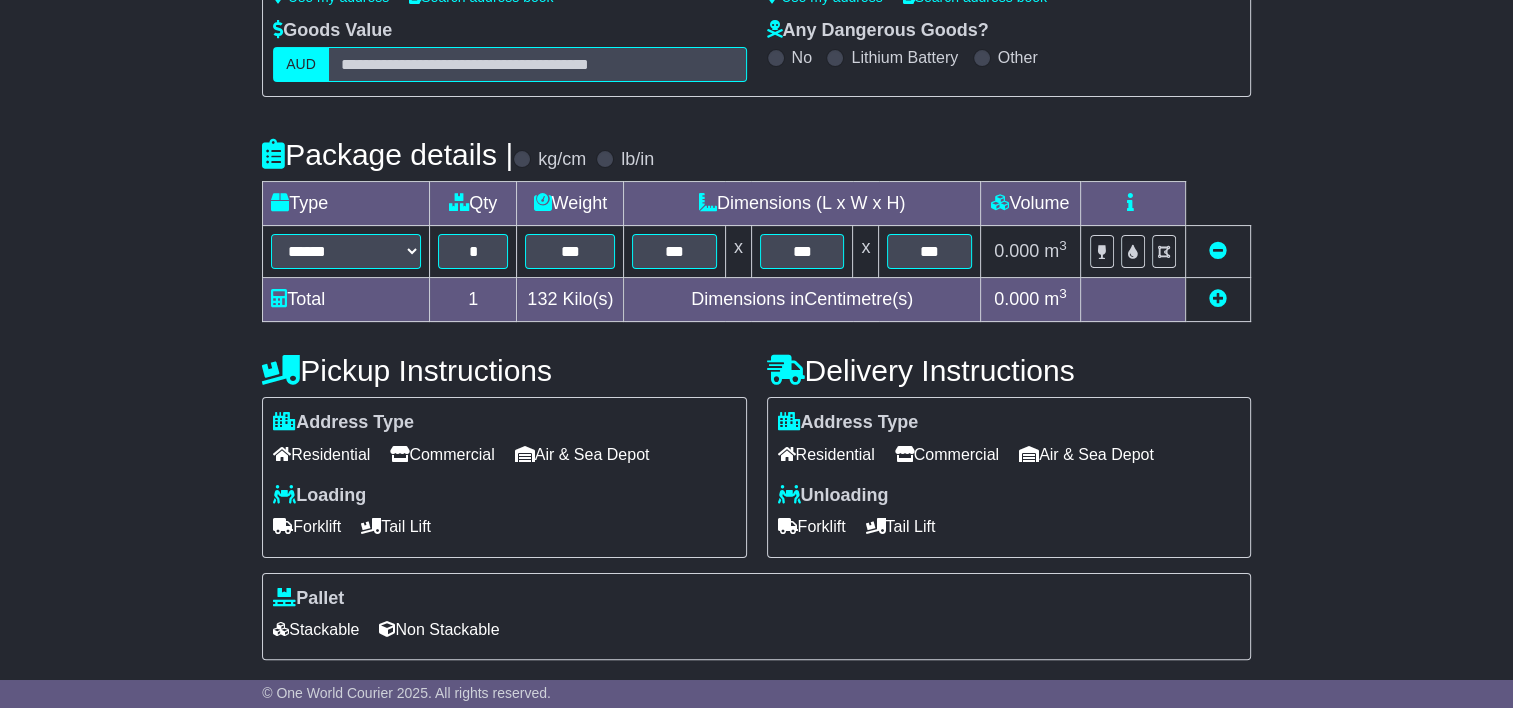 type 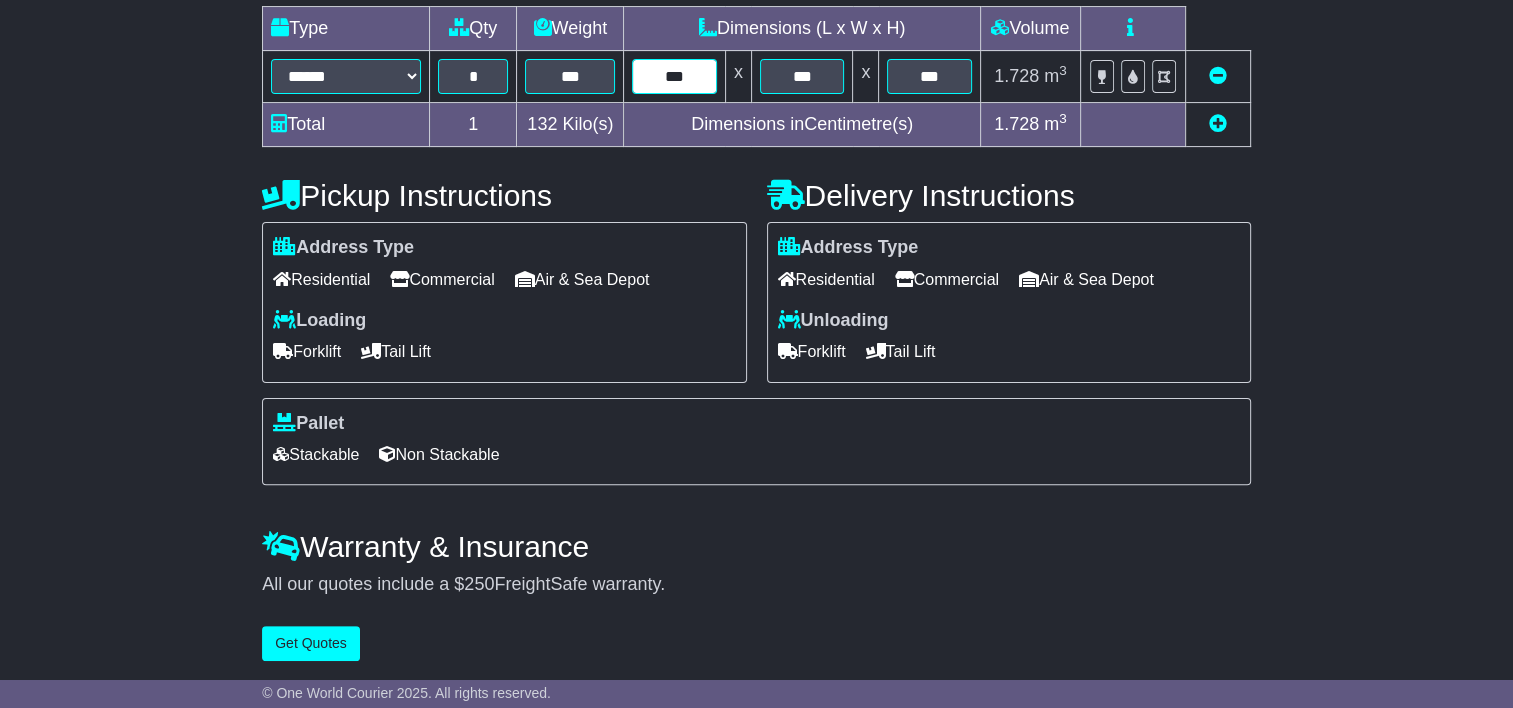 drag, startPoint x: 699, startPoint y: 68, endPoint x: 410, endPoint y: 74, distance: 289.0623 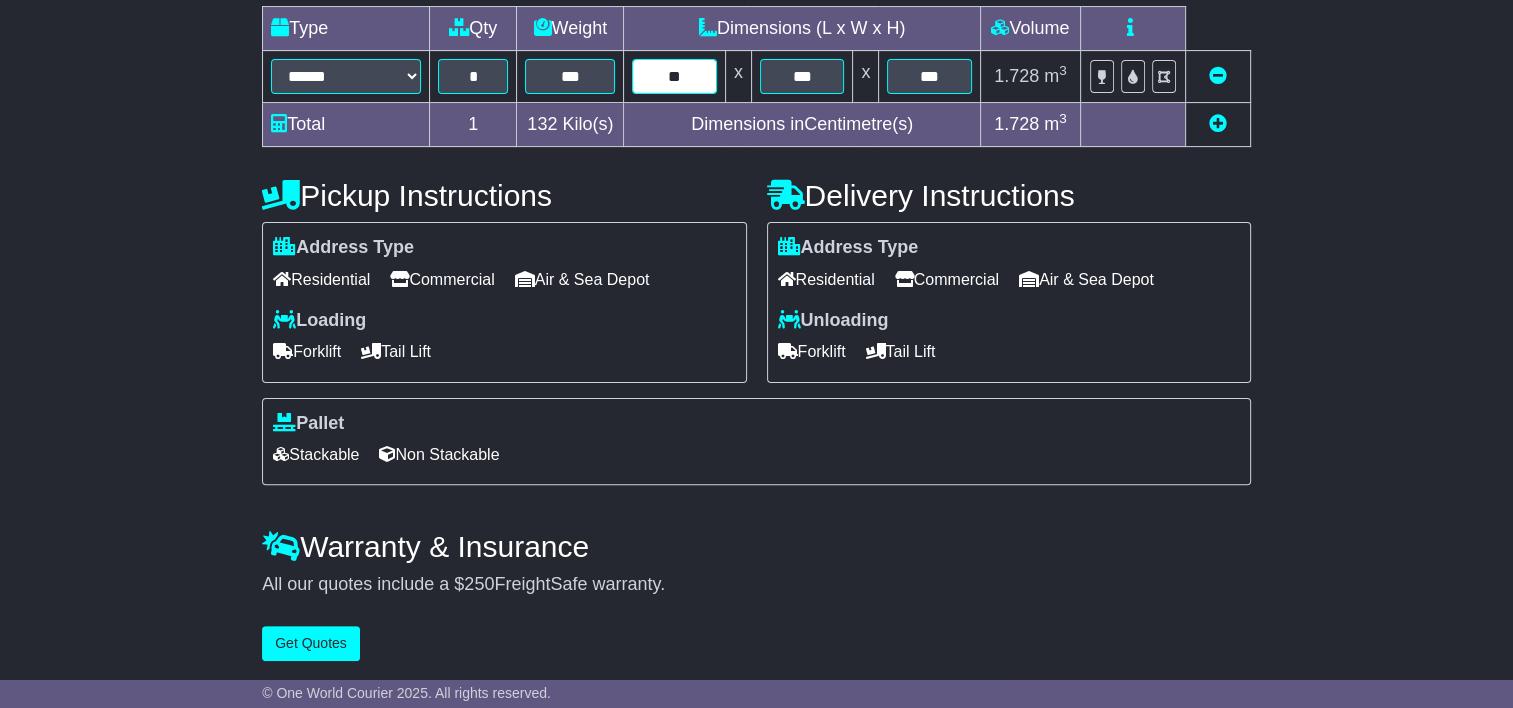 type on "**" 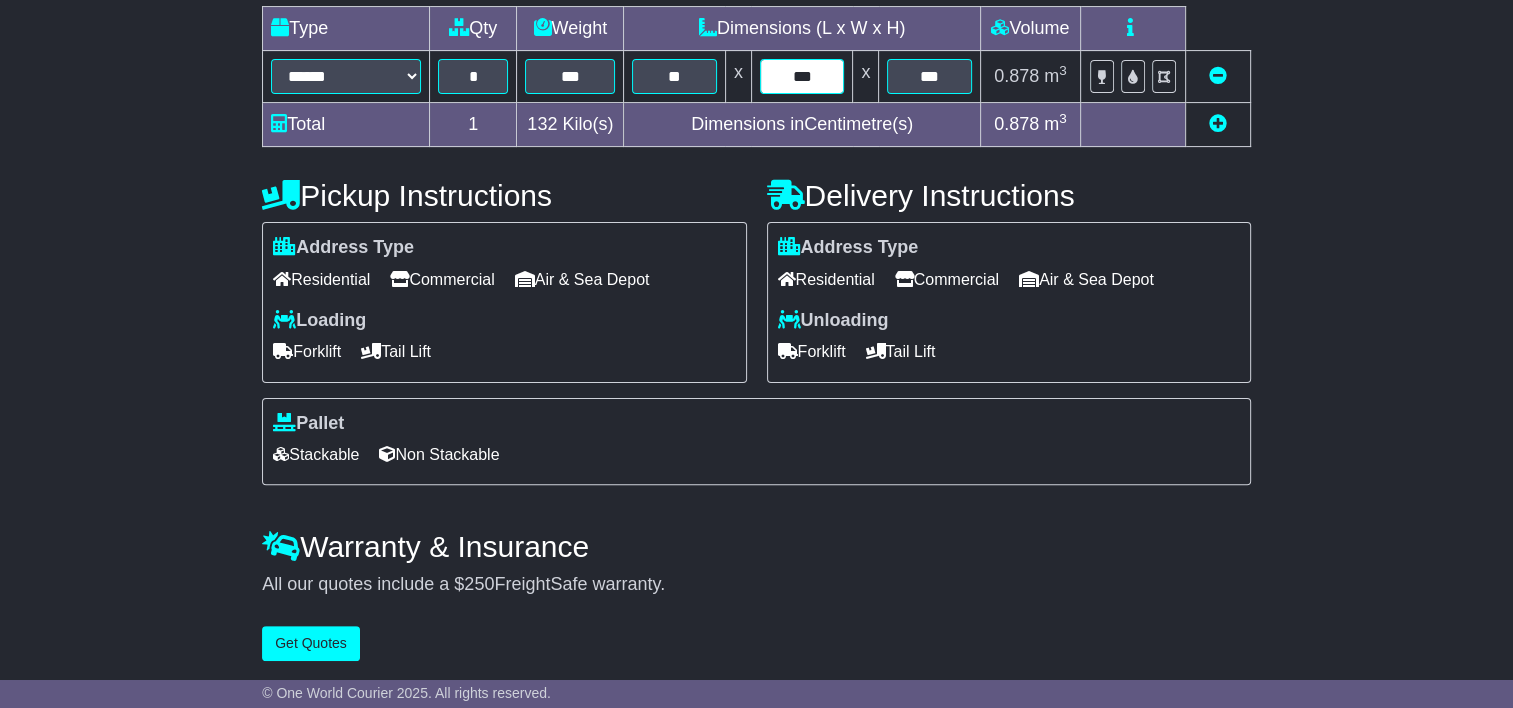type on "***" 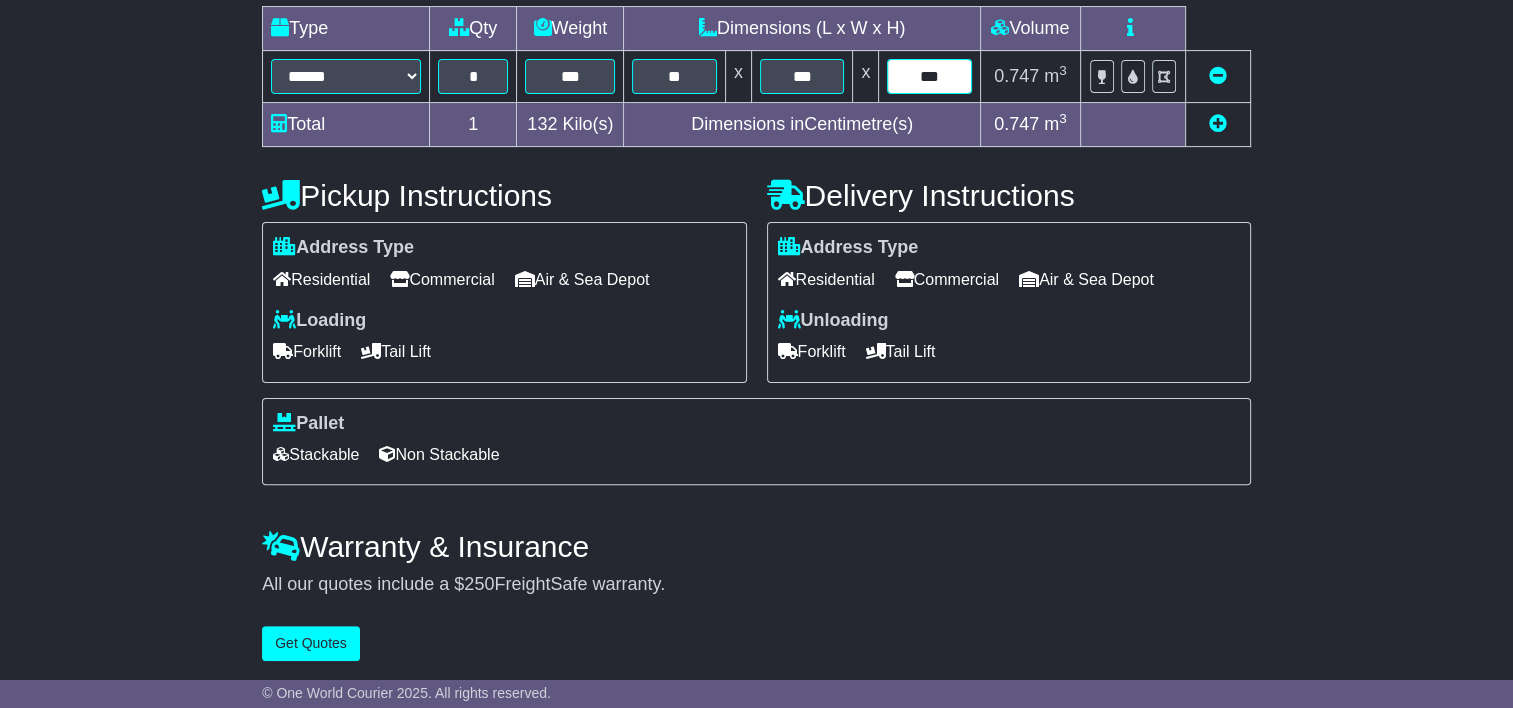 click on "***" at bounding box center (929, 76) 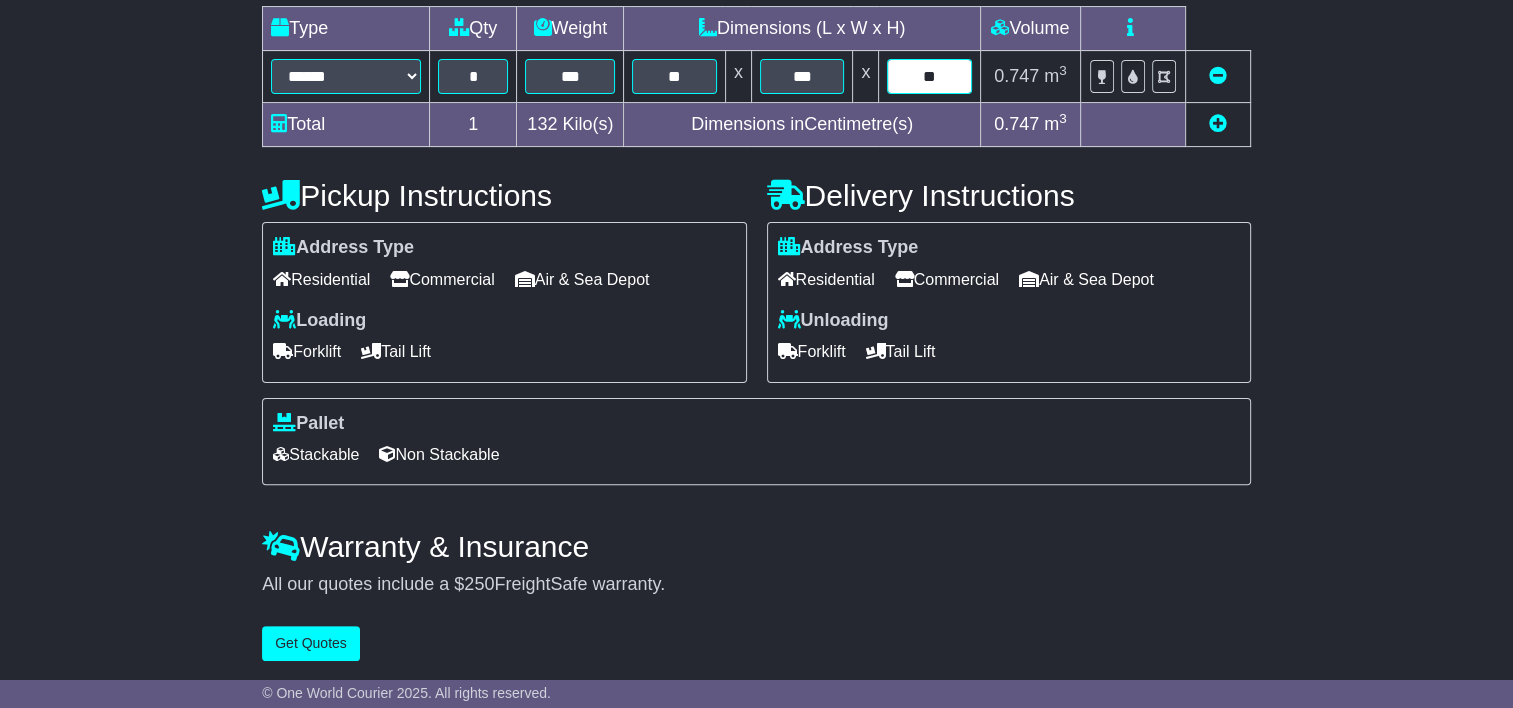 type on "**" 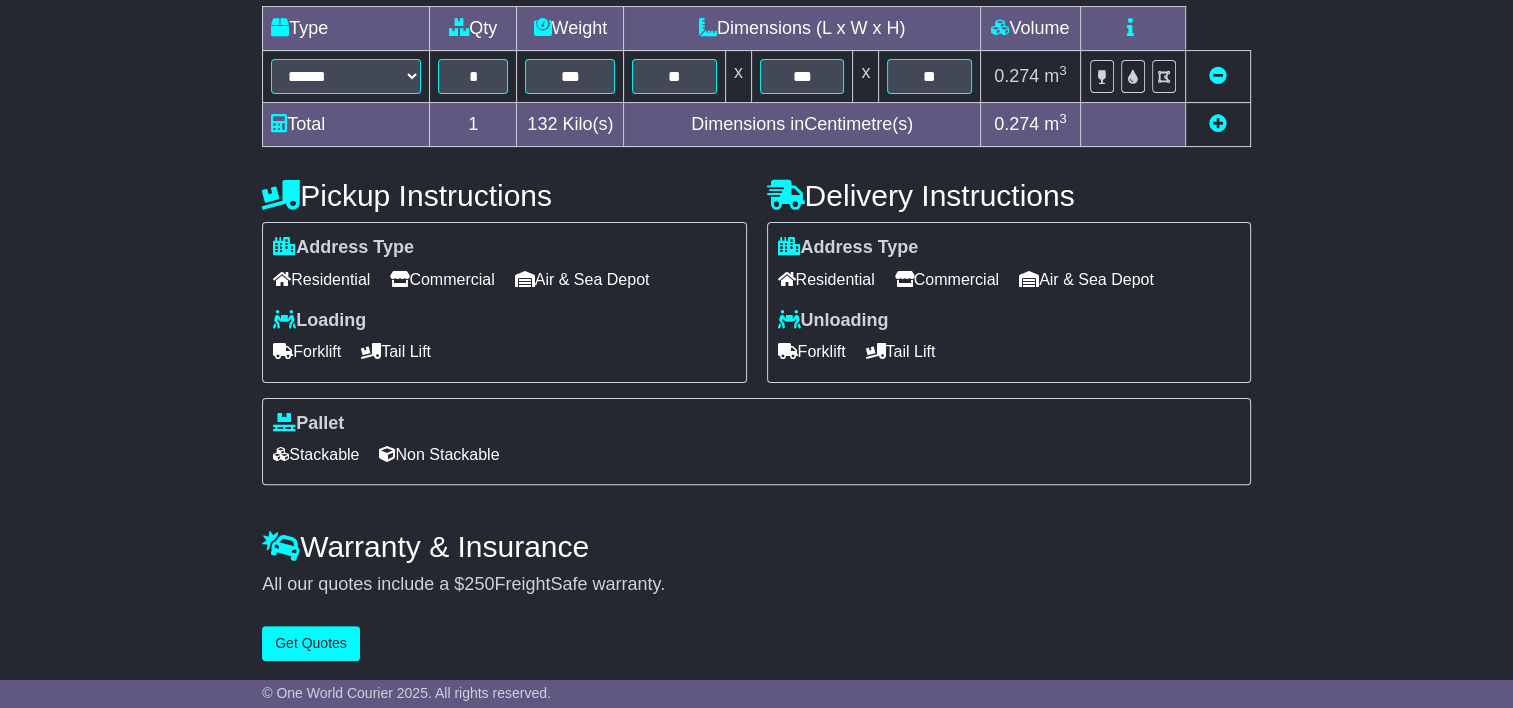 click on "Commercial" at bounding box center [442, 279] 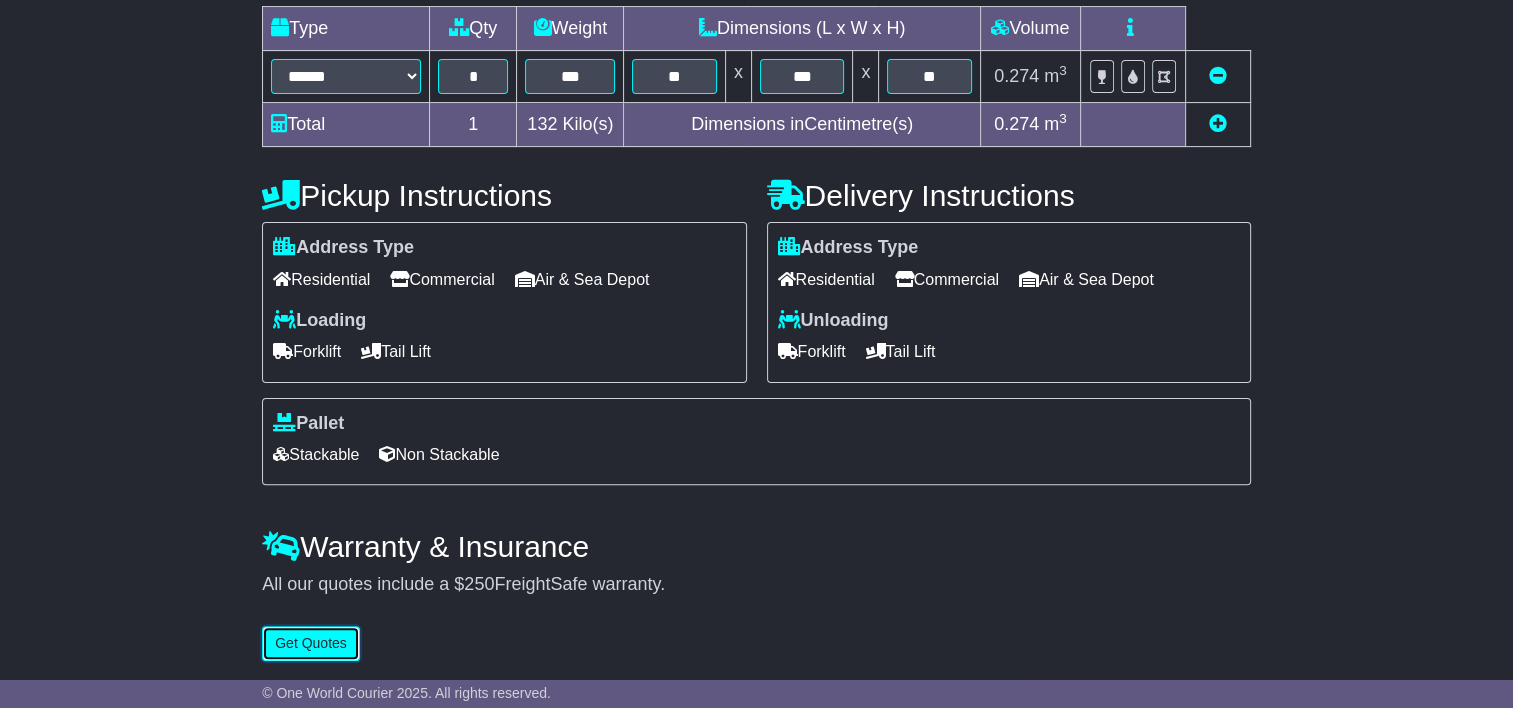 drag, startPoint x: 301, startPoint y: 640, endPoint x: 318, endPoint y: 638, distance: 17.117243 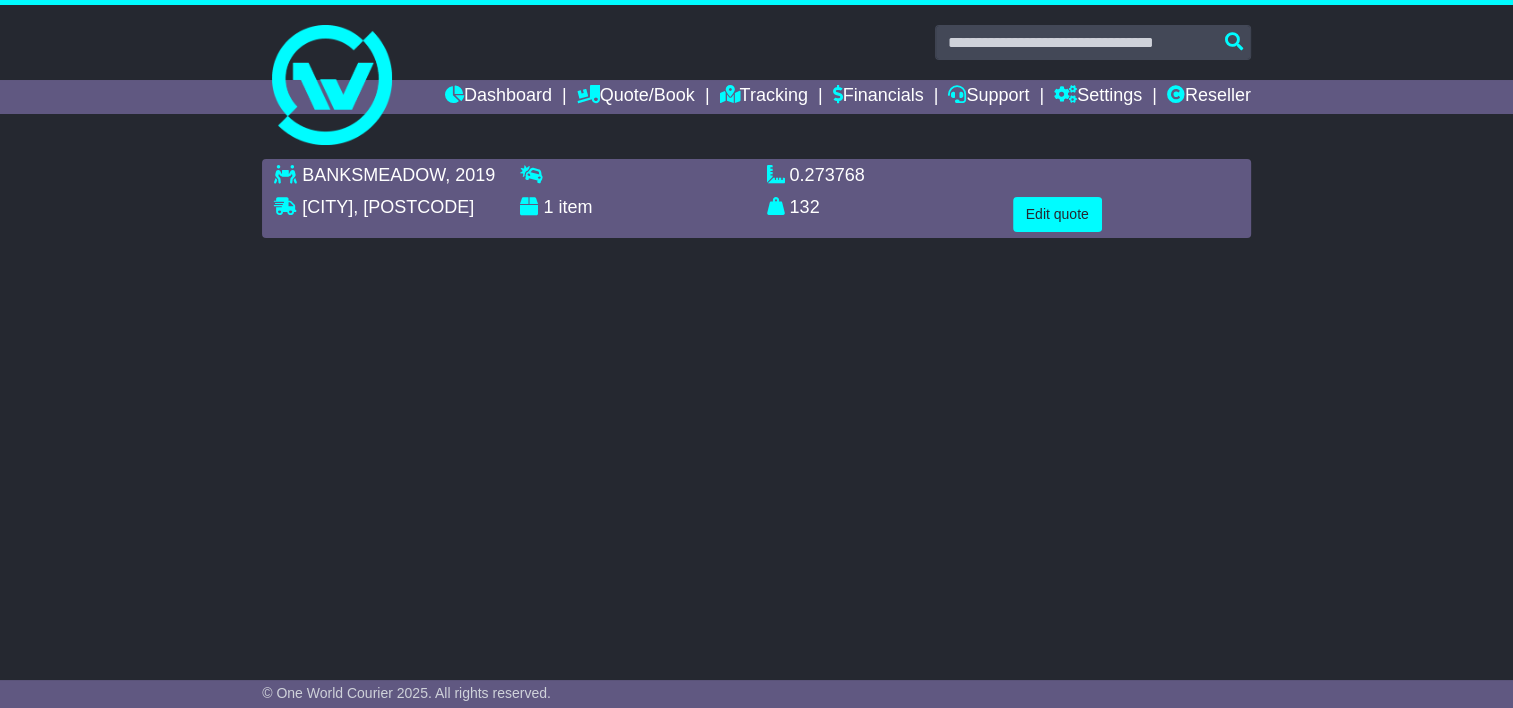 scroll, scrollTop: 0, scrollLeft: 0, axis: both 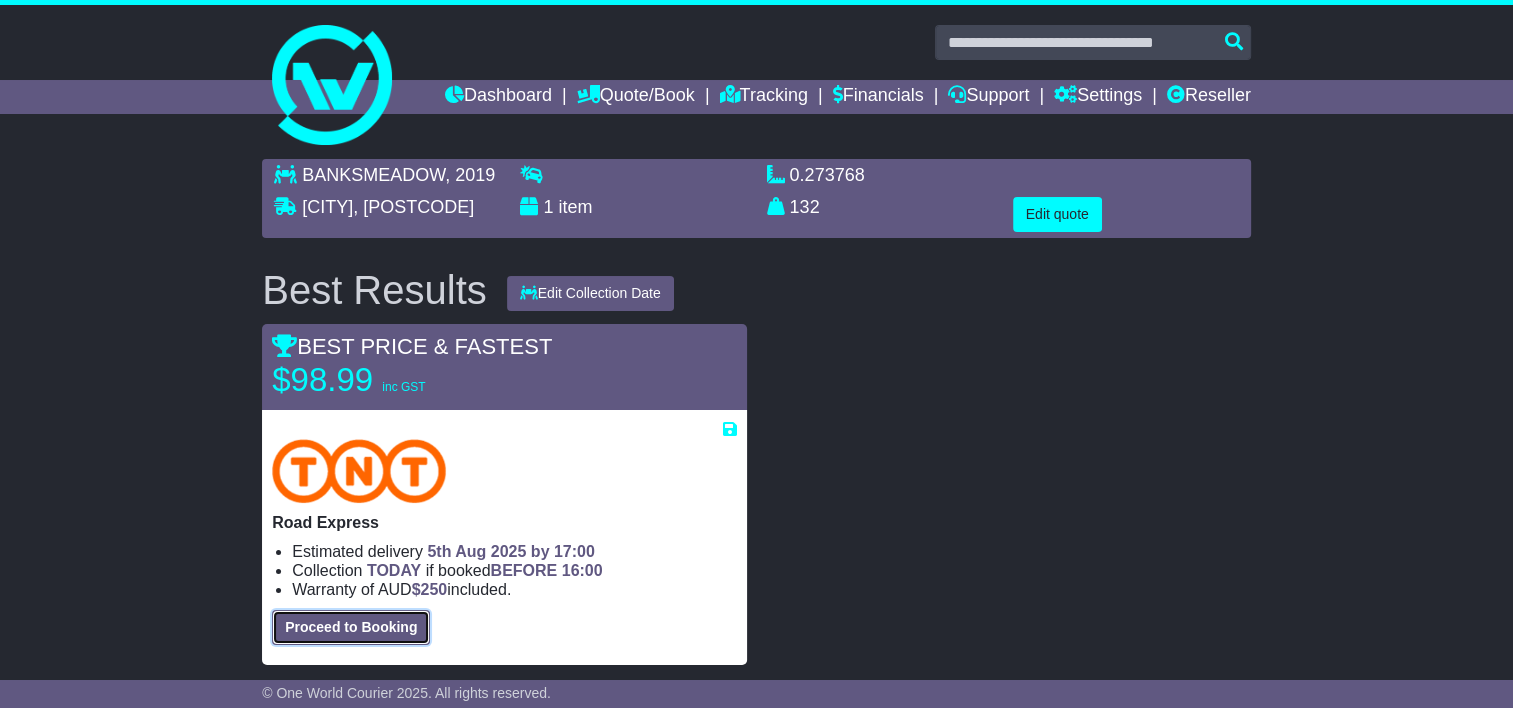 click on "Proceed to Booking" at bounding box center [351, 627] 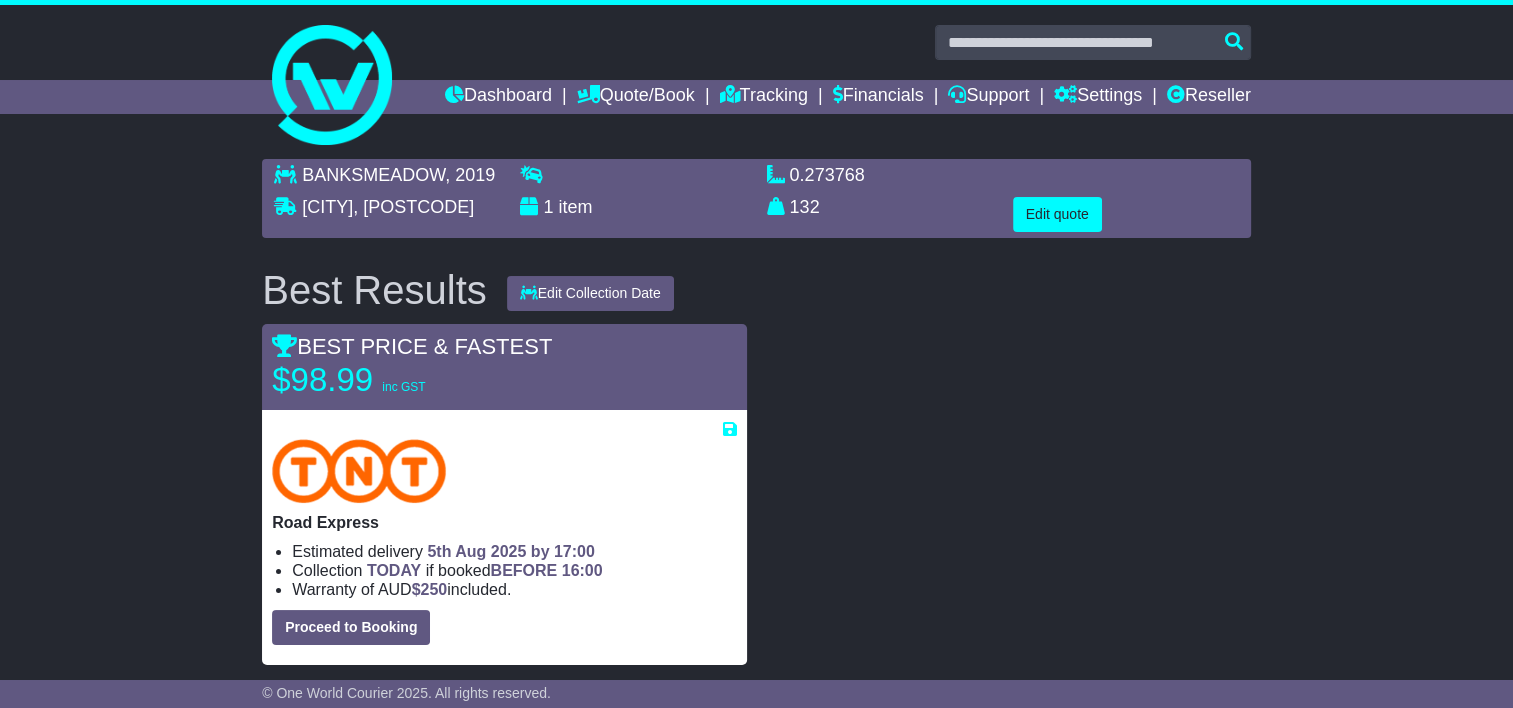 select on "*****" 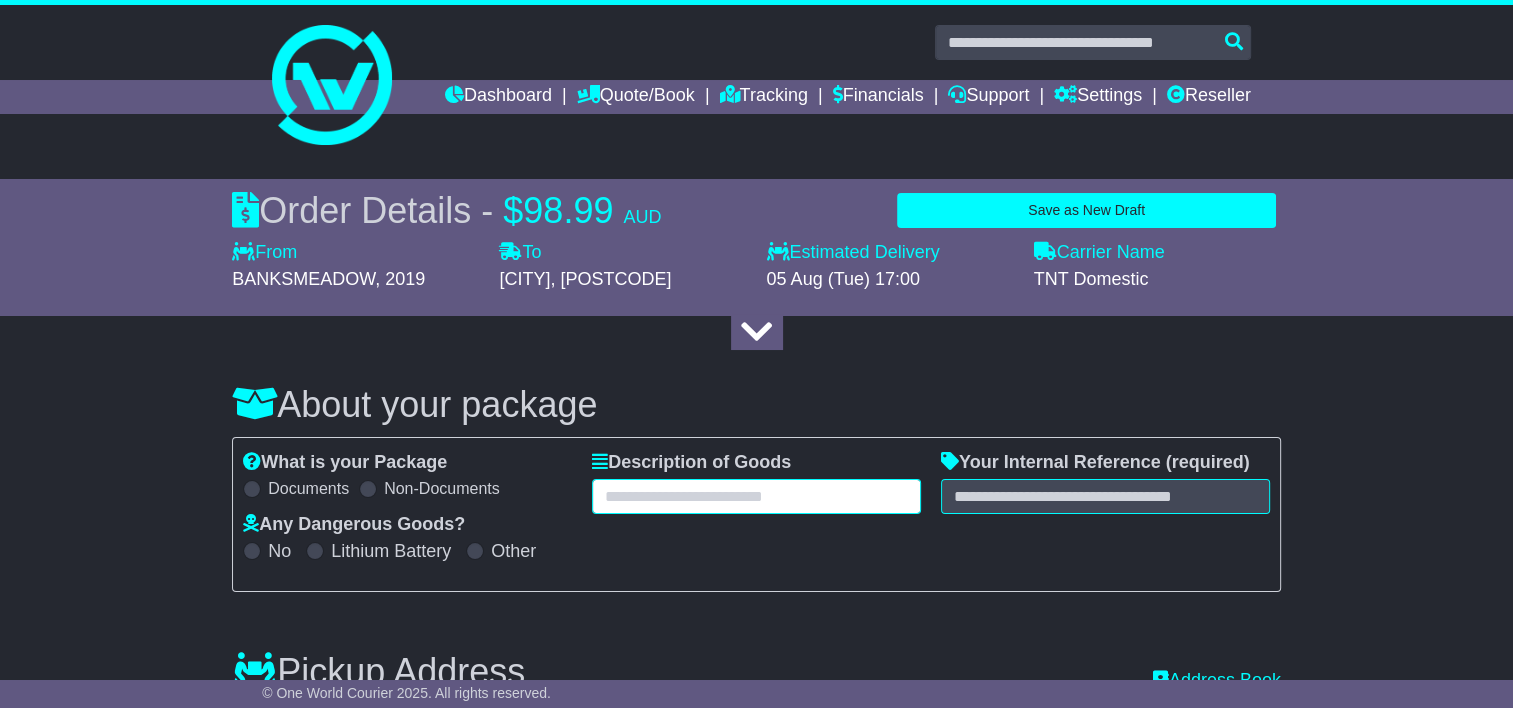 click at bounding box center [756, 496] 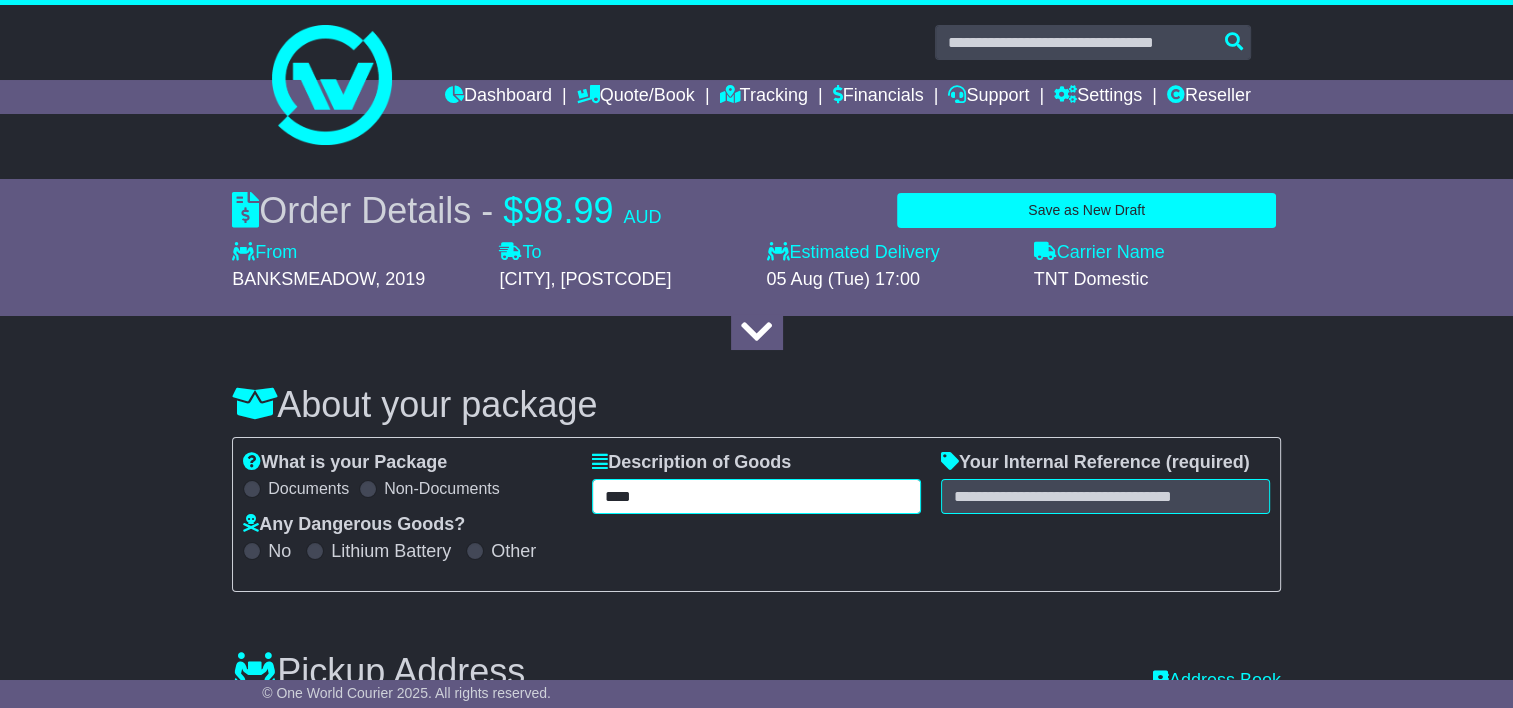 type on "****" 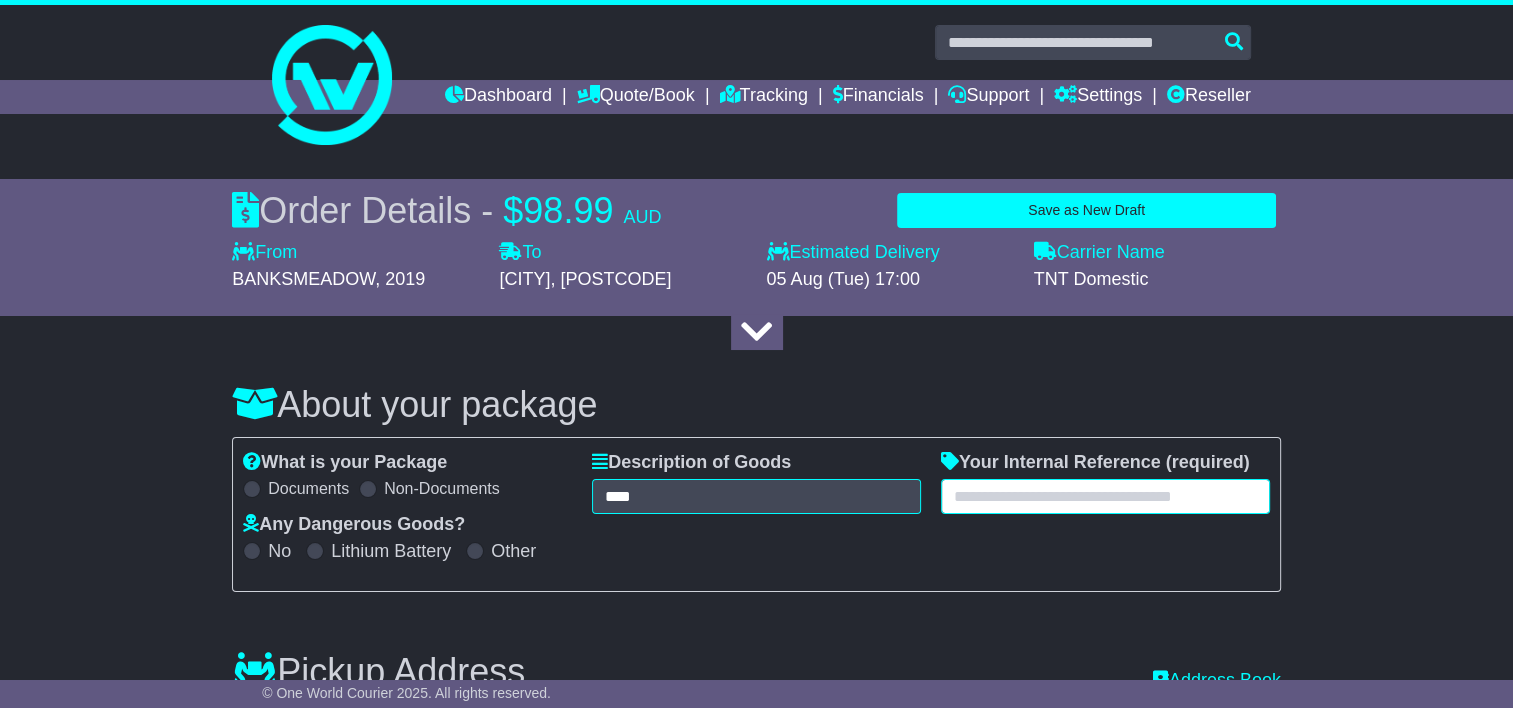 click at bounding box center [1105, 496] 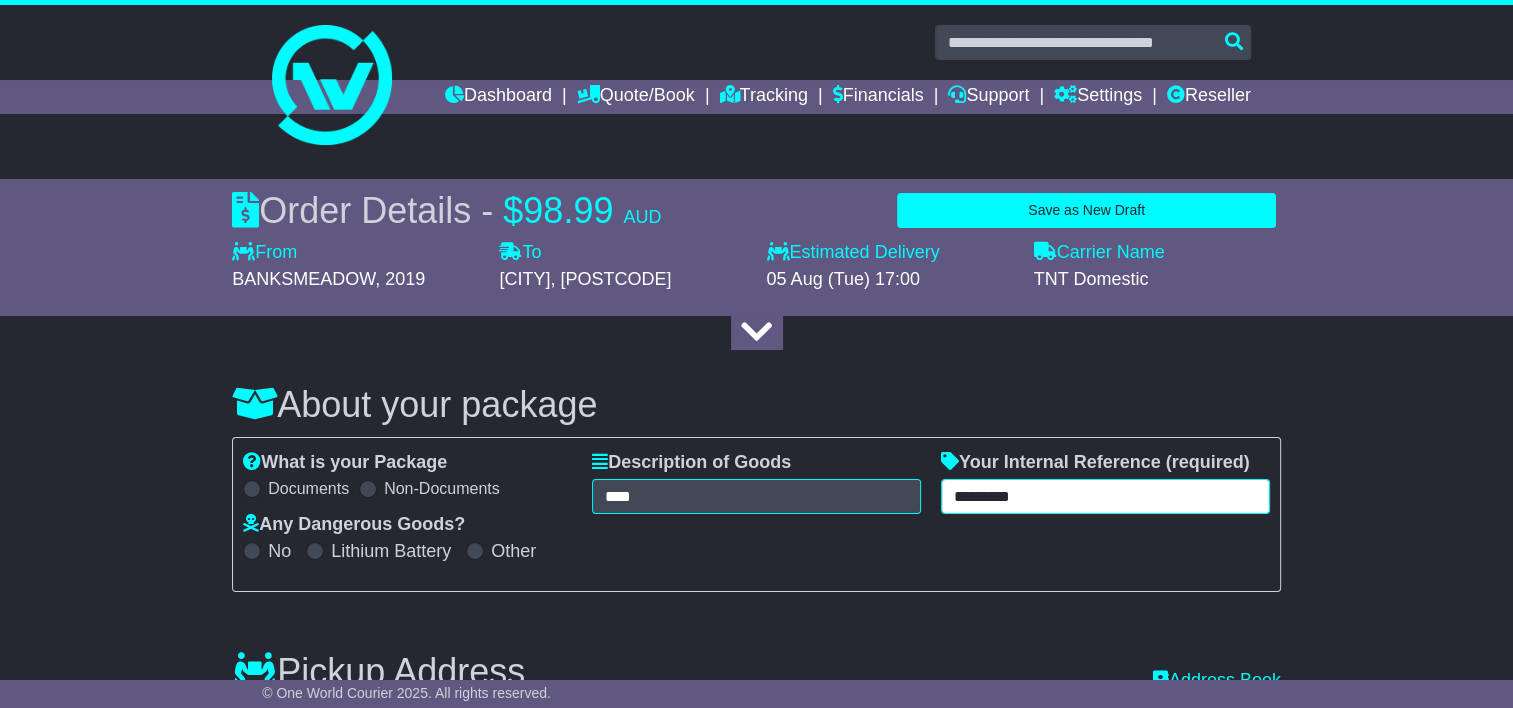 type on "*********" 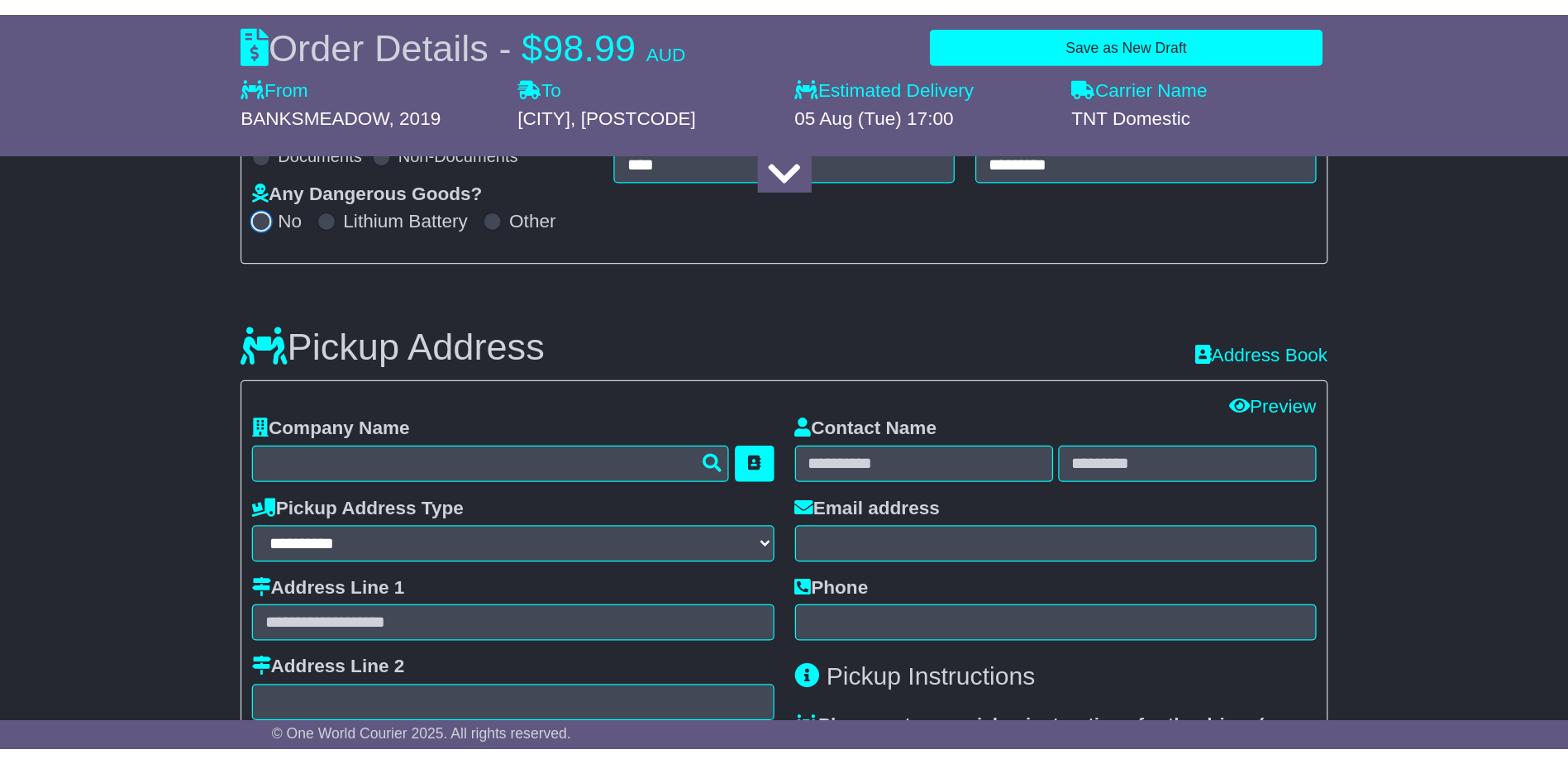 scroll, scrollTop: 331, scrollLeft: 0, axis: vertical 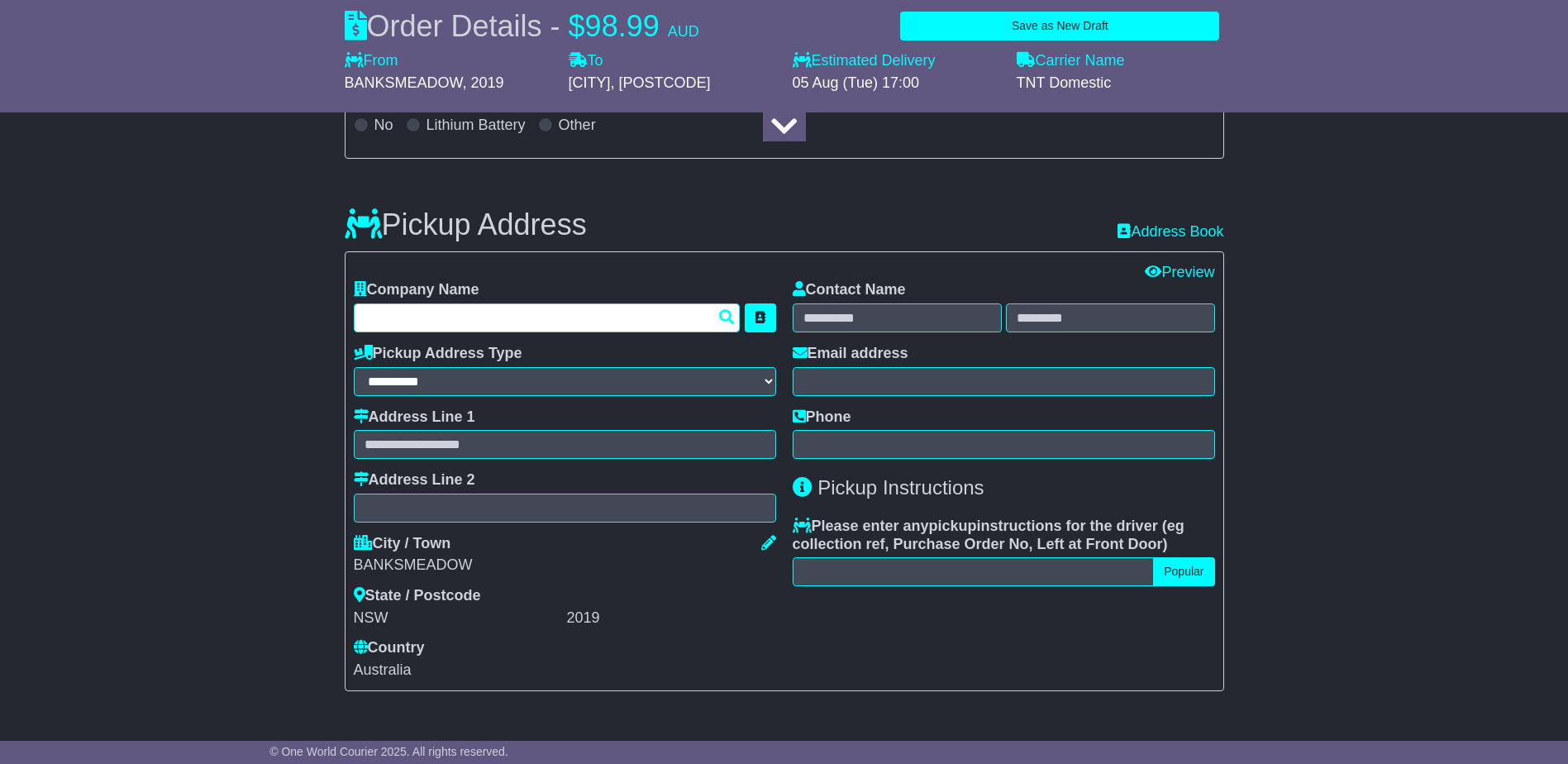 click at bounding box center [547, 318] 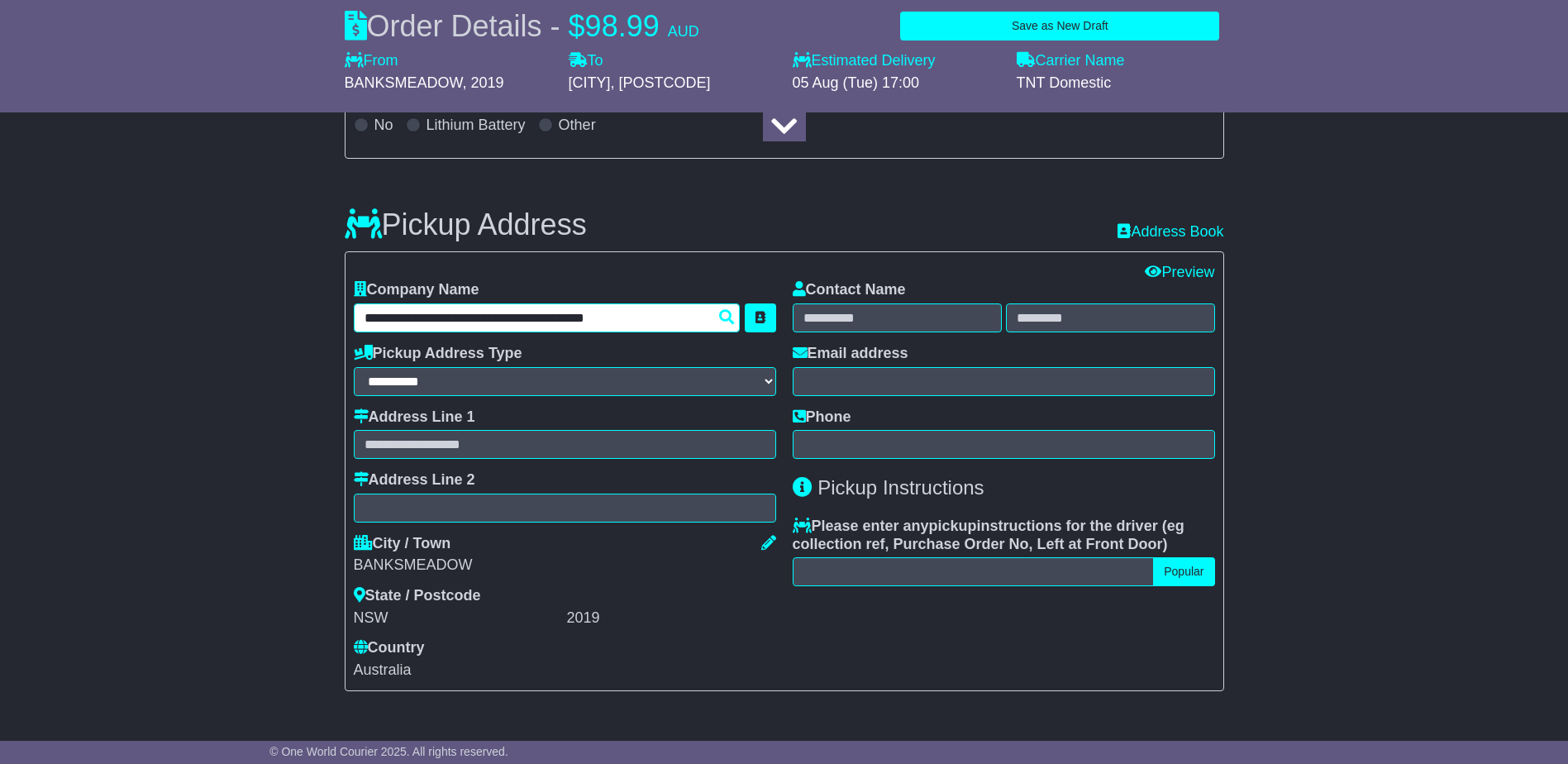 type on "**********" 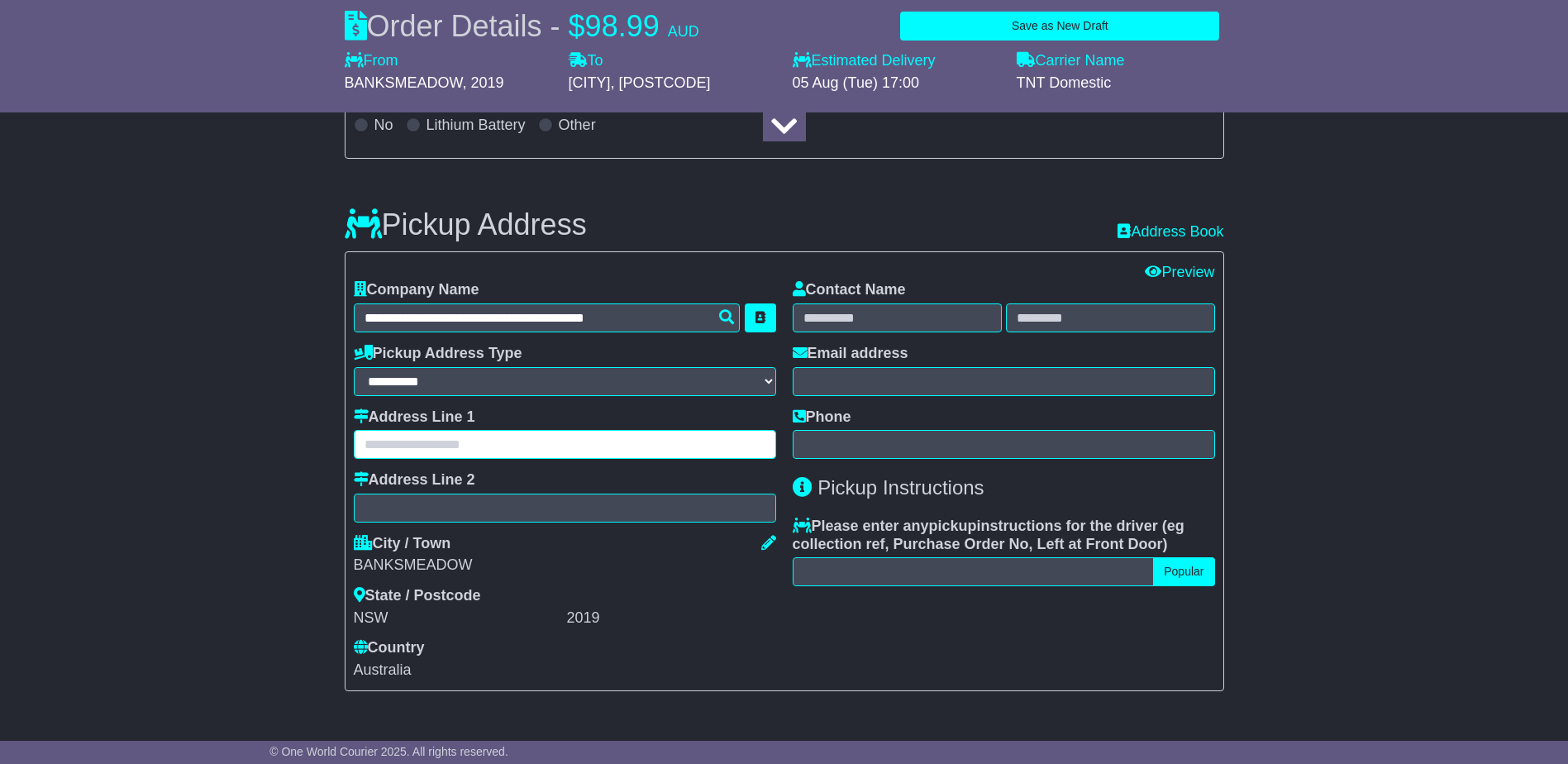 click at bounding box center [565, 444] 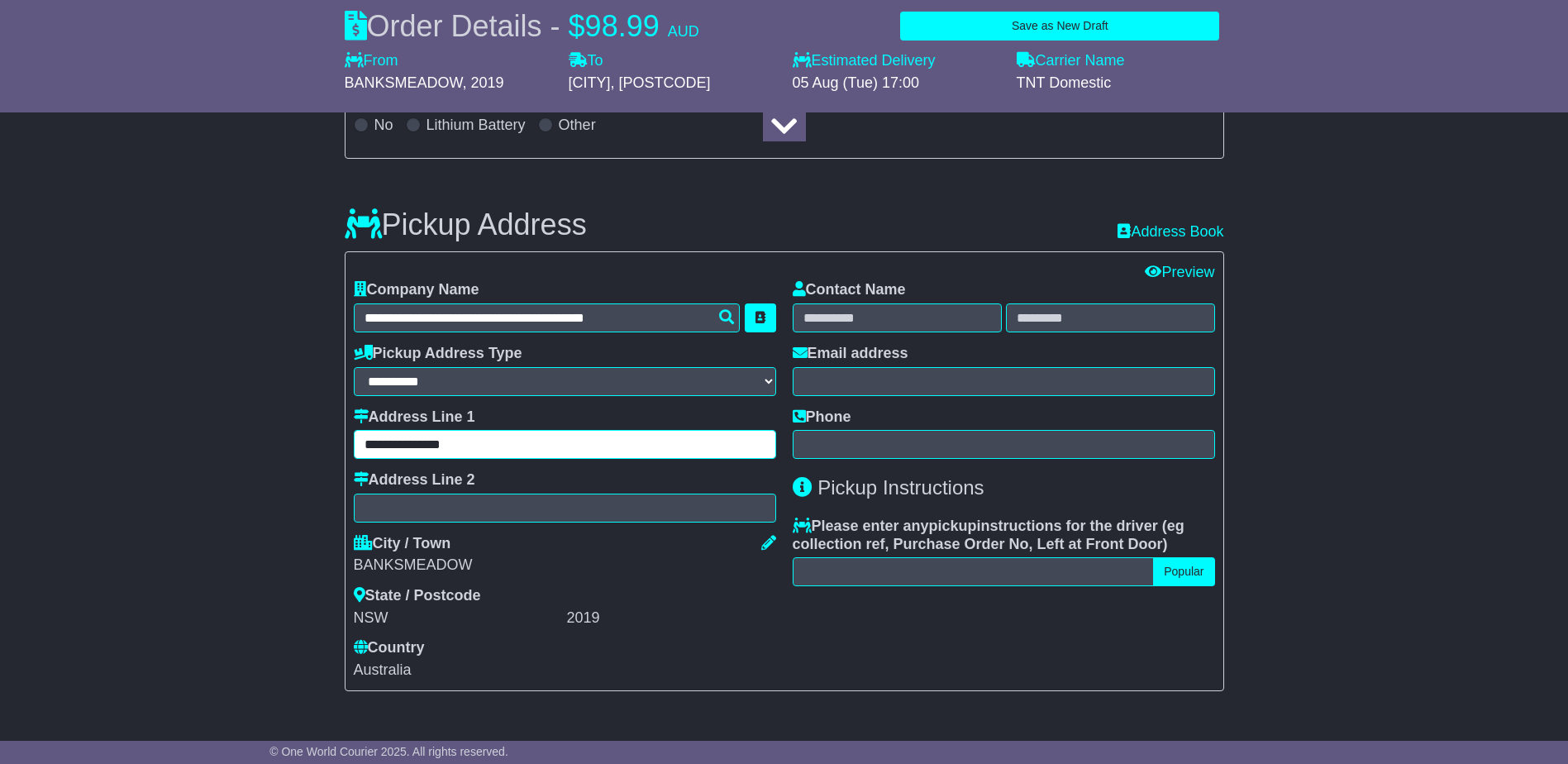 type on "**********" 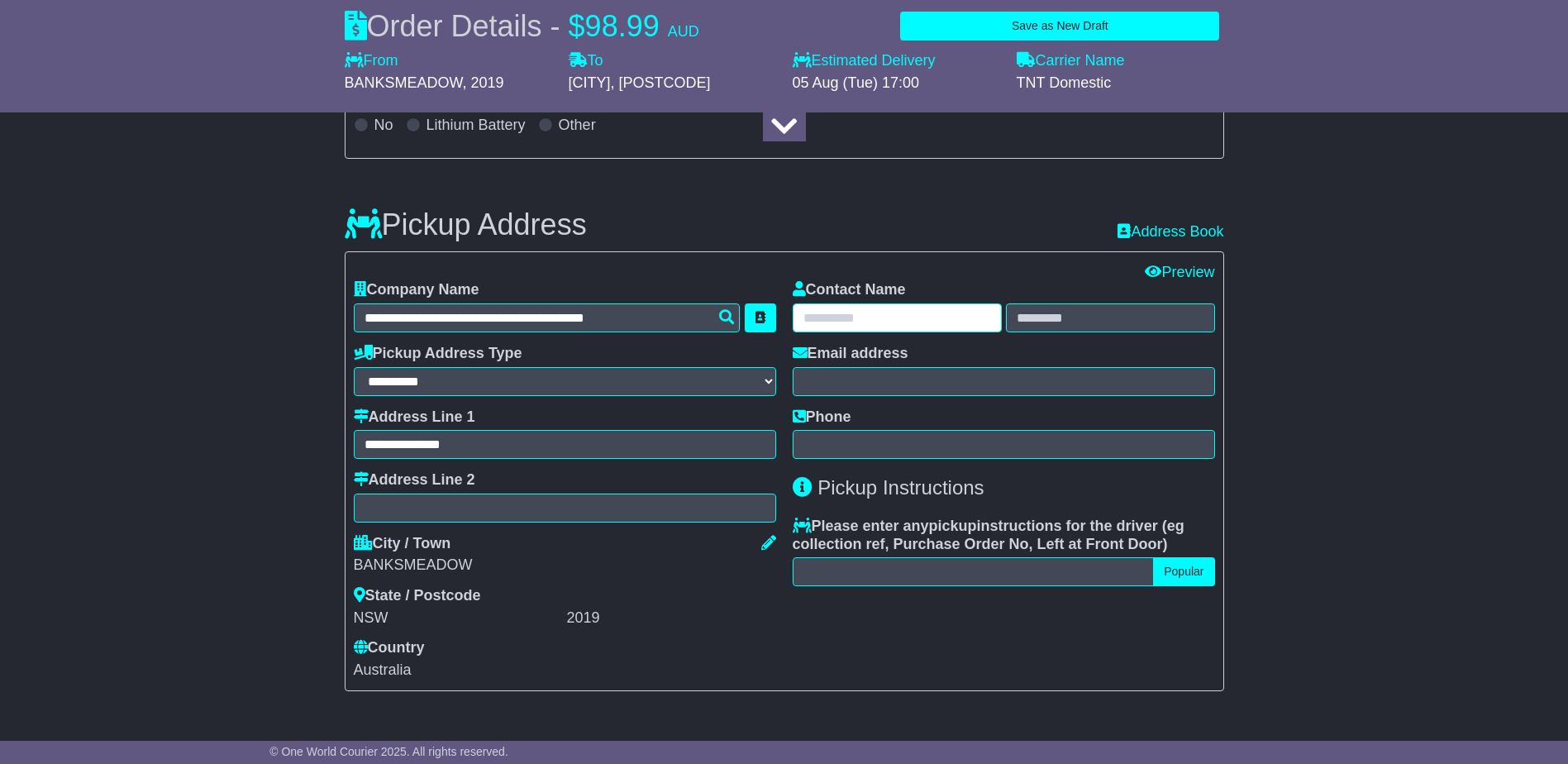 click at bounding box center (897, 318) 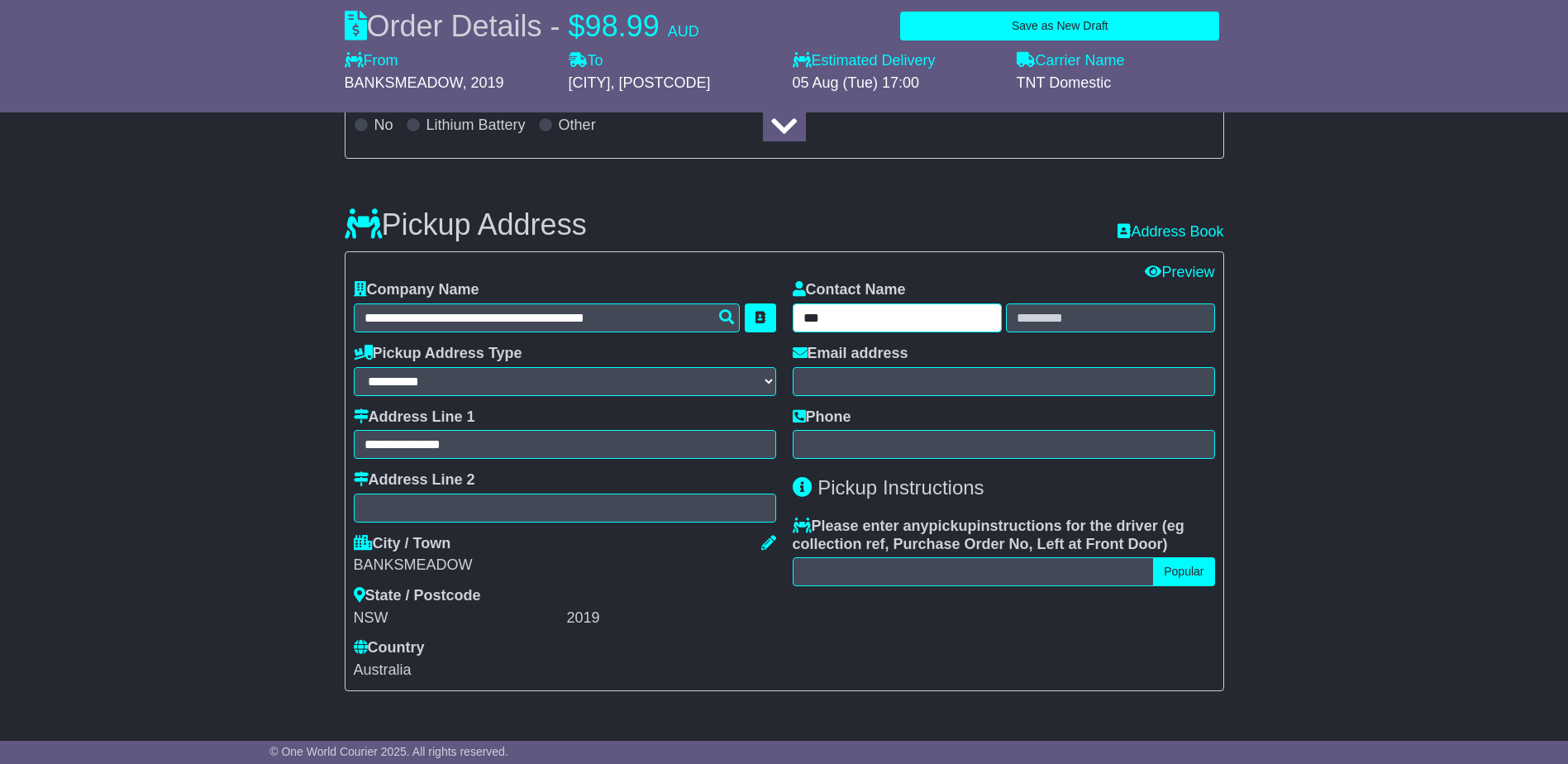 type on "***" 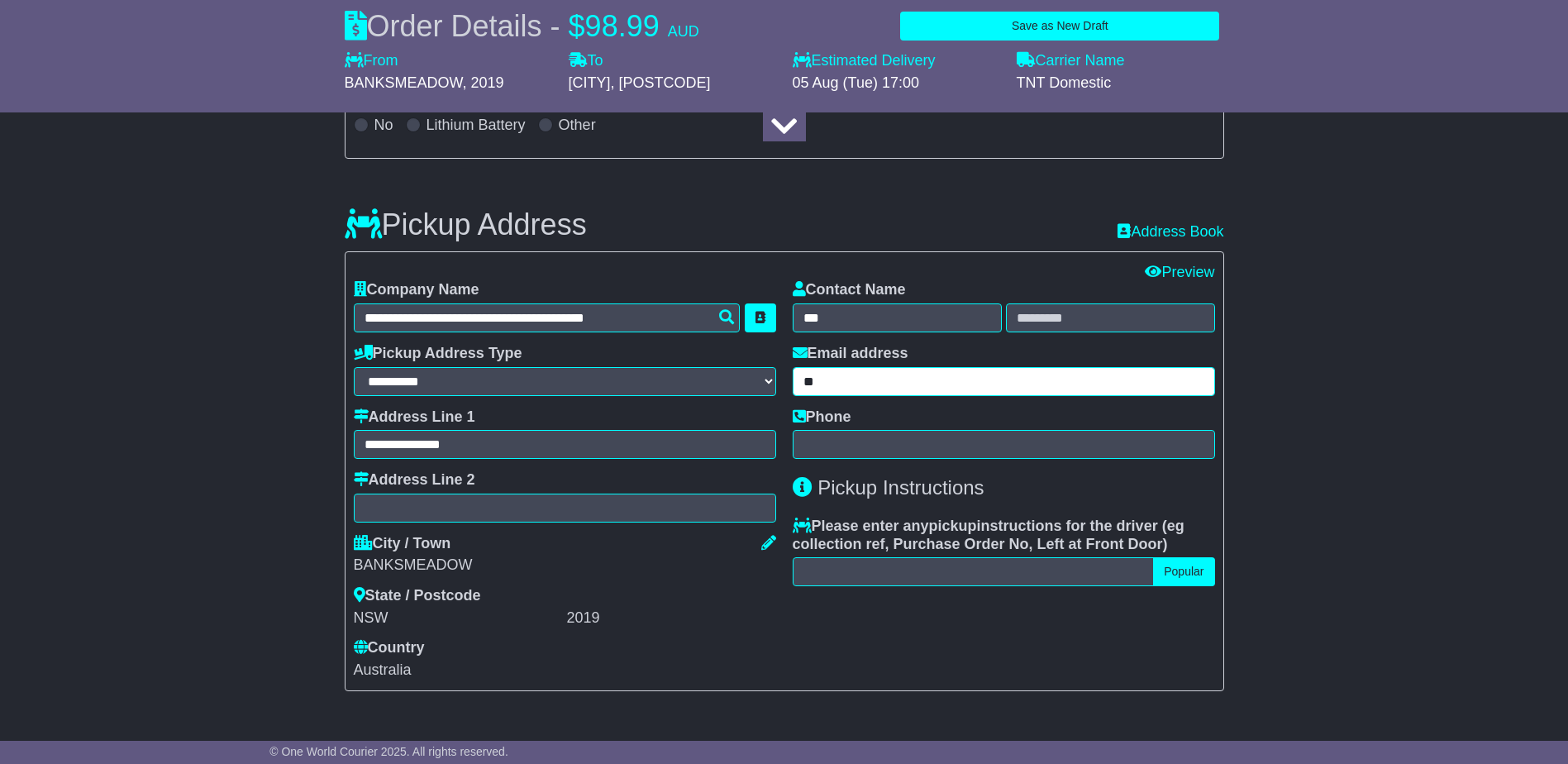 type on "*" 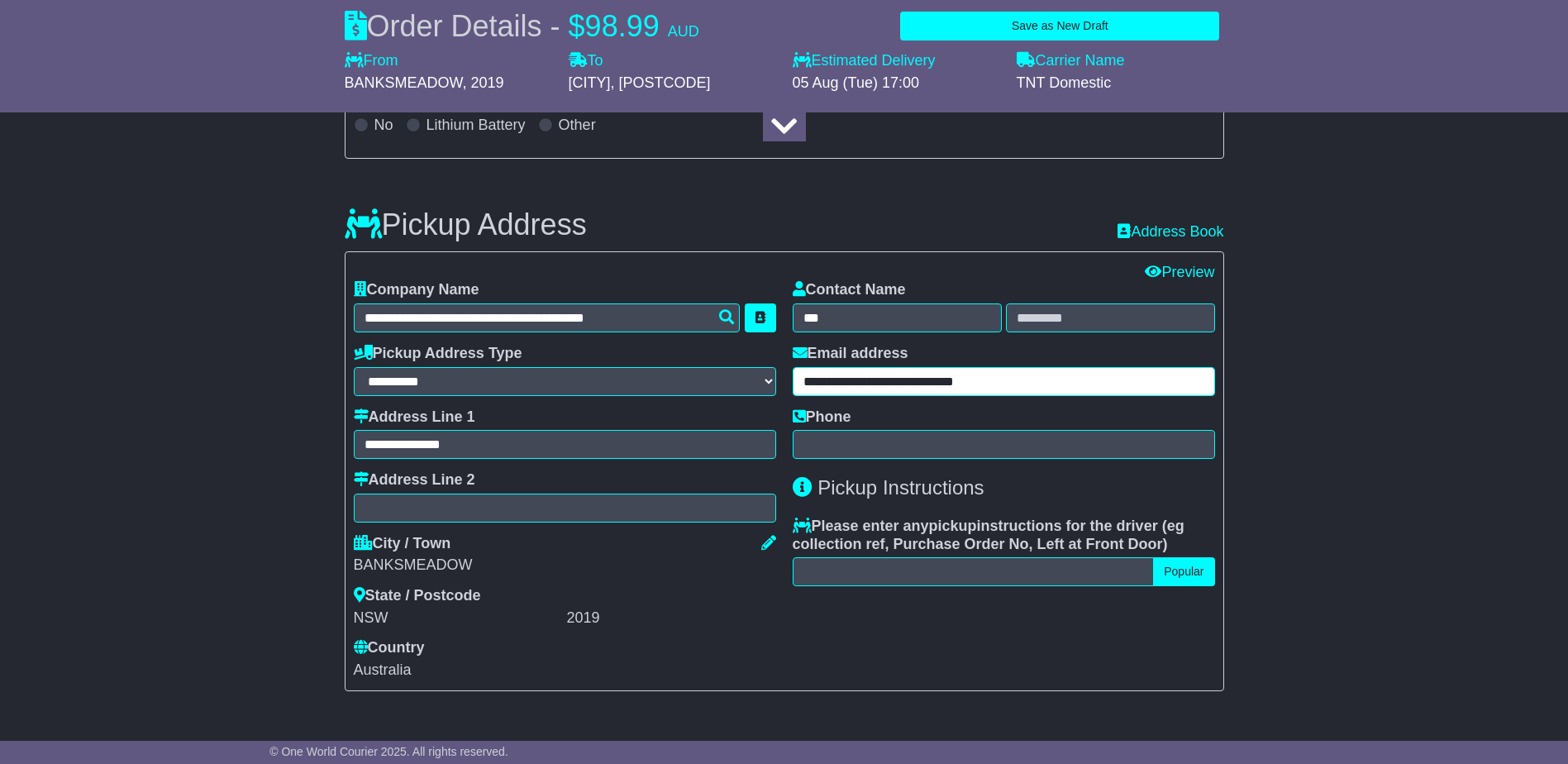 type on "**********" 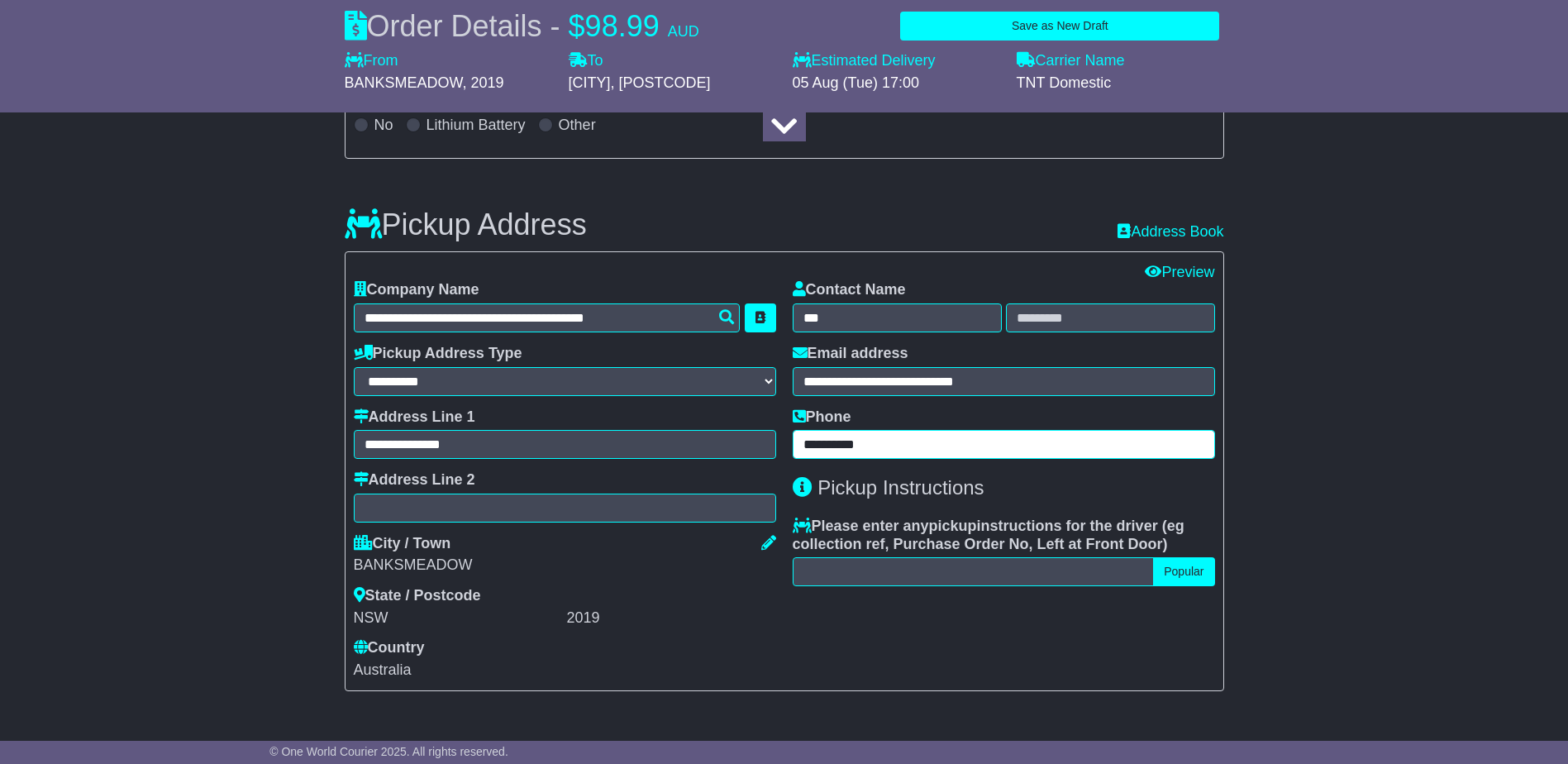 type on "**********" 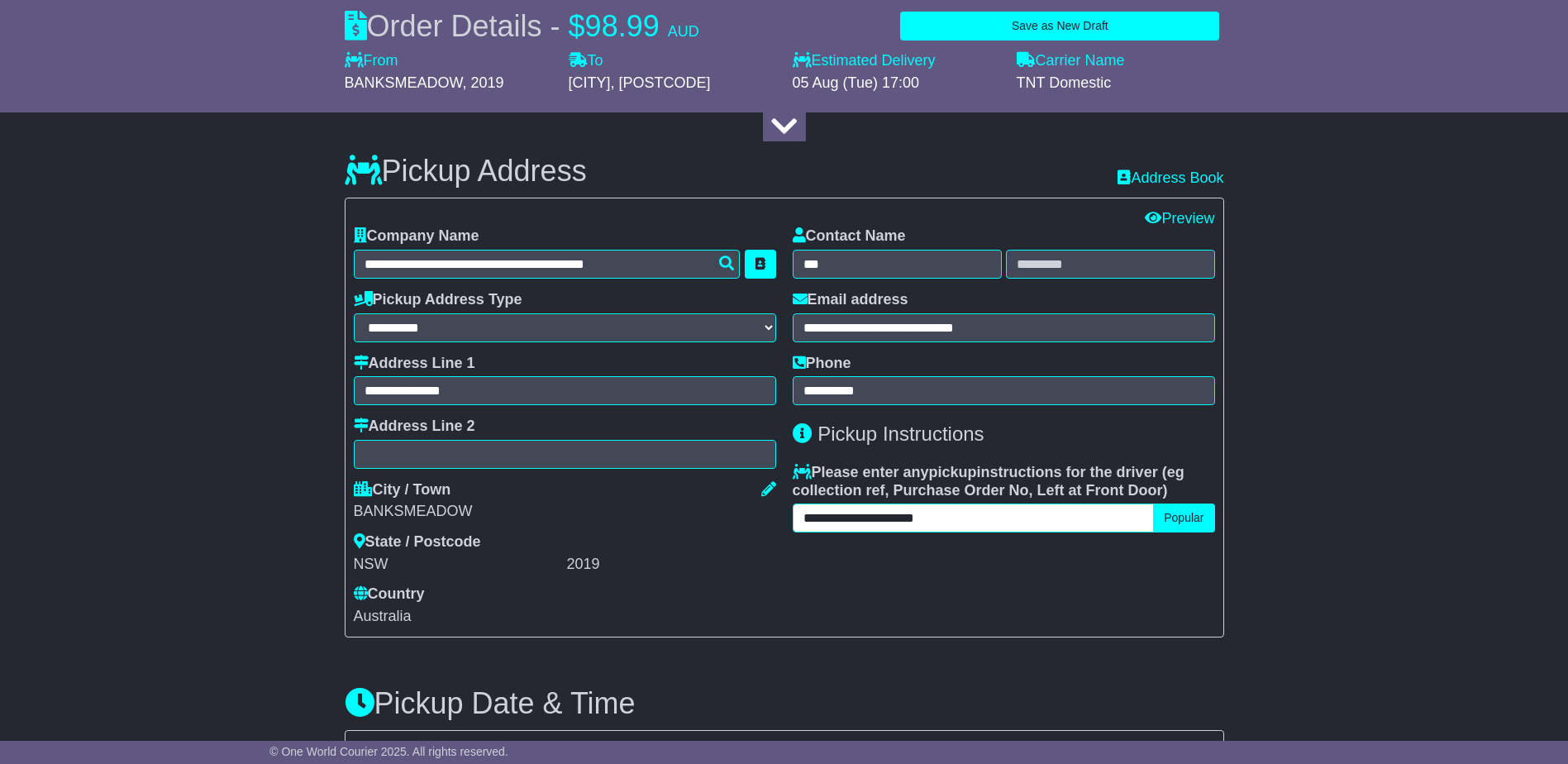 scroll, scrollTop: 413, scrollLeft: 0, axis: vertical 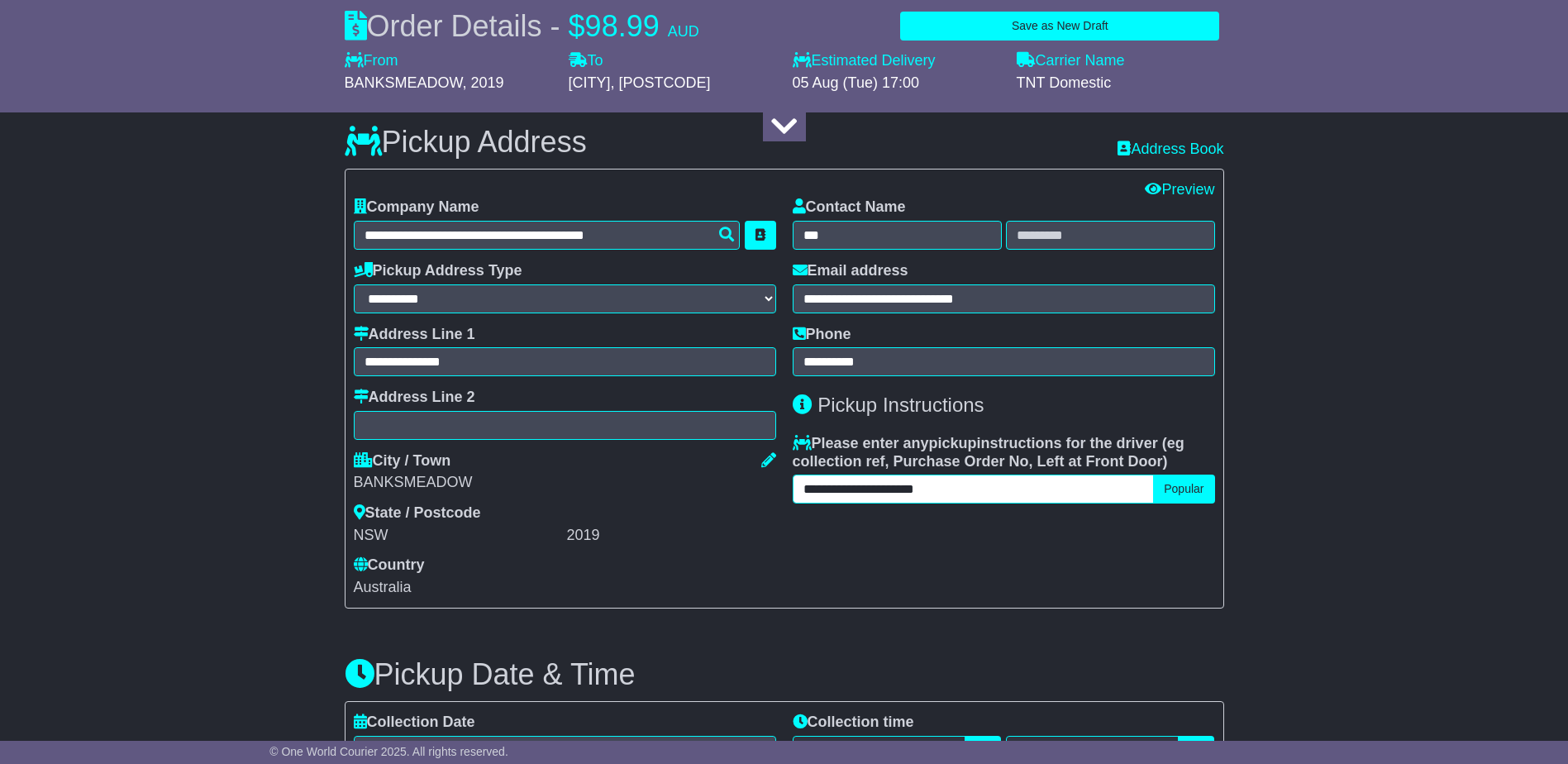 click on "**********" at bounding box center [974, 489] 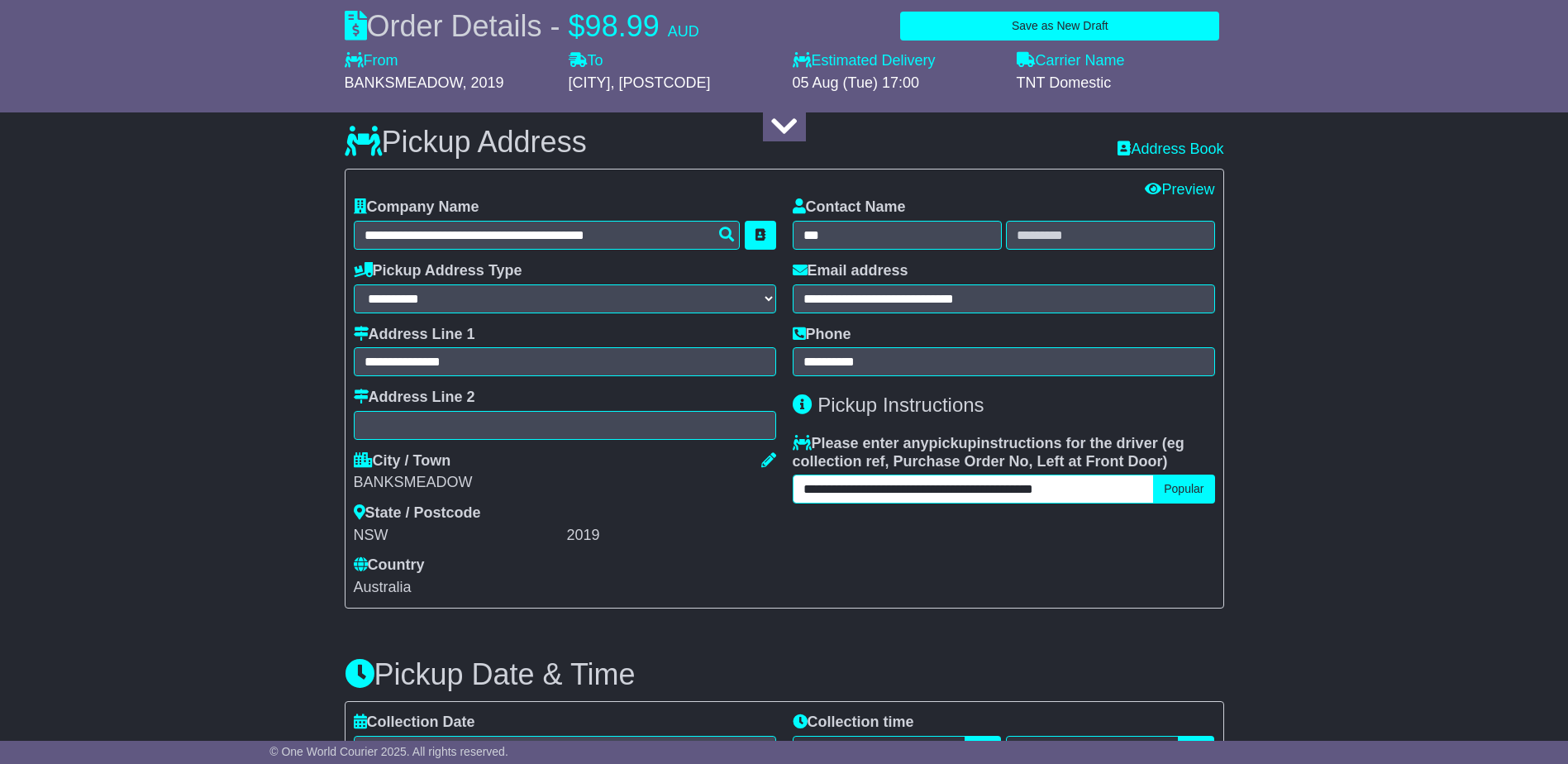 type on "**********" 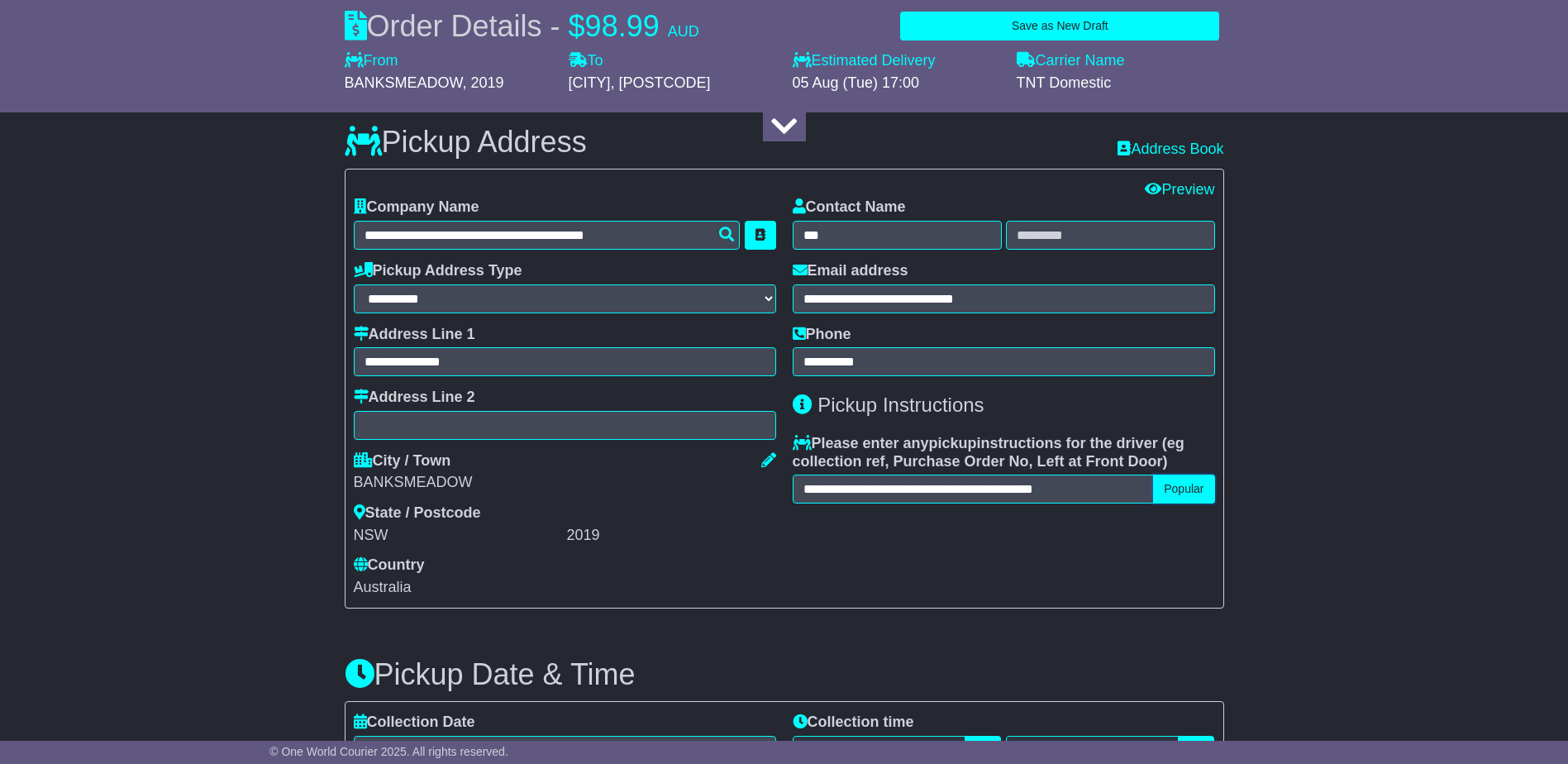 type 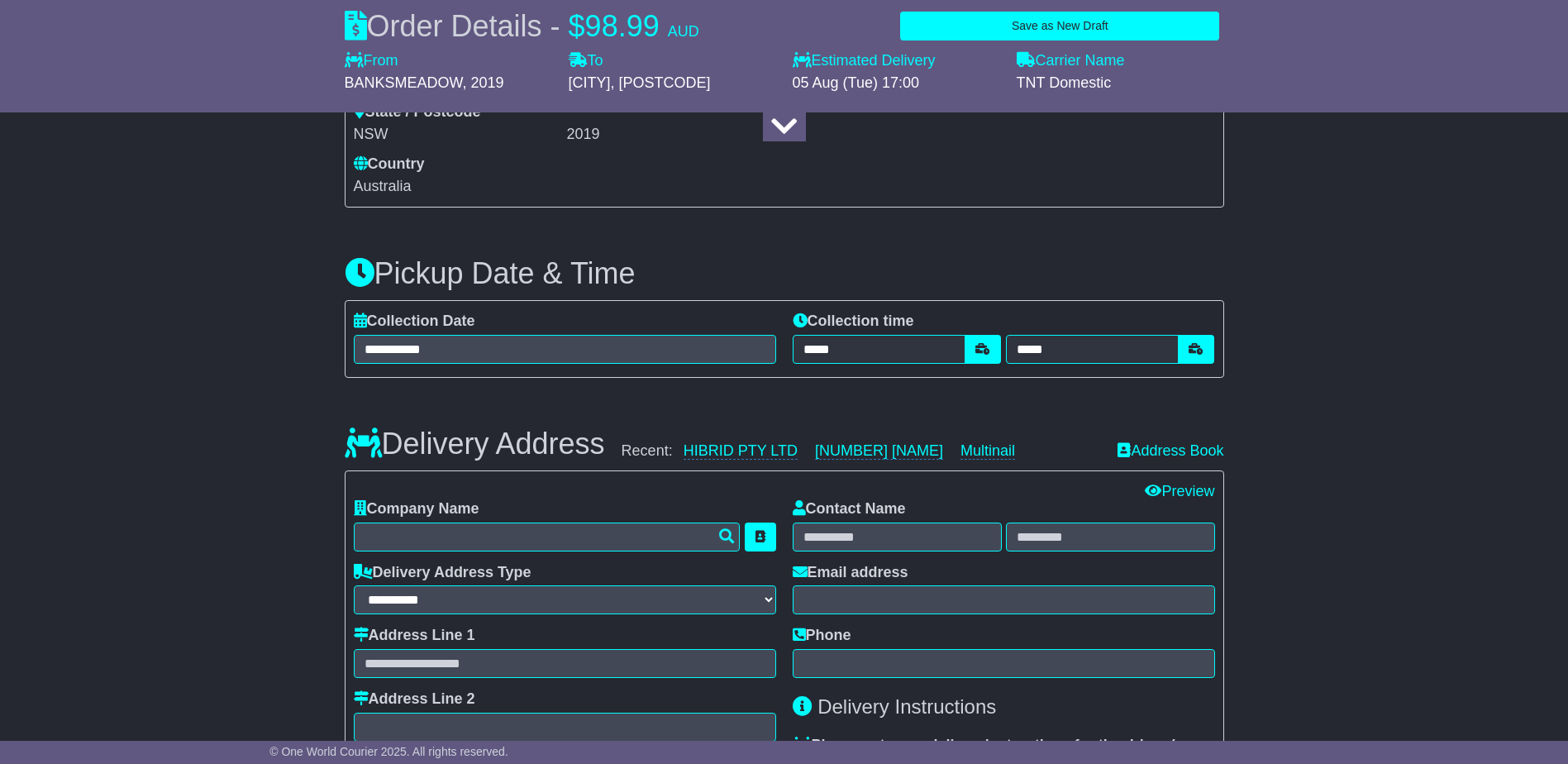 scroll, scrollTop: 827, scrollLeft: 0, axis: vertical 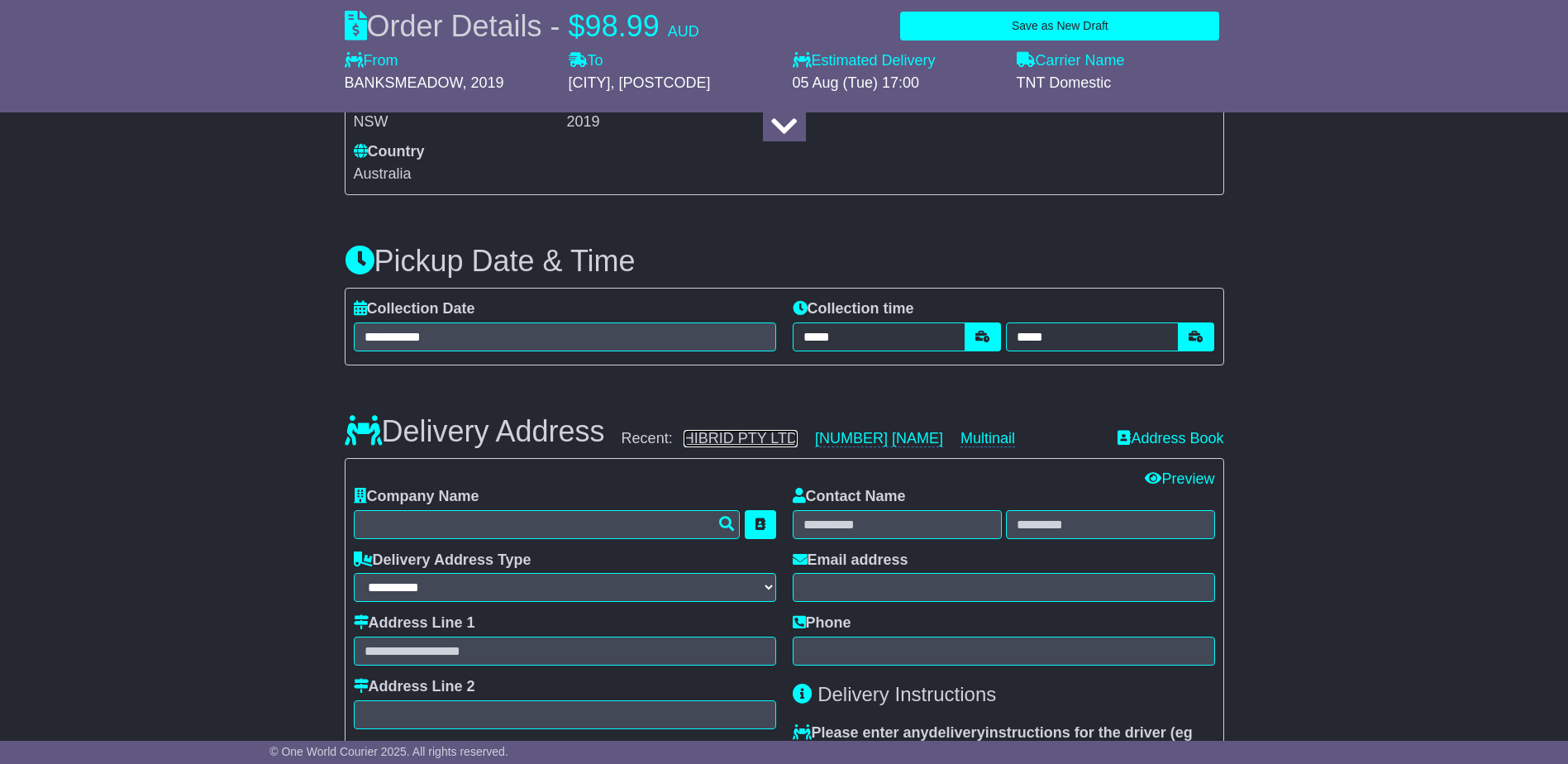 click on "HIBRID PTY LTD" at bounding box center [741, 438] 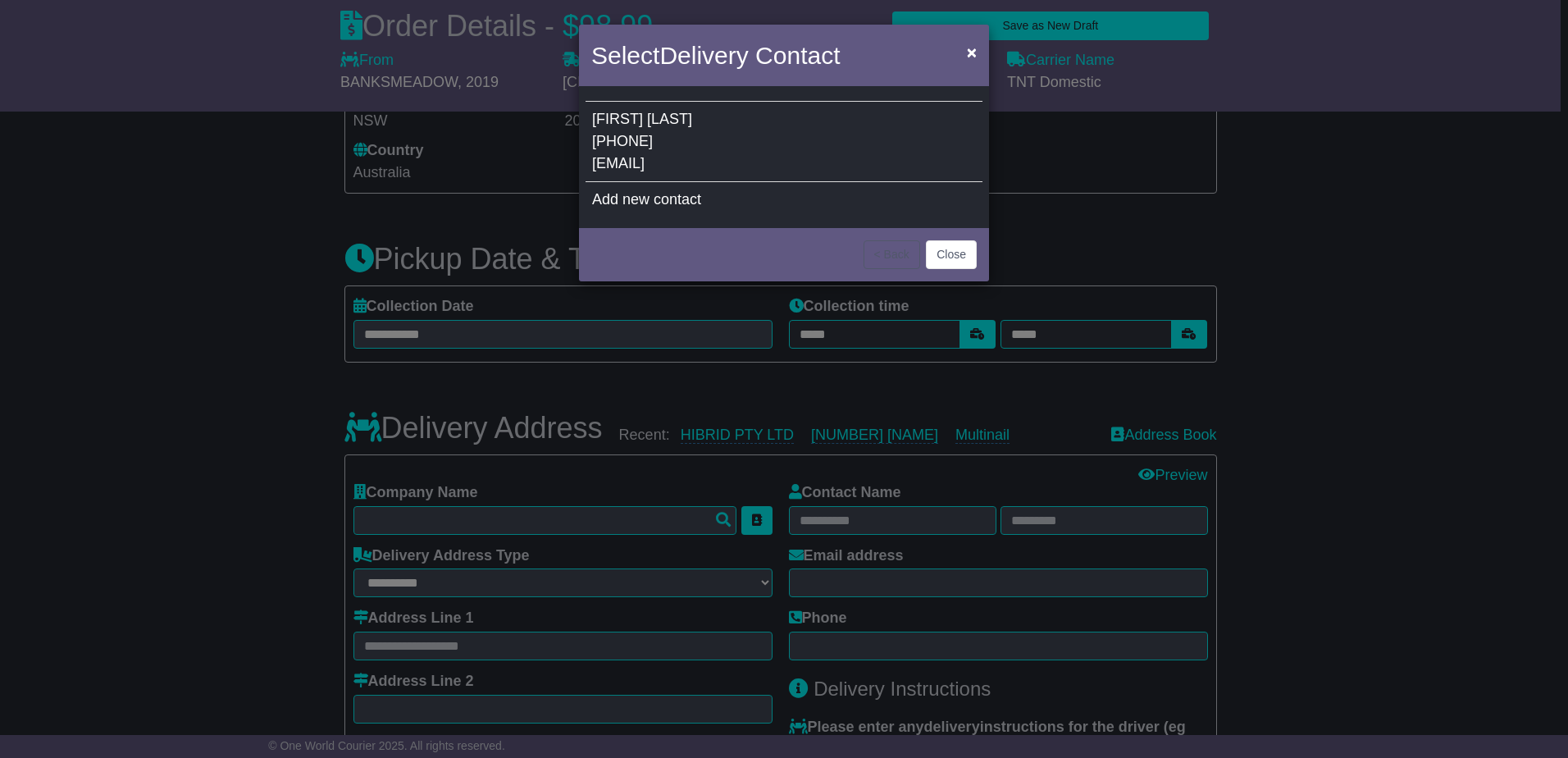 click on "BRETT   HILL
0408054311
Defenderweekender@outlook.com" at bounding box center (784, 142) 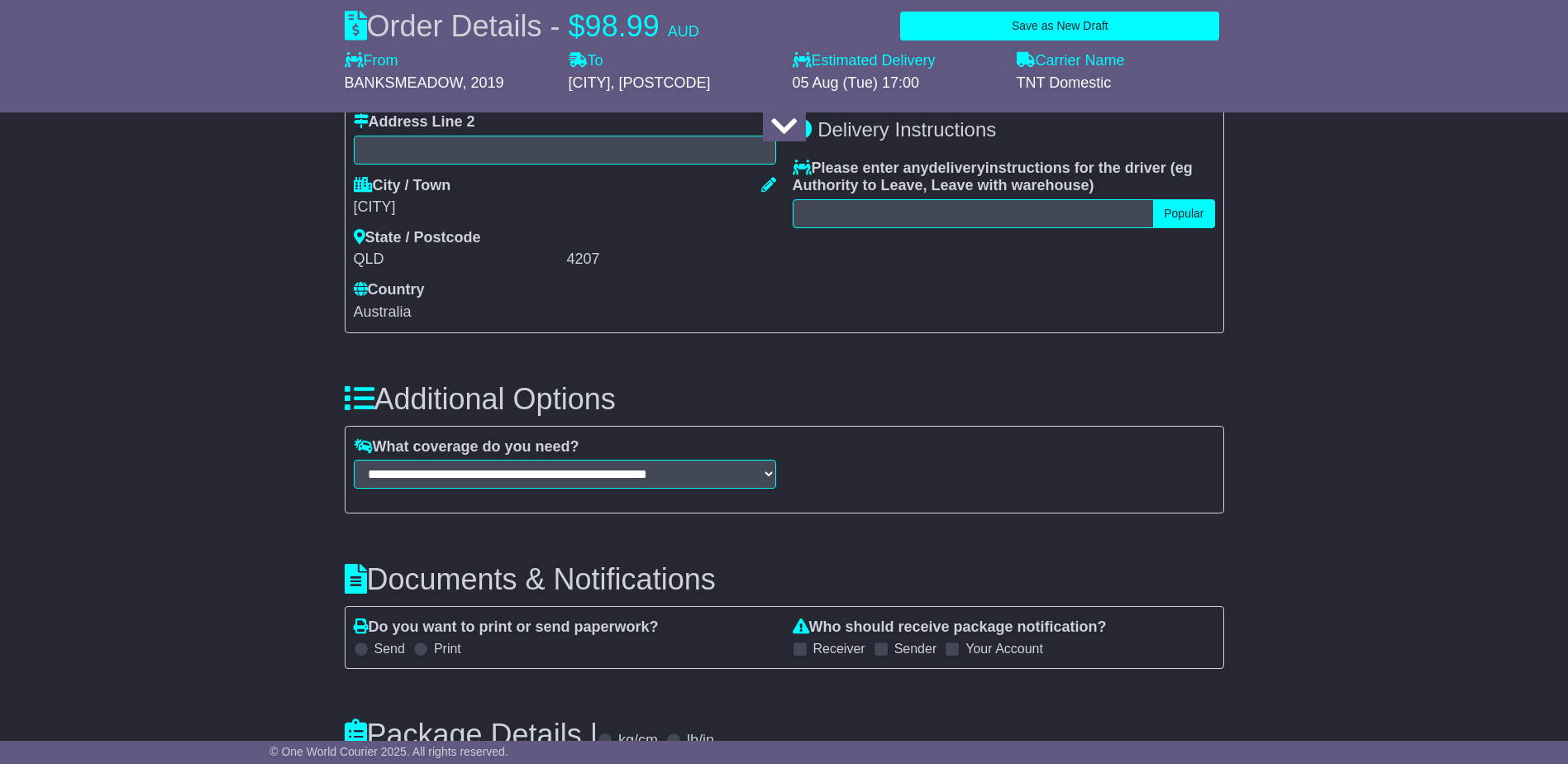 scroll, scrollTop: 1406, scrollLeft: 0, axis: vertical 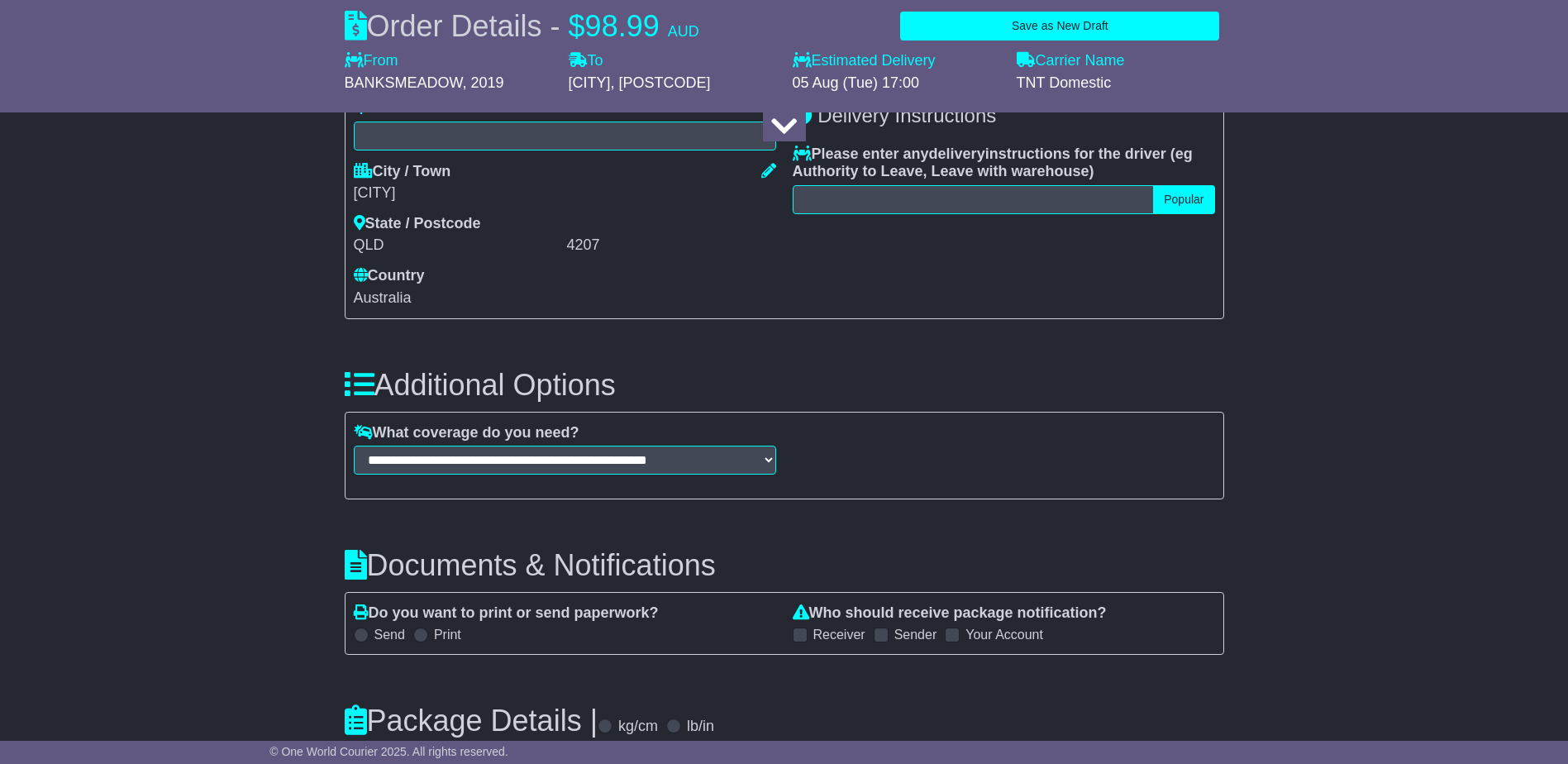 click on "Send" at bounding box center [389, 634] 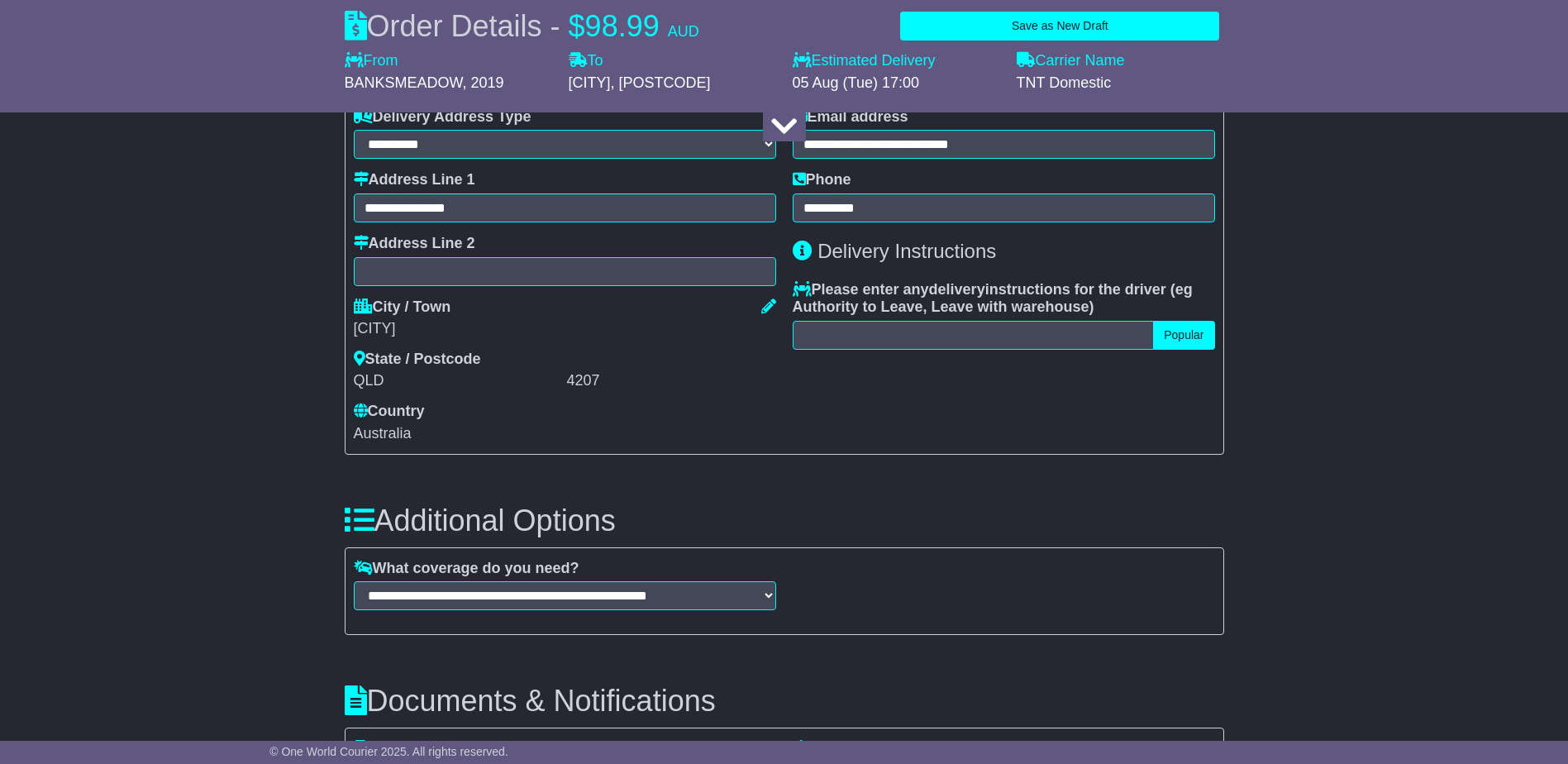 scroll, scrollTop: 1187, scrollLeft: 0, axis: vertical 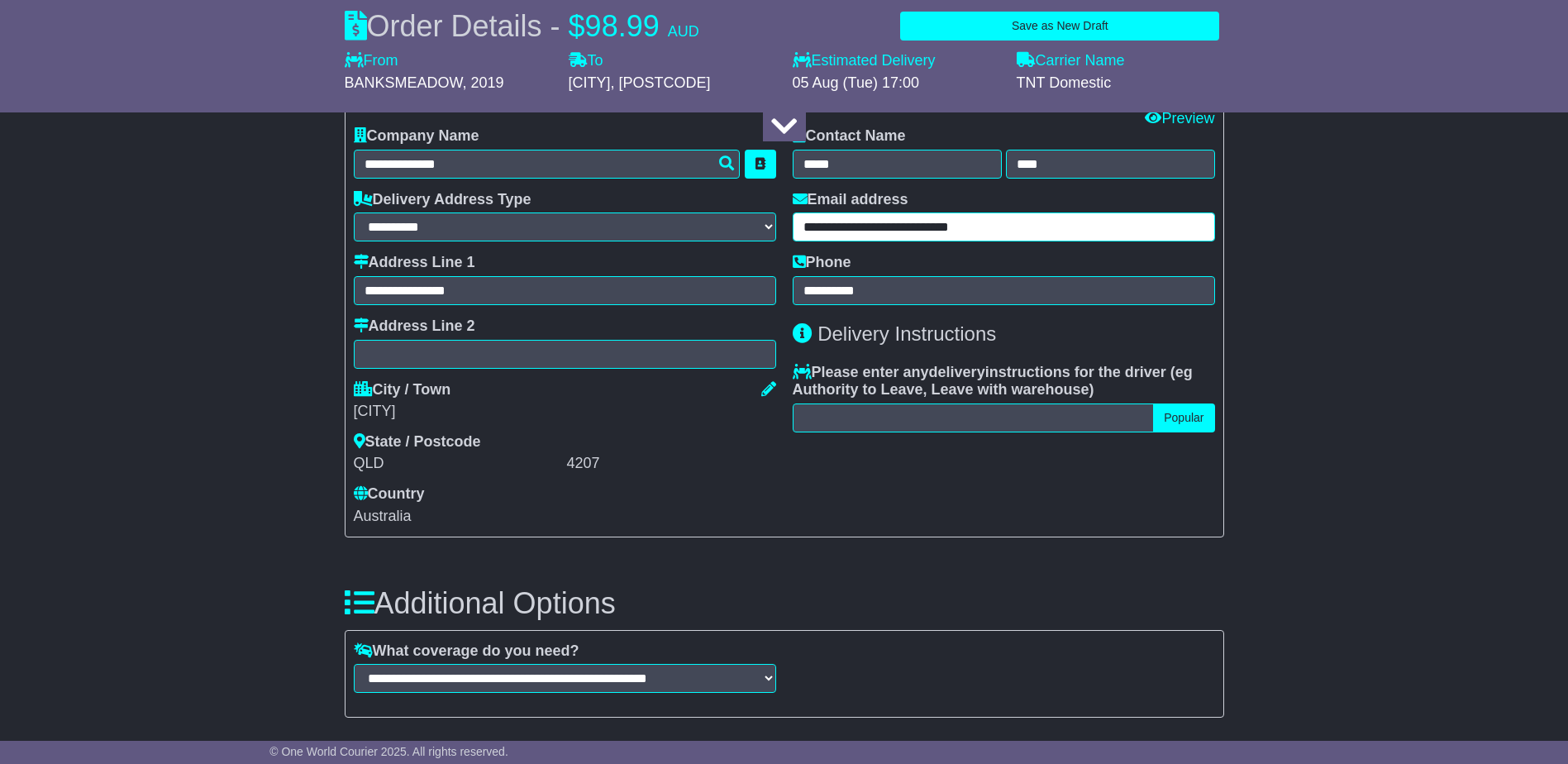 drag, startPoint x: 1037, startPoint y: 230, endPoint x: 576, endPoint y: 228, distance: 461.0043 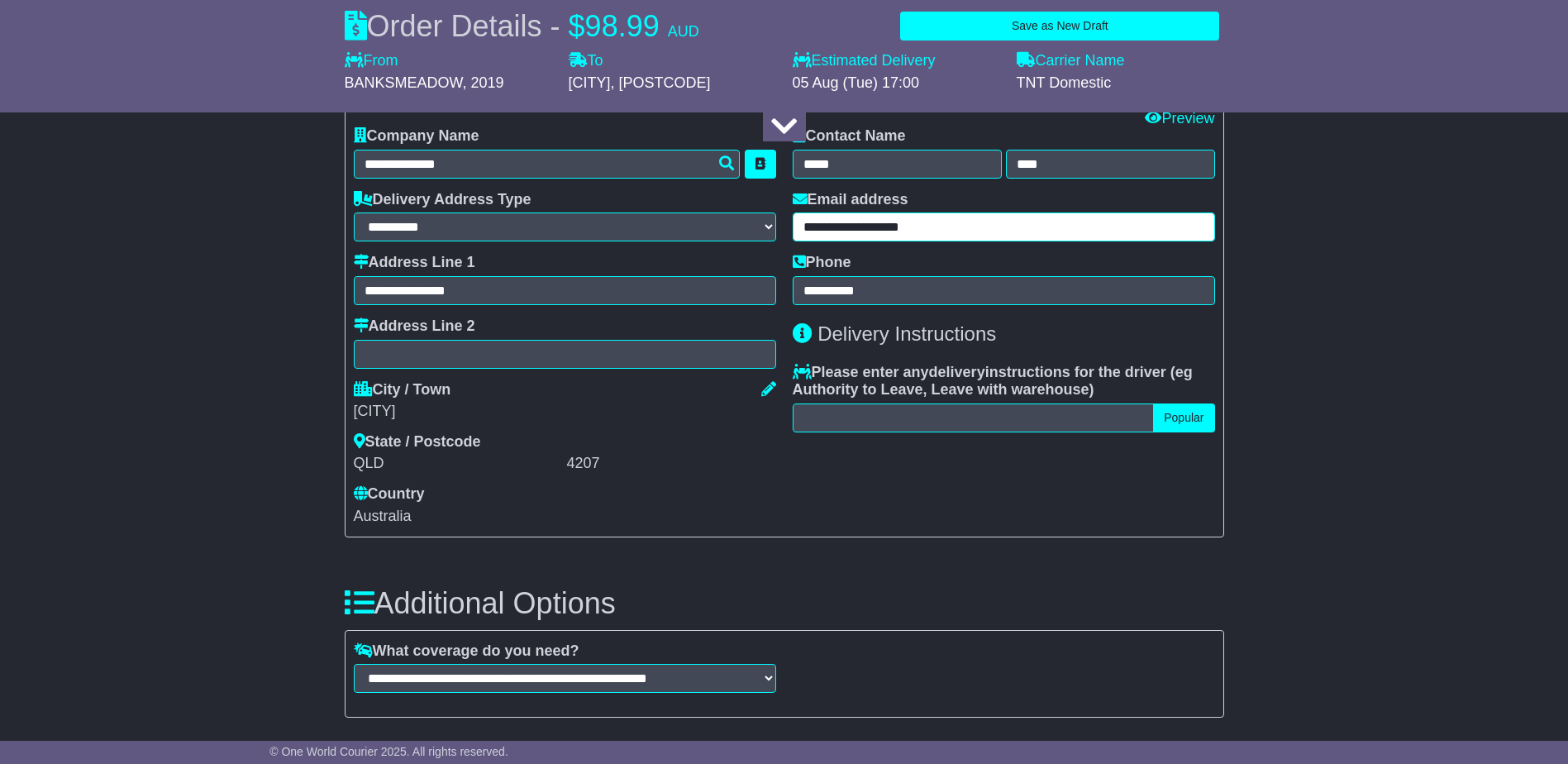 type on "**********" 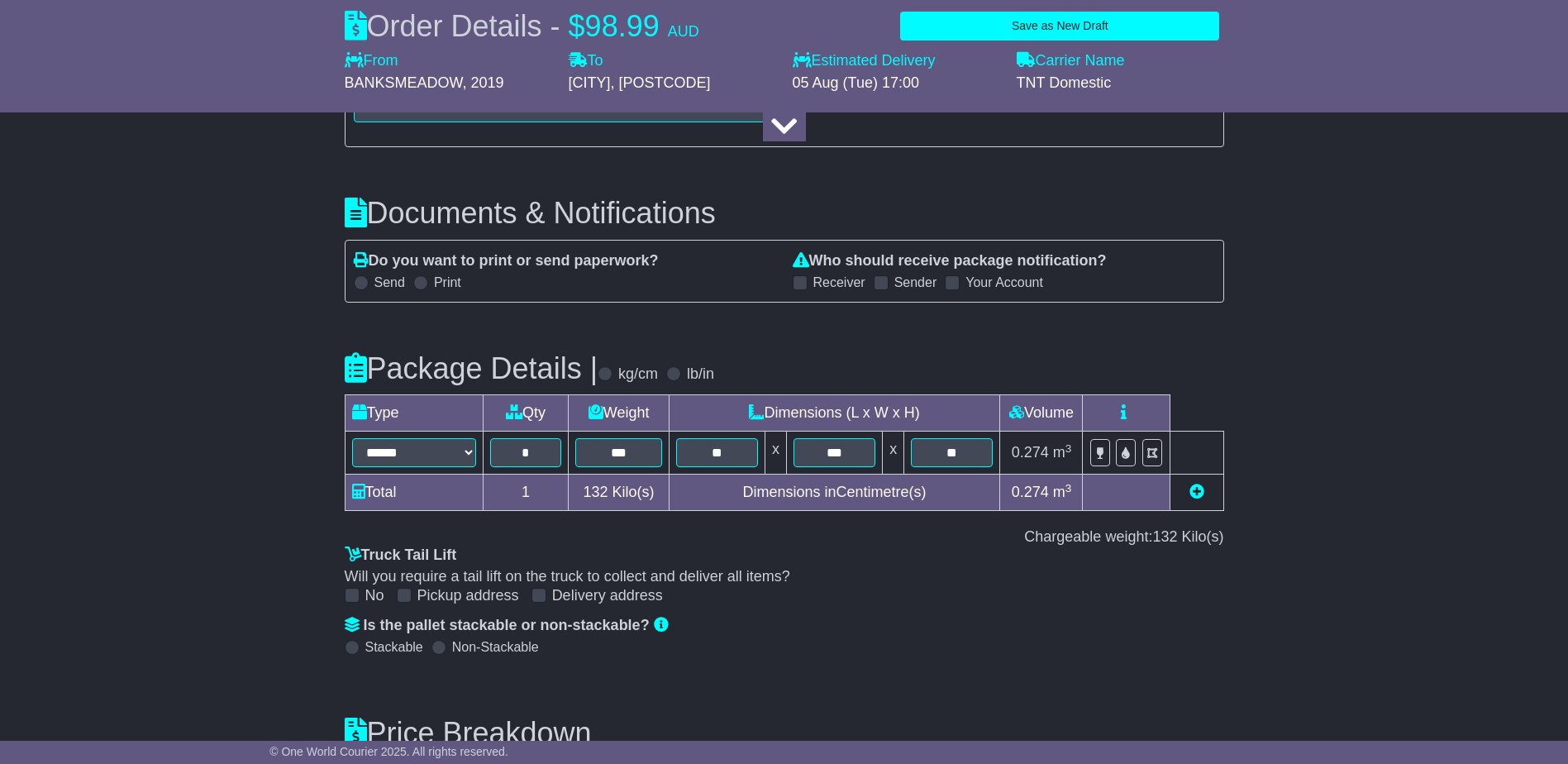 scroll, scrollTop: 1931, scrollLeft: 0, axis: vertical 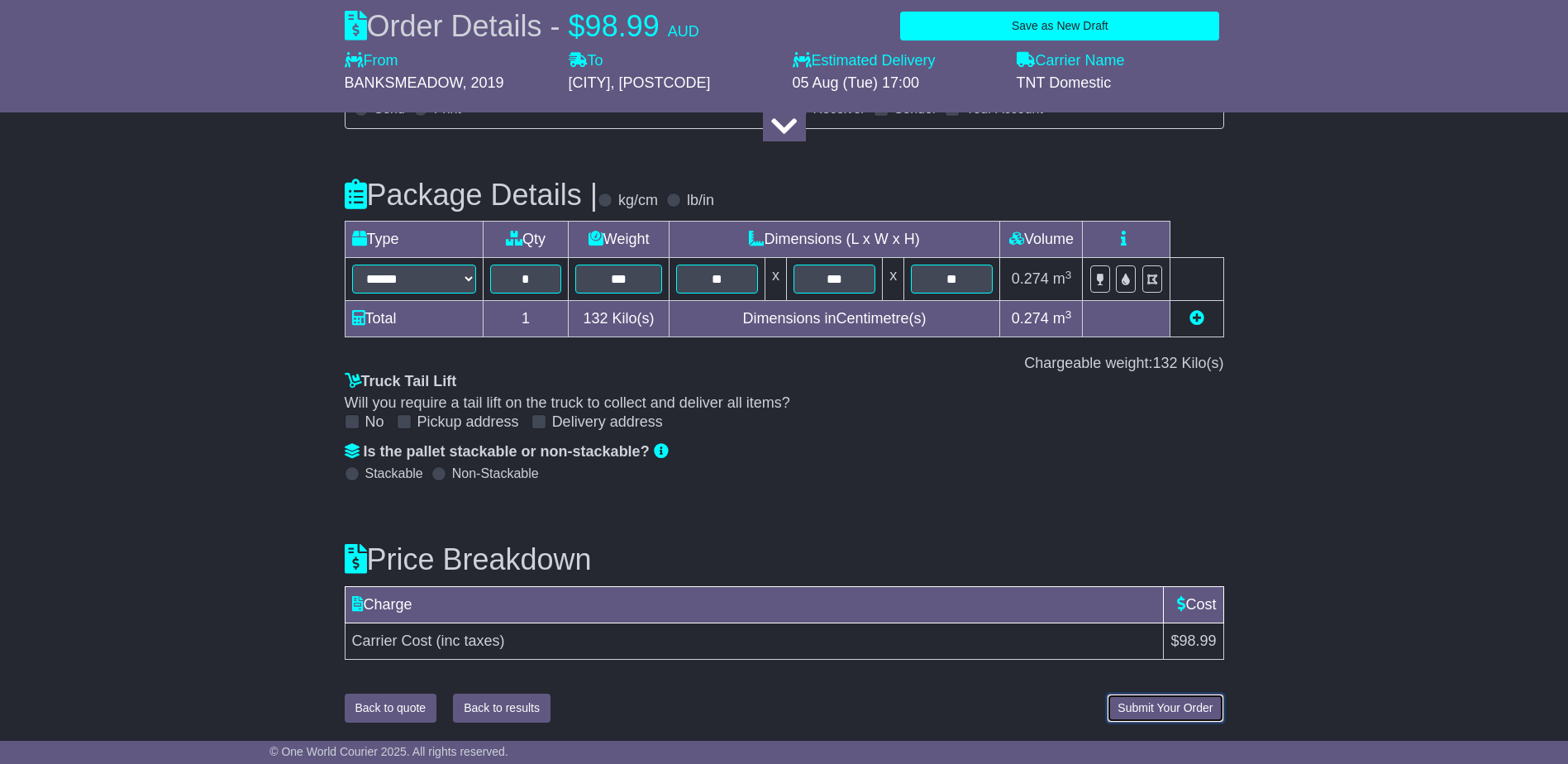 drag, startPoint x: 1153, startPoint y: 703, endPoint x: 1132, endPoint y: 694, distance: 22.847 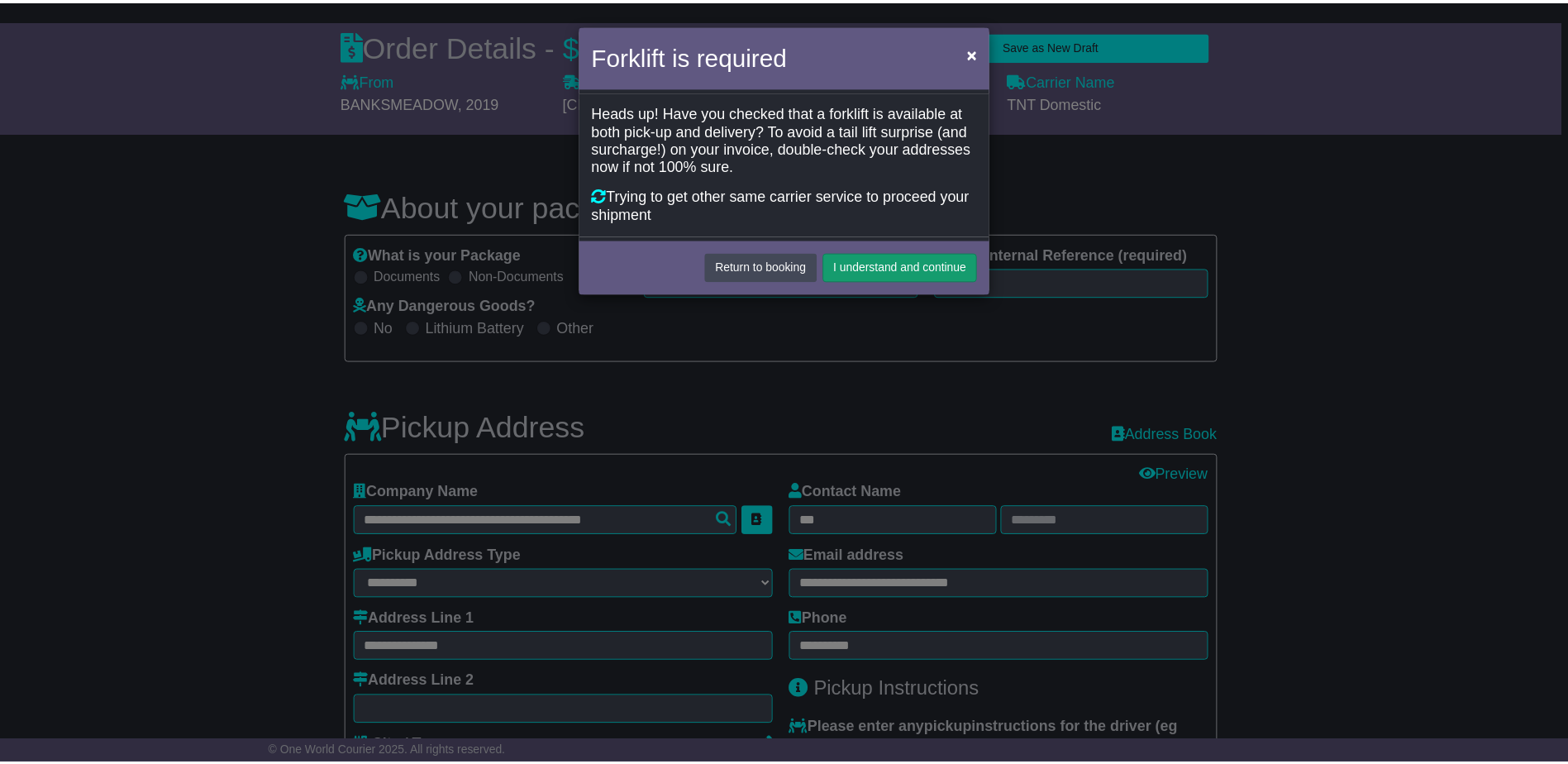 scroll, scrollTop: 0, scrollLeft: 0, axis: both 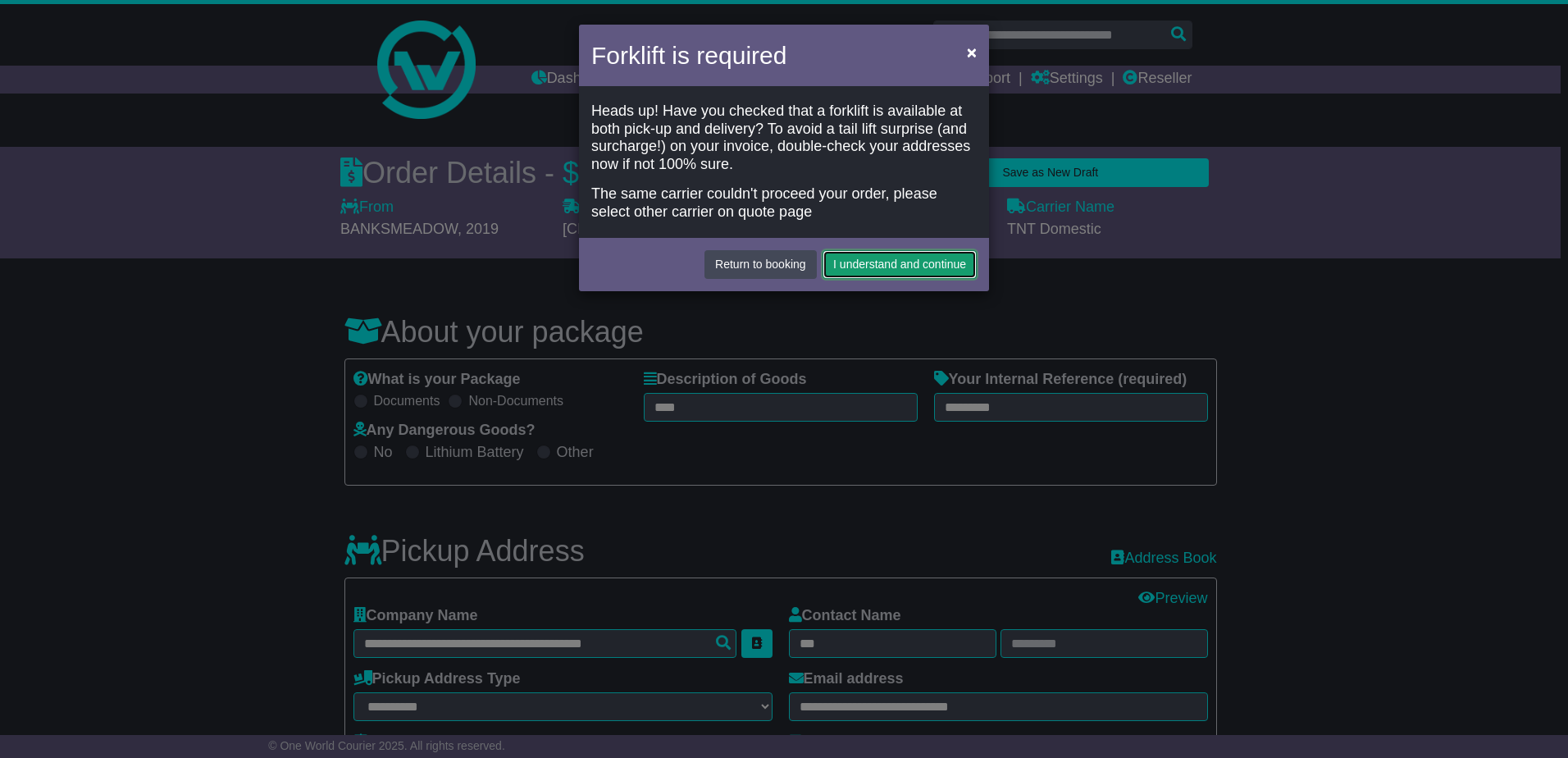 click on "I understand and continue" at bounding box center [900, 264] 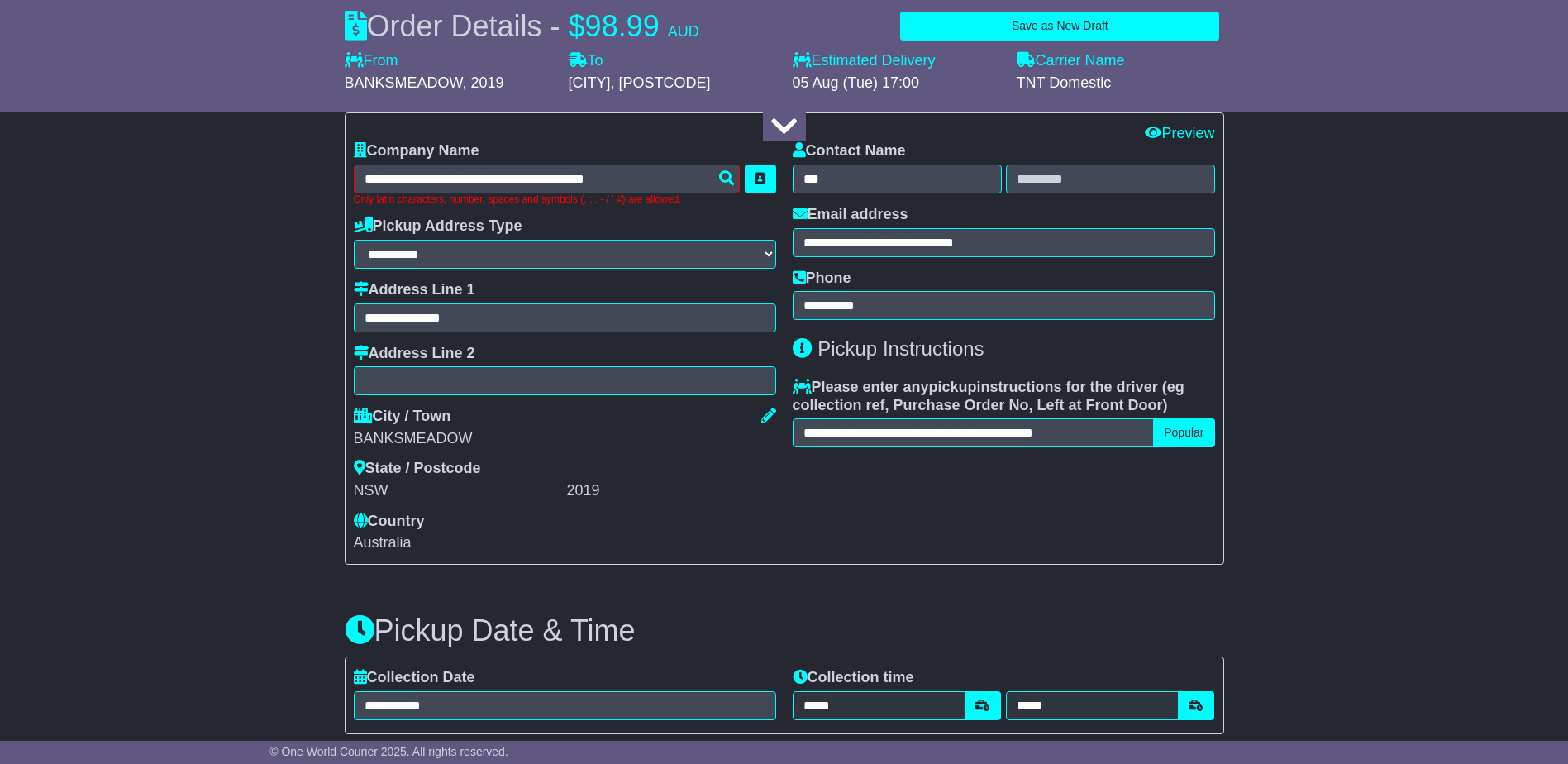 scroll, scrollTop: 480, scrollLeft: 0, axis: vertical 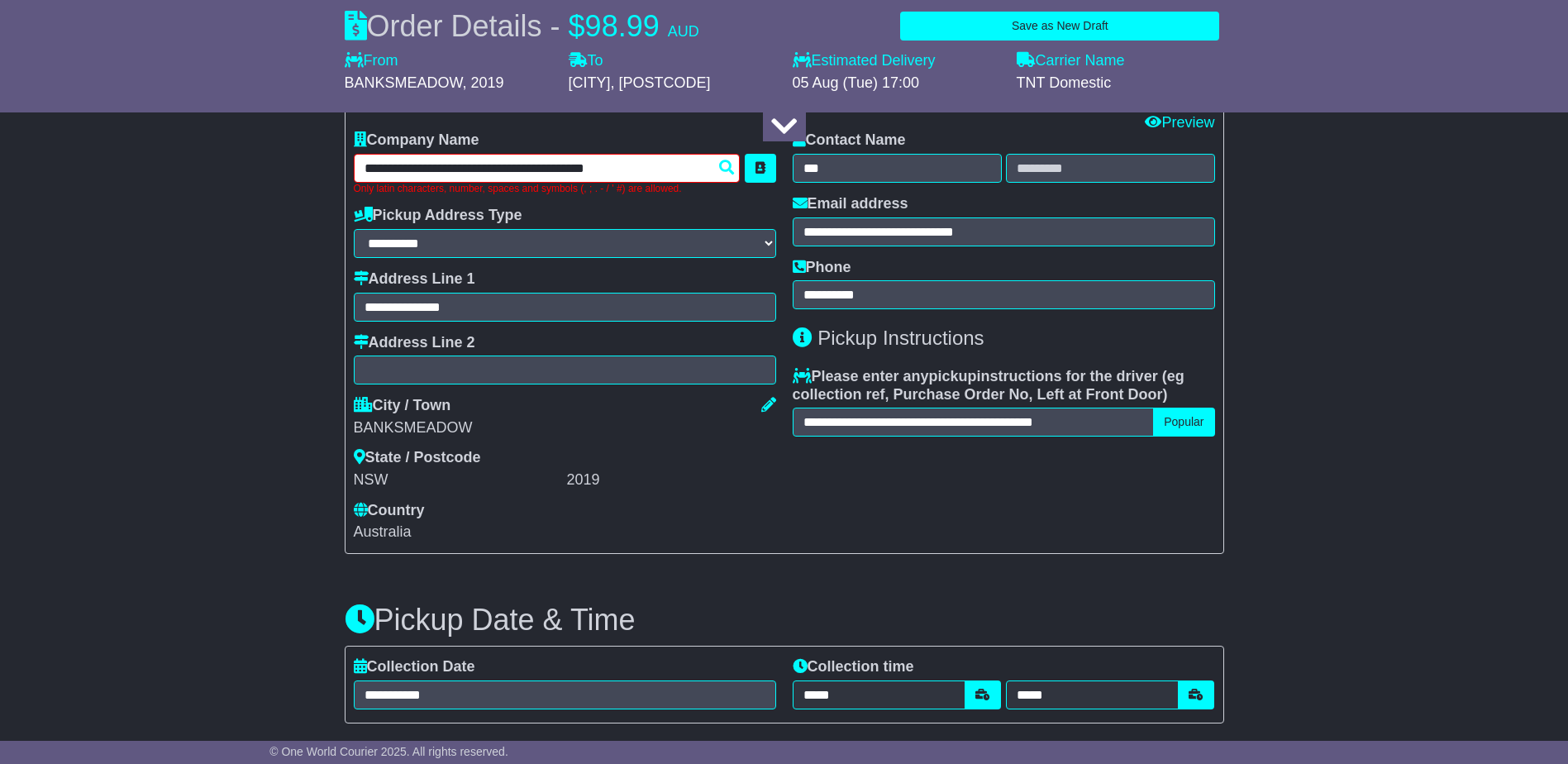 click on "**********" at bounding box center [547, 168] 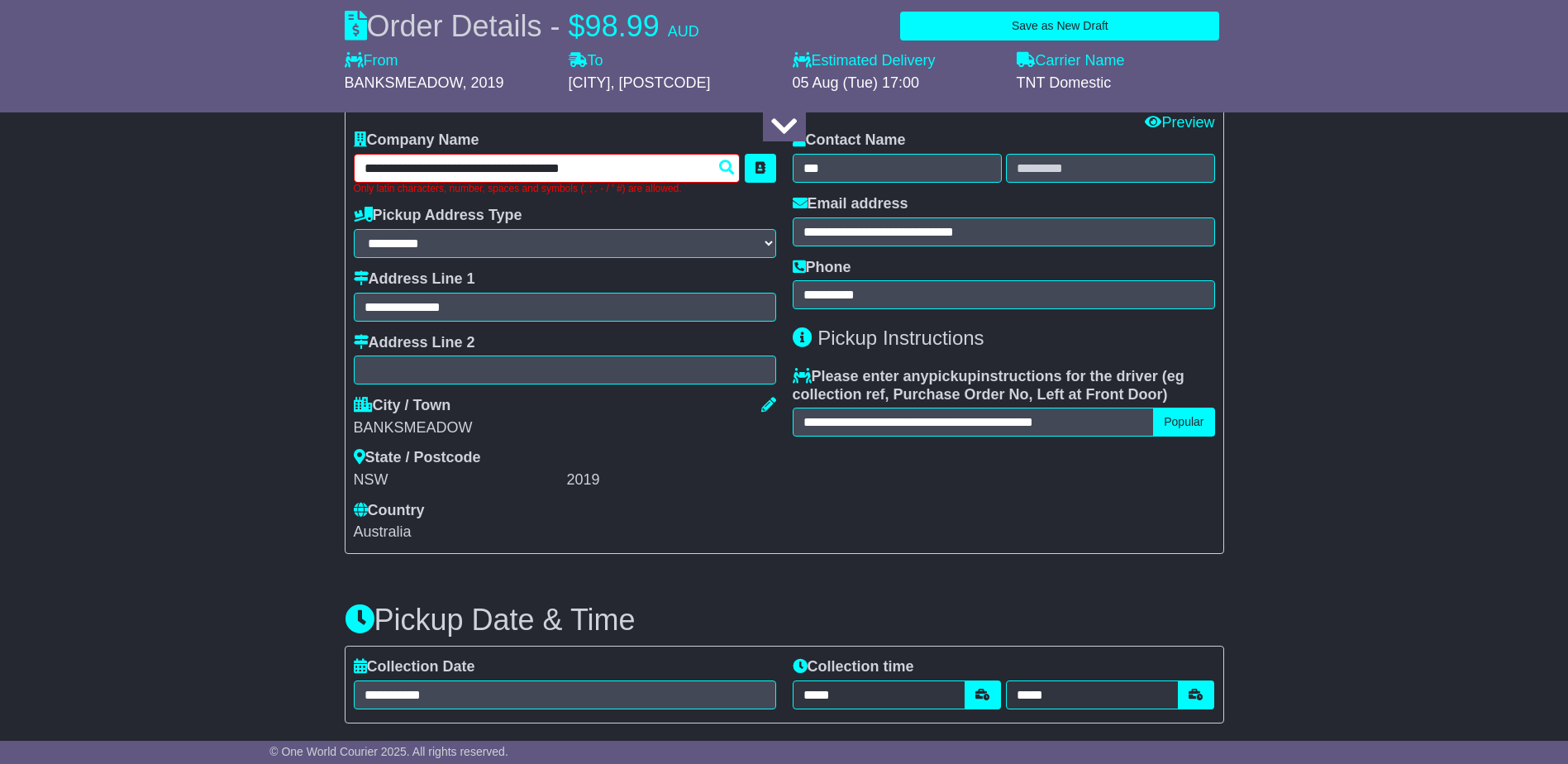type on "**********" 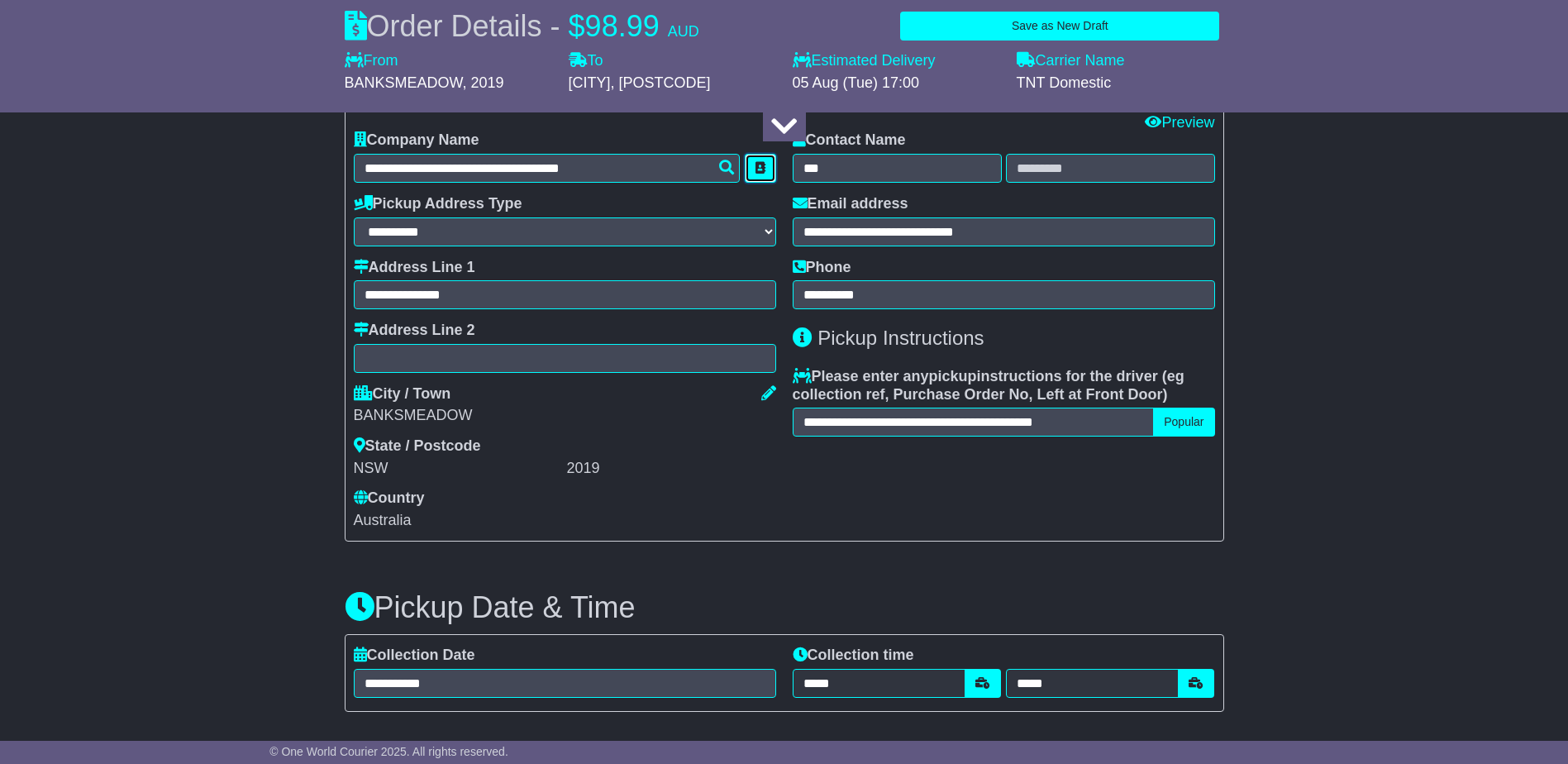 type 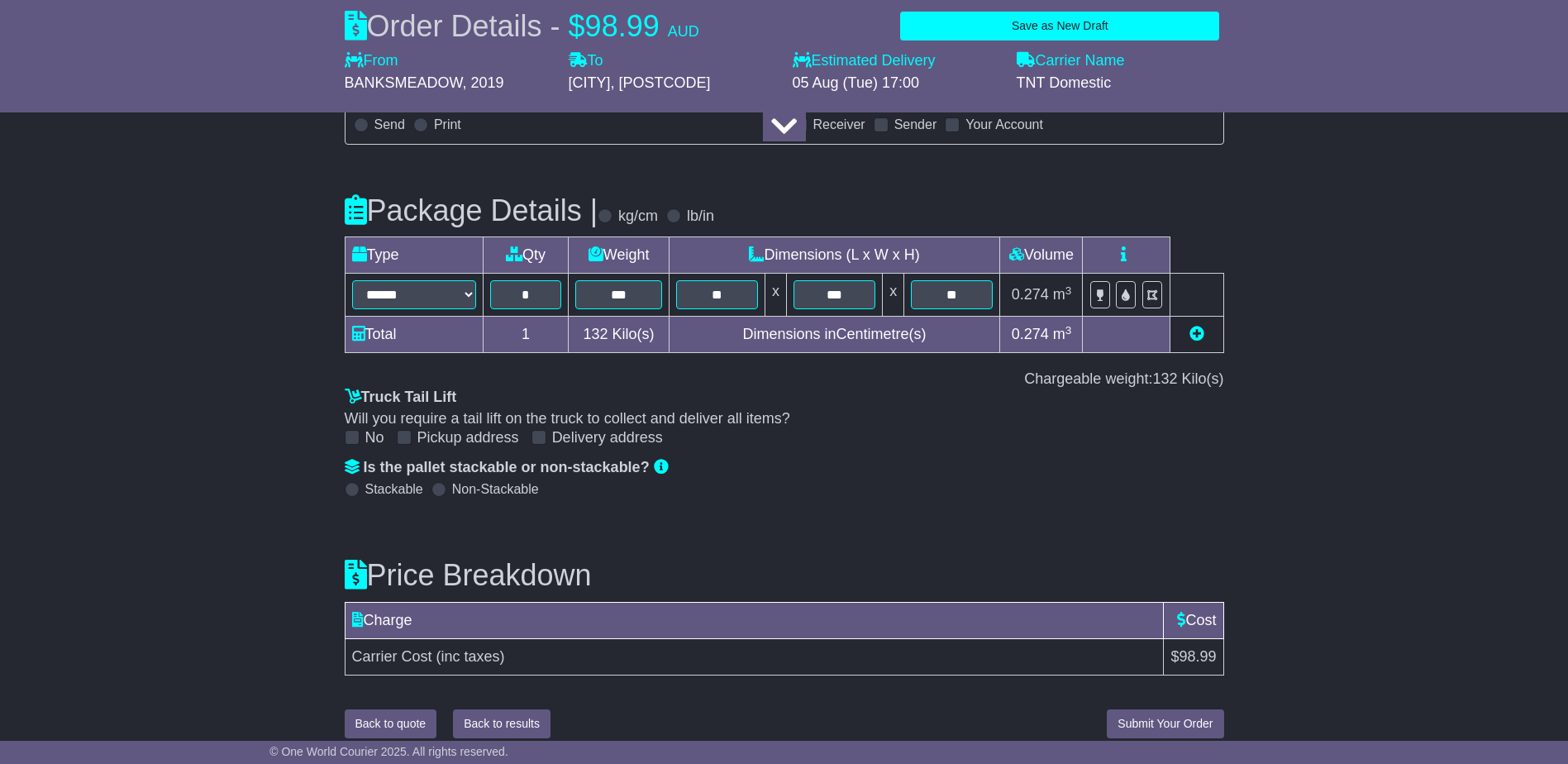 scroll, scrollTop: 1931, scrollLeft: 0, axis: vertical 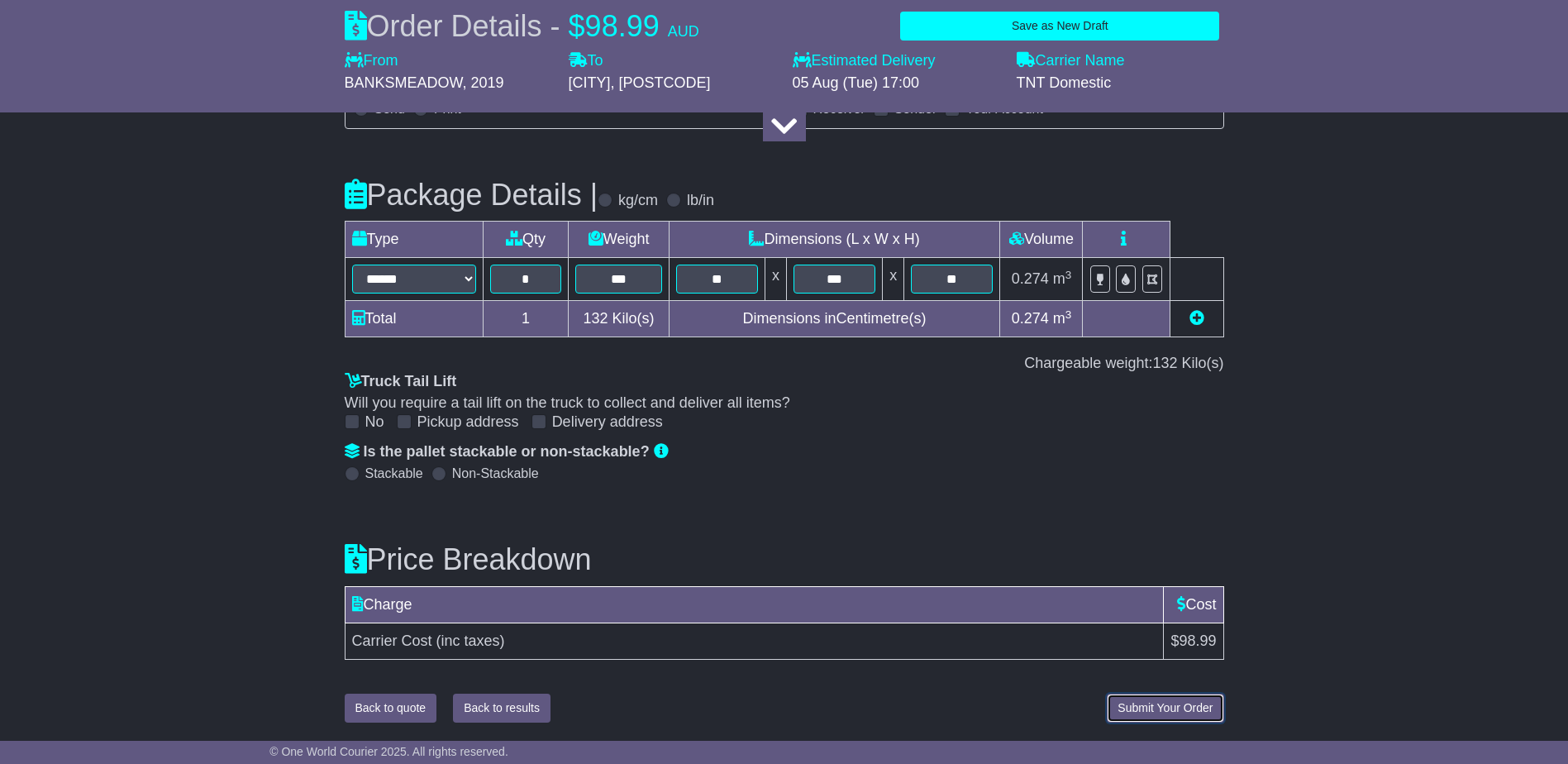 click on "Submit Your Order" at bounding box center (1165, 708) 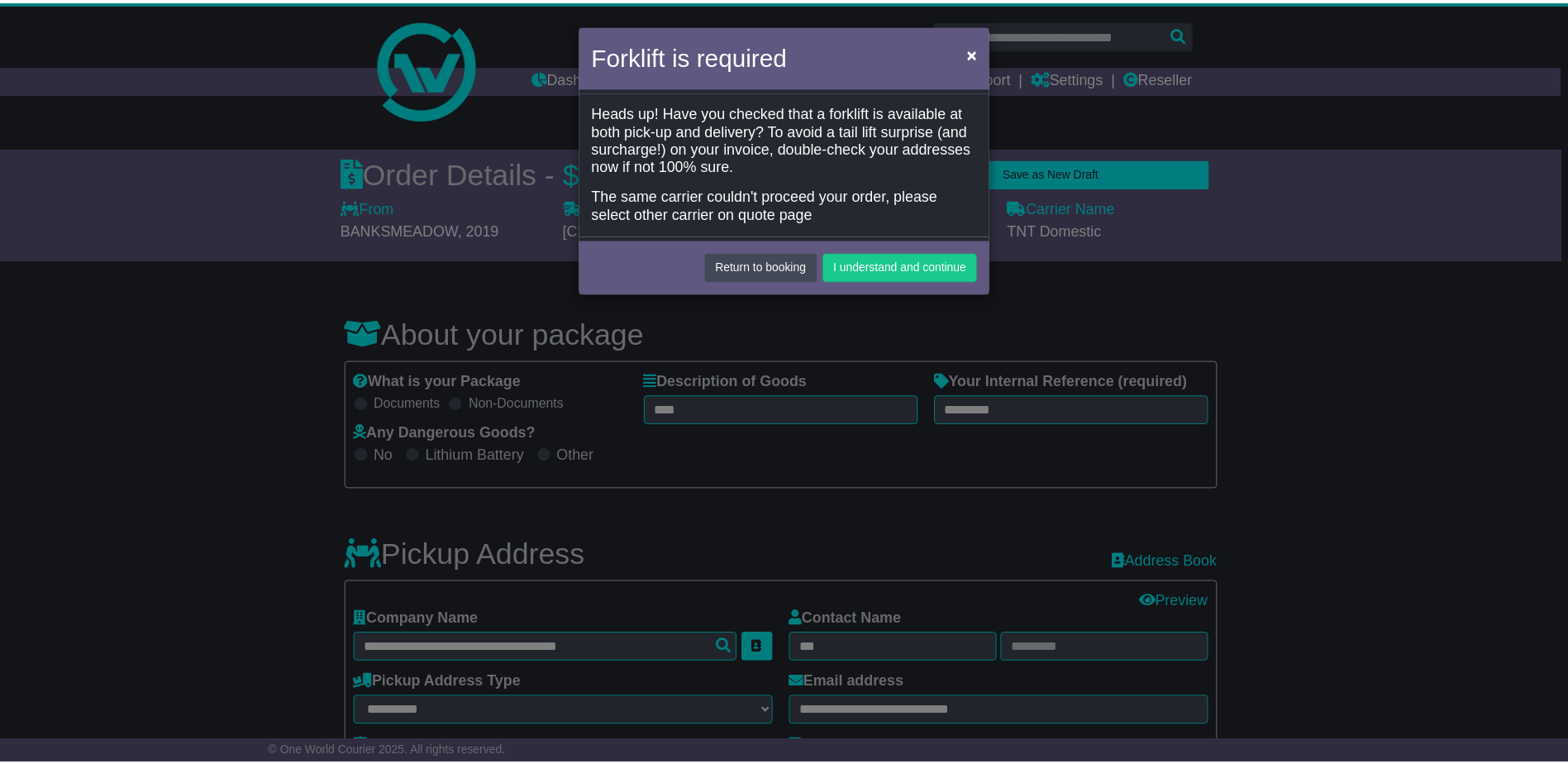 scroll, scrollTop: 0, scrollLeft: 0, axis: both 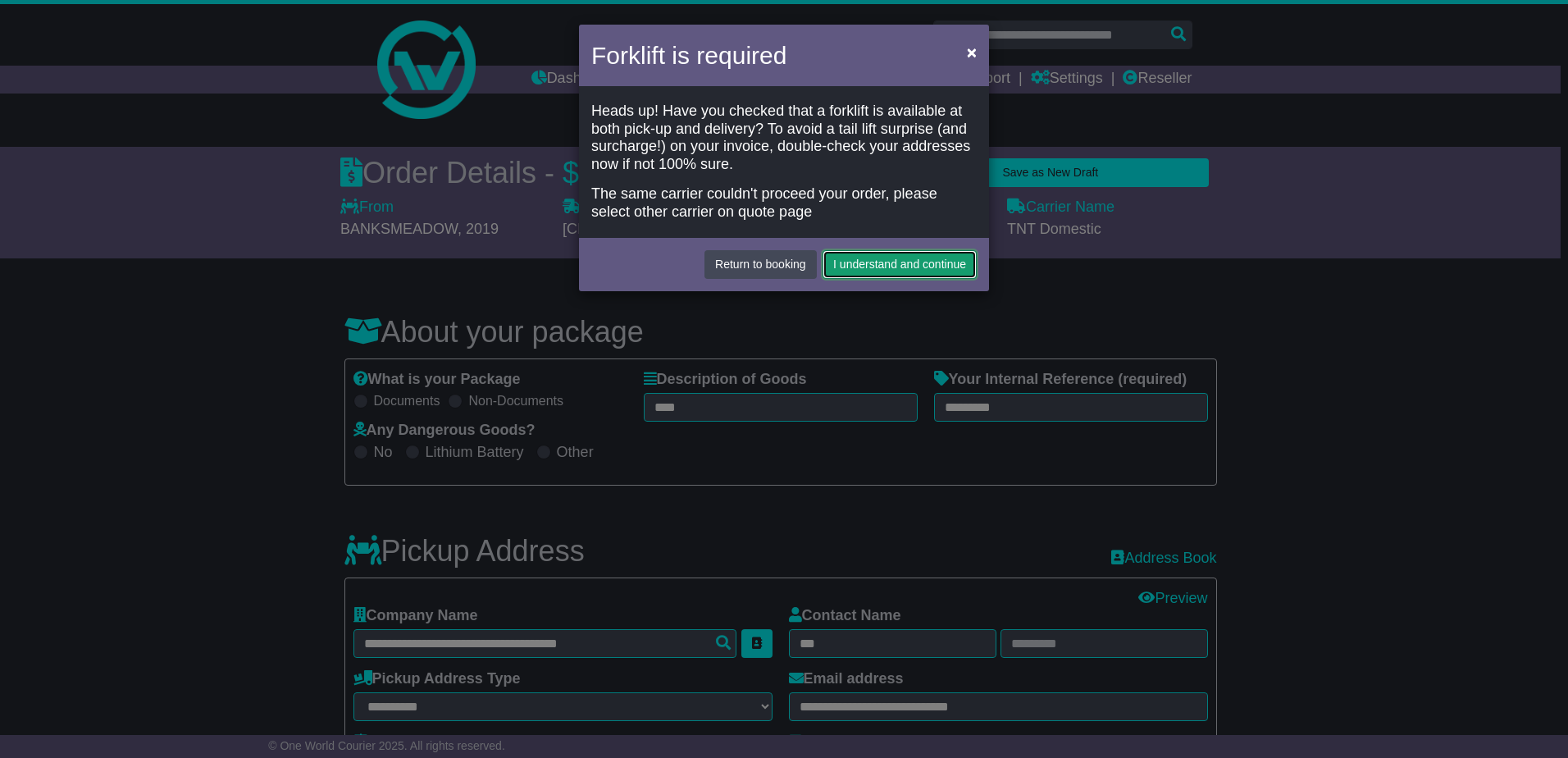 click on "I understand and continue" at bounding box center (900, 264) 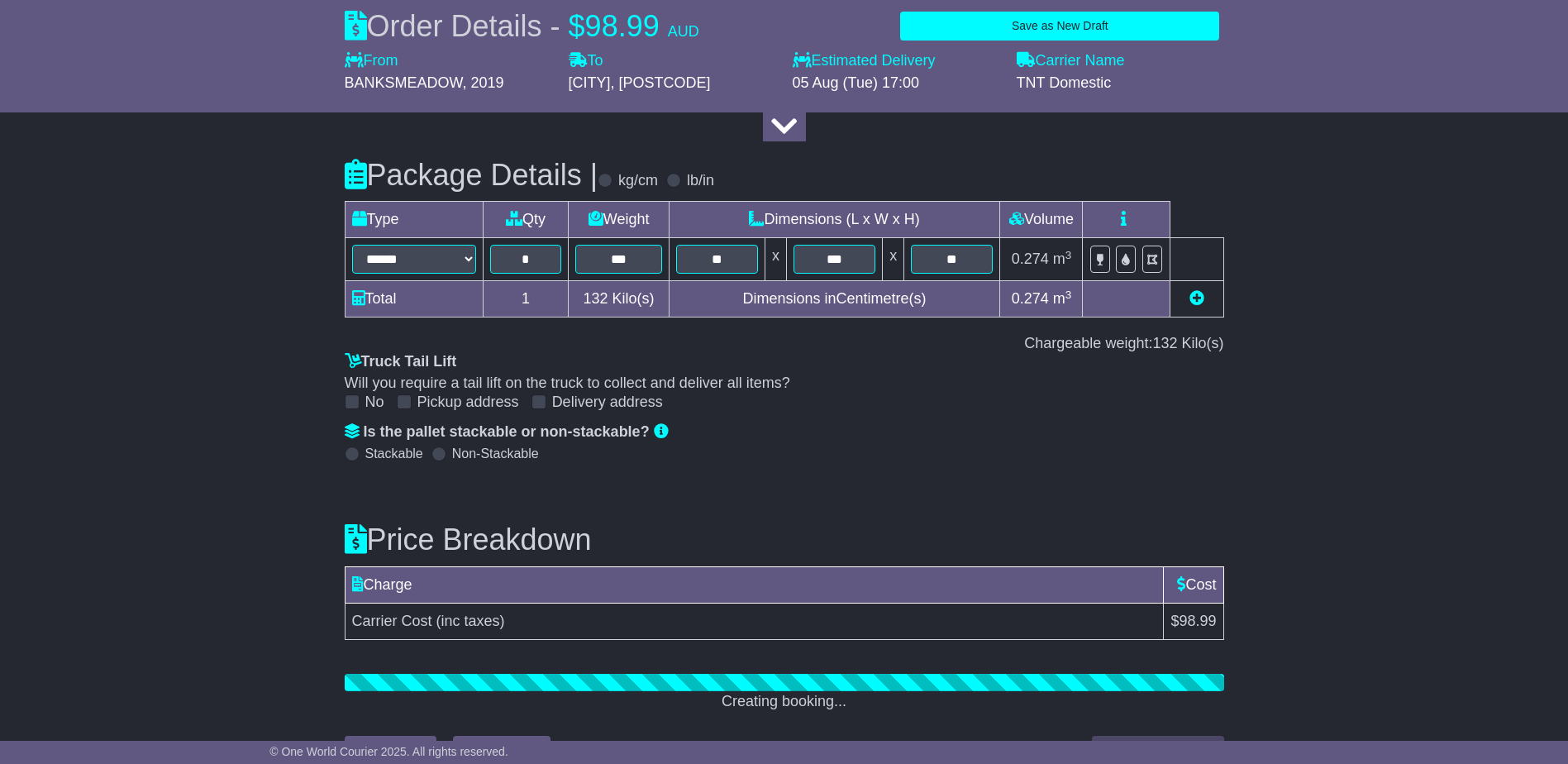 scroll, scrollTop: 1994, scrollLeft: 0, axis: vertical 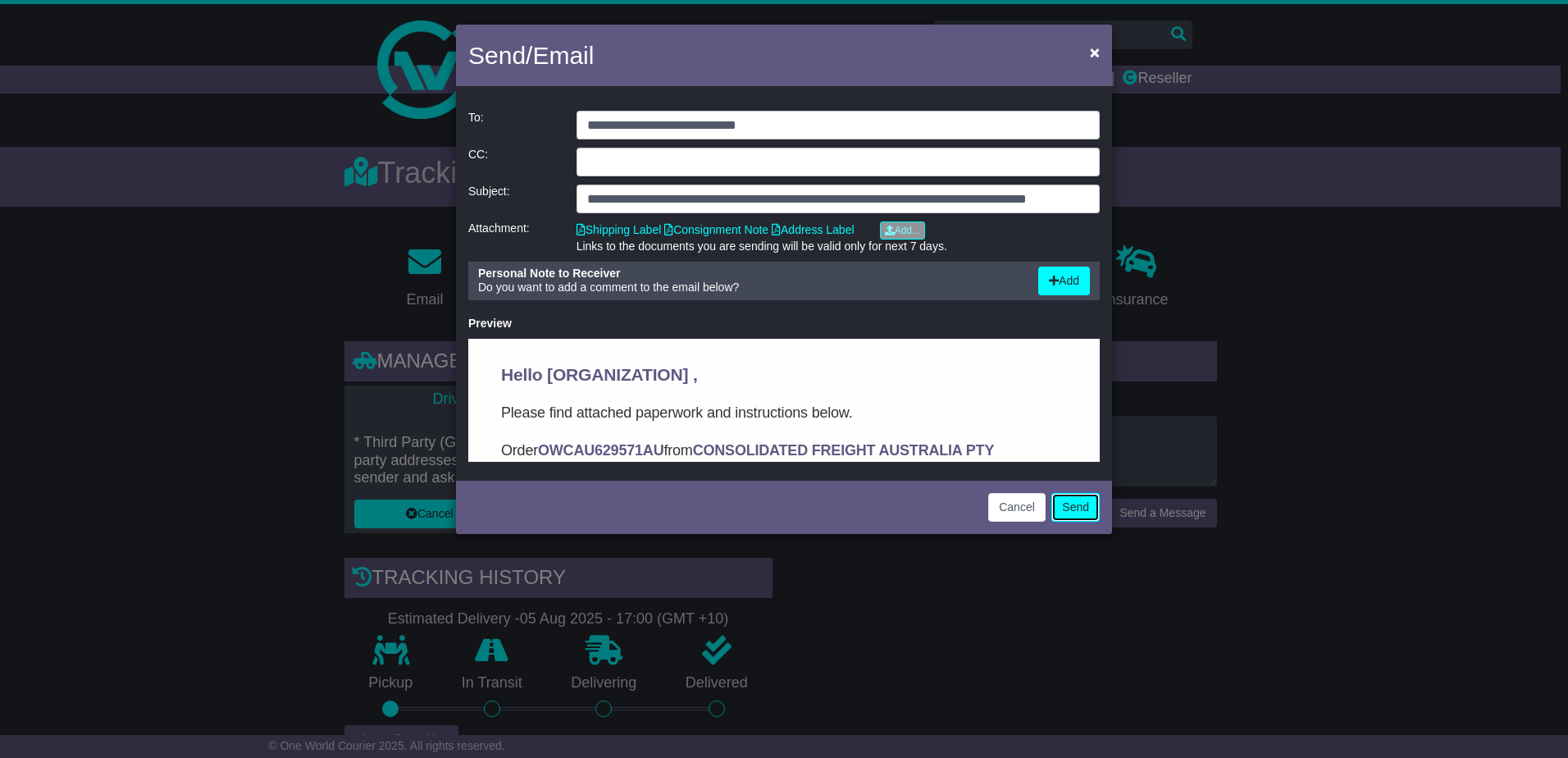 click on "Send" 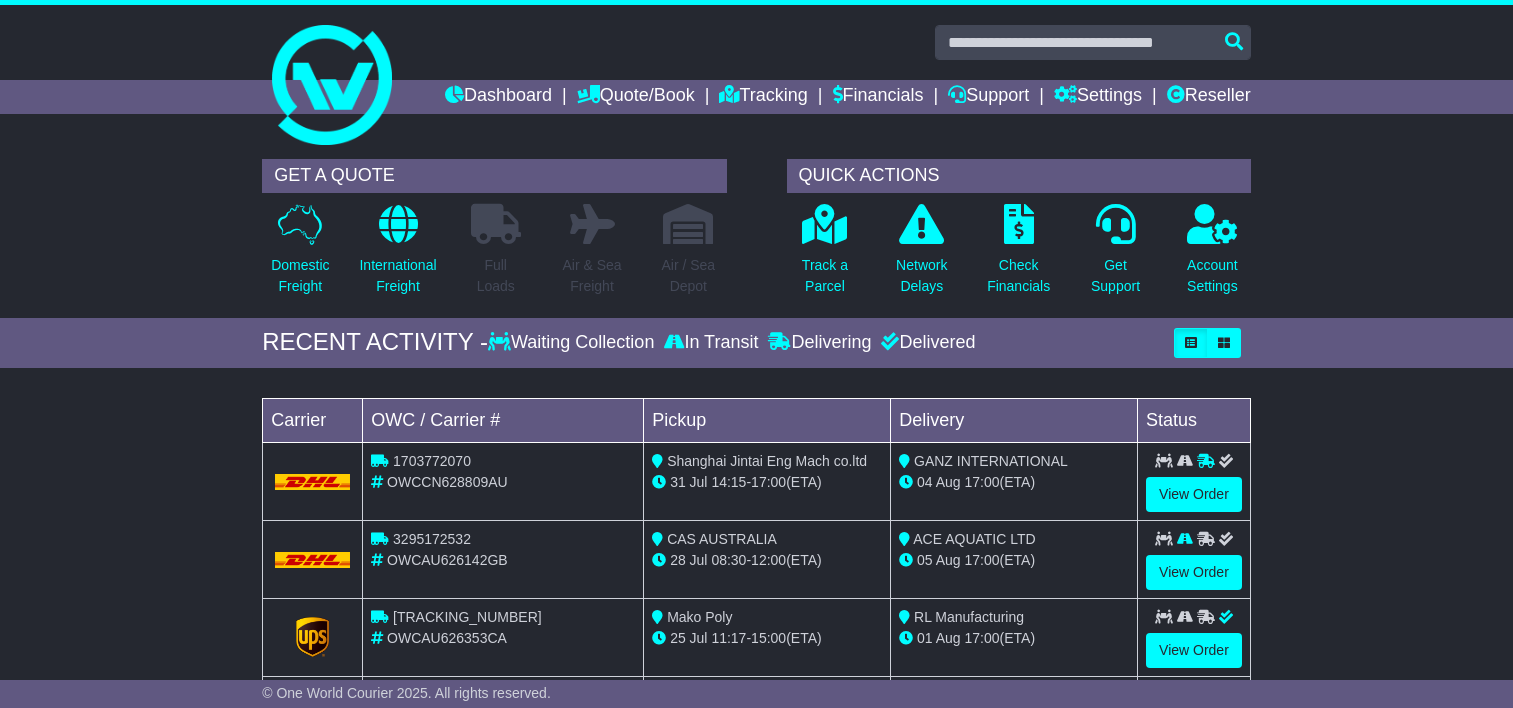 scroll, scrollTop: 0, scrollLeft: 0, axis: both 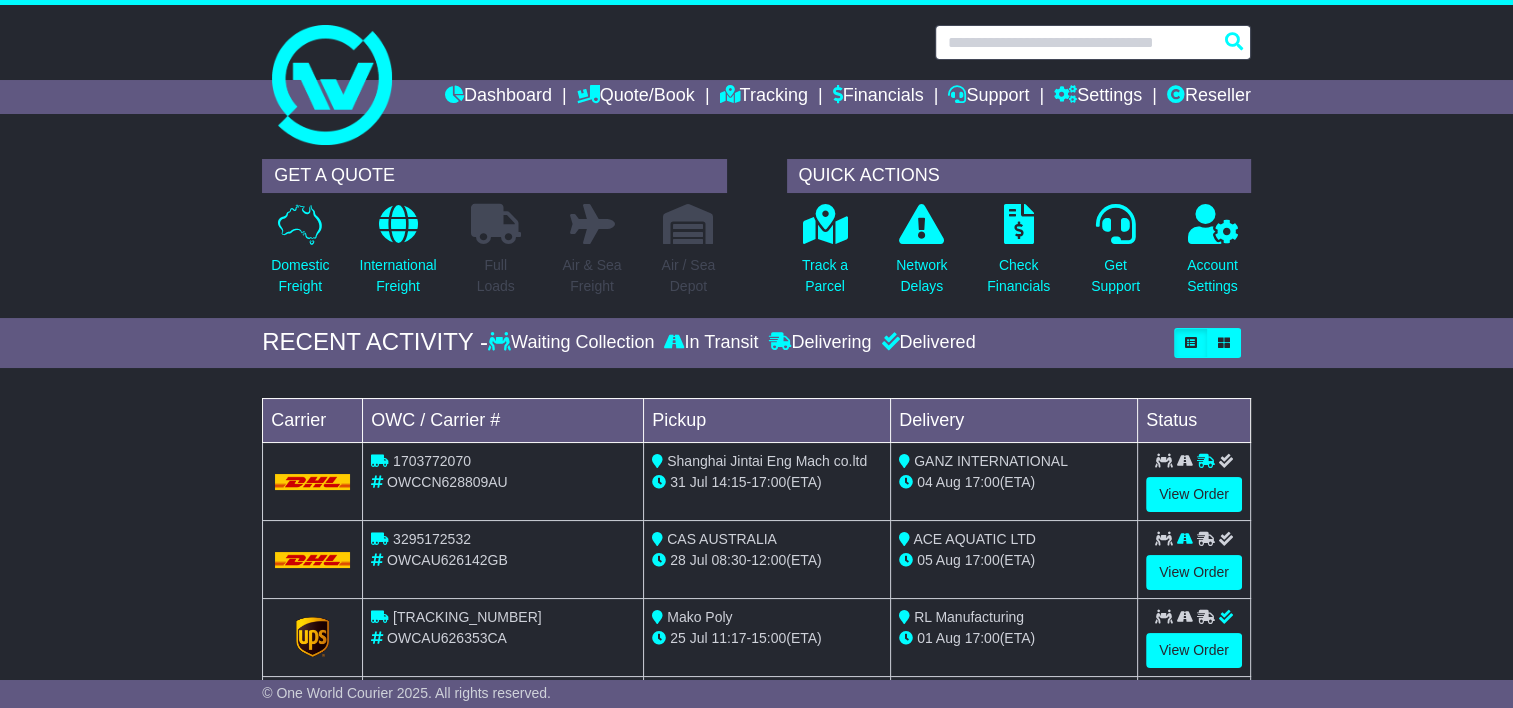 click at bounding box center [1093, 42] 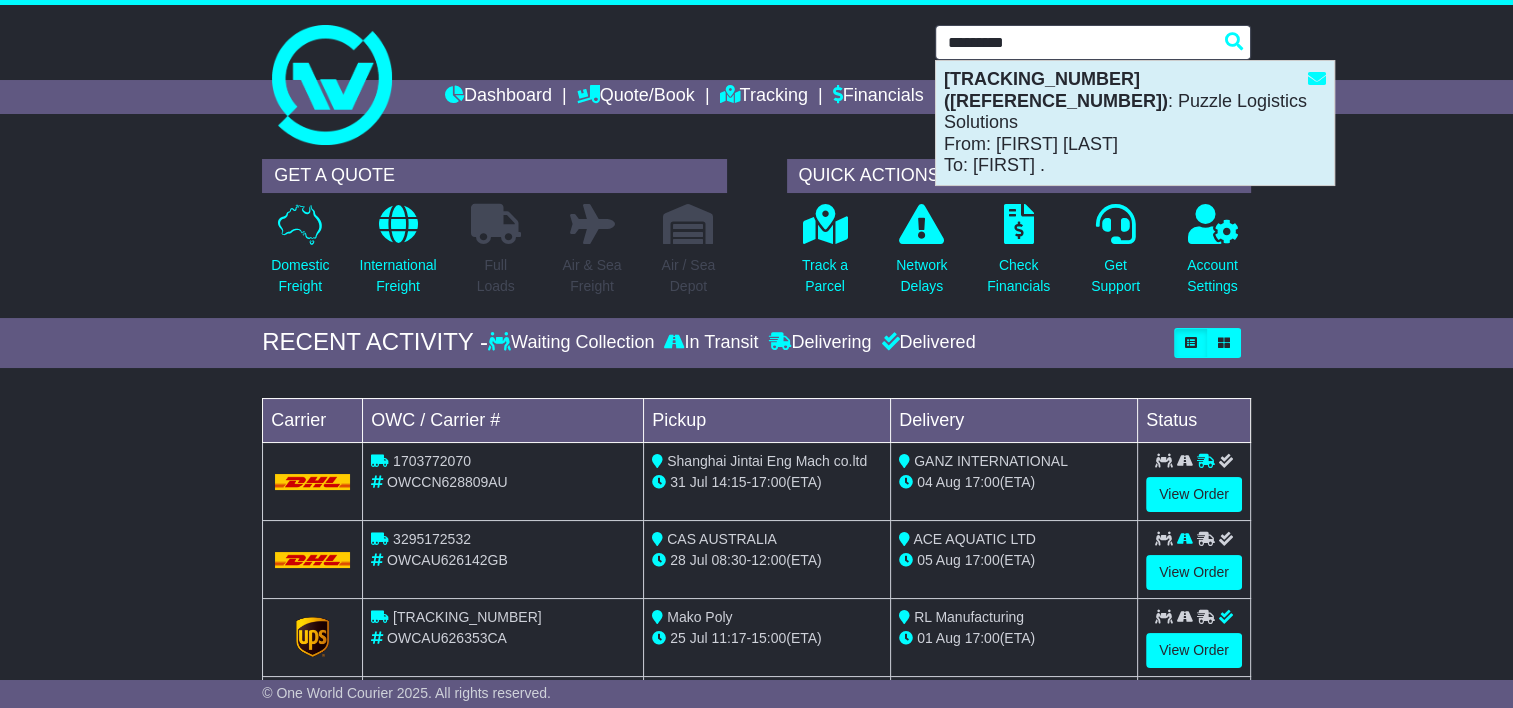 click on "VFQZ50041456(S00002830) : Puzzle Logistics Solutions From: MIKE HYDE To: TOMO ." at bounding box center [1135, 123] 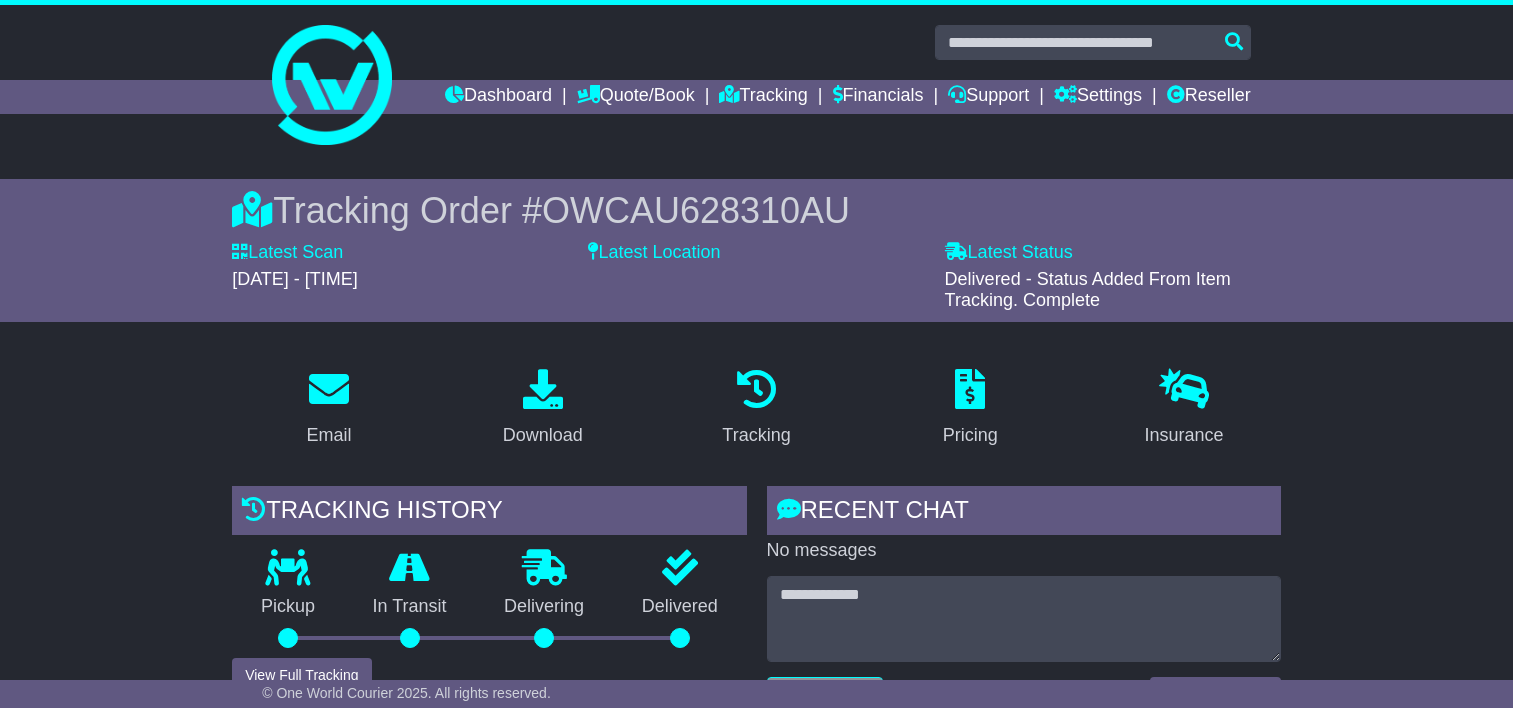 scroll, scrollTop: 0, scrollLeft: 0, axis: both 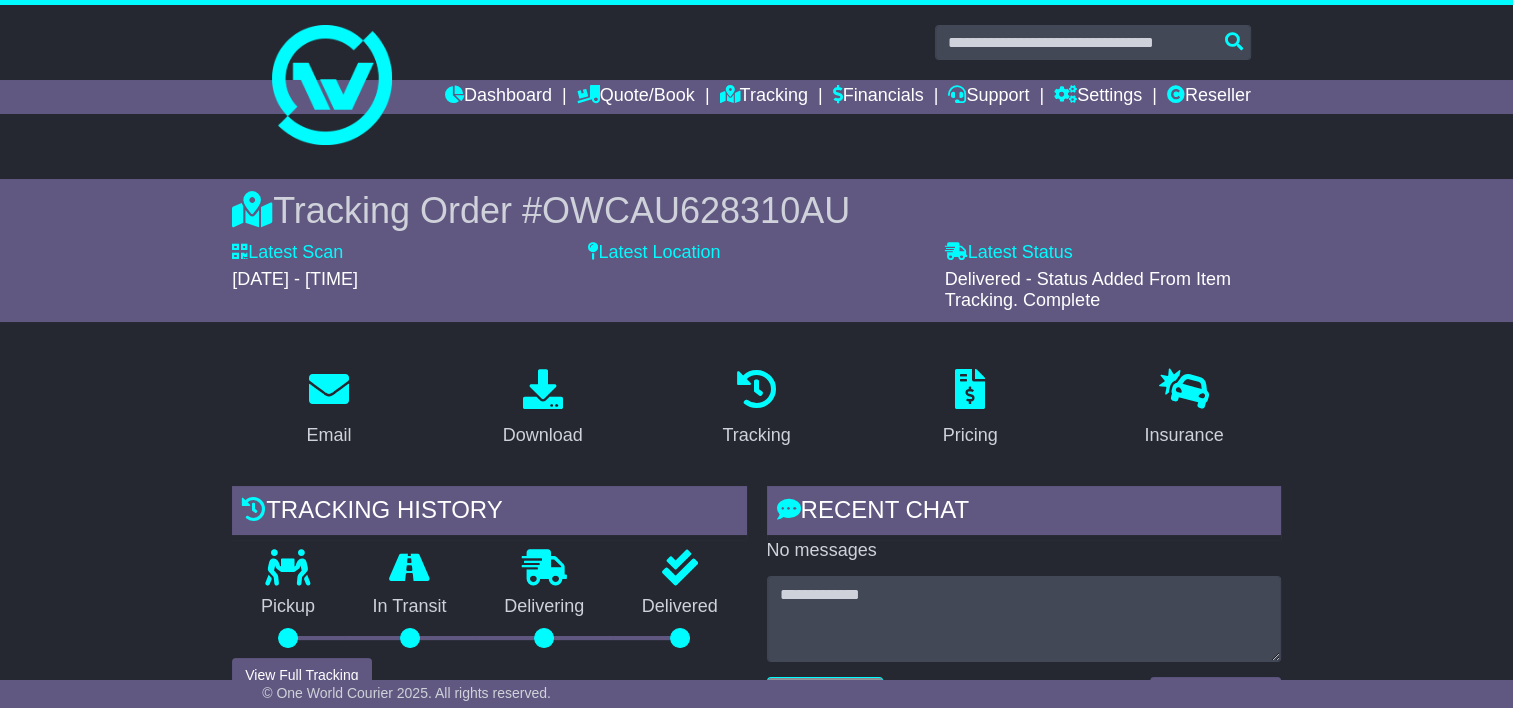 click on "OWCAU628310AU" at bounding box center (696, 210) 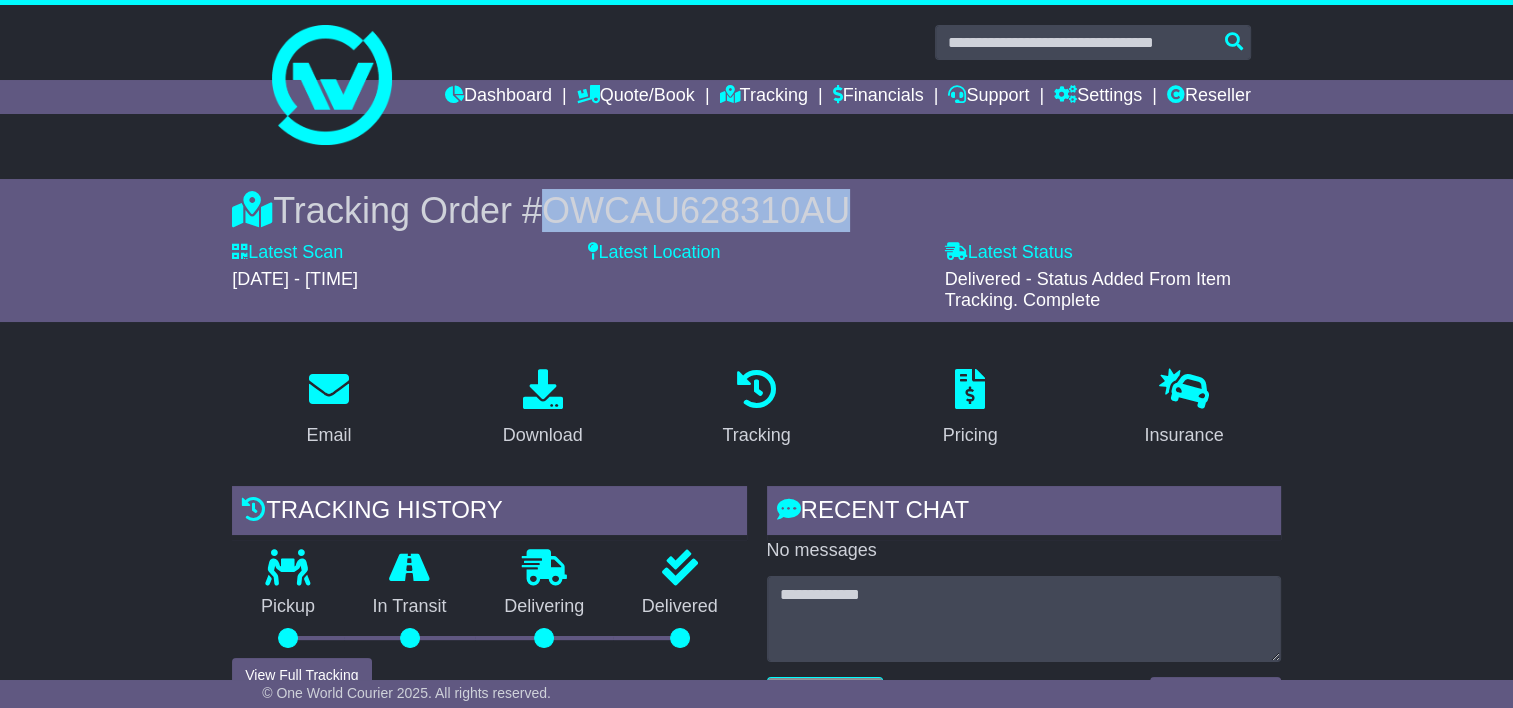click on "OWCAU628310AU" at bounding box center [696, 210] 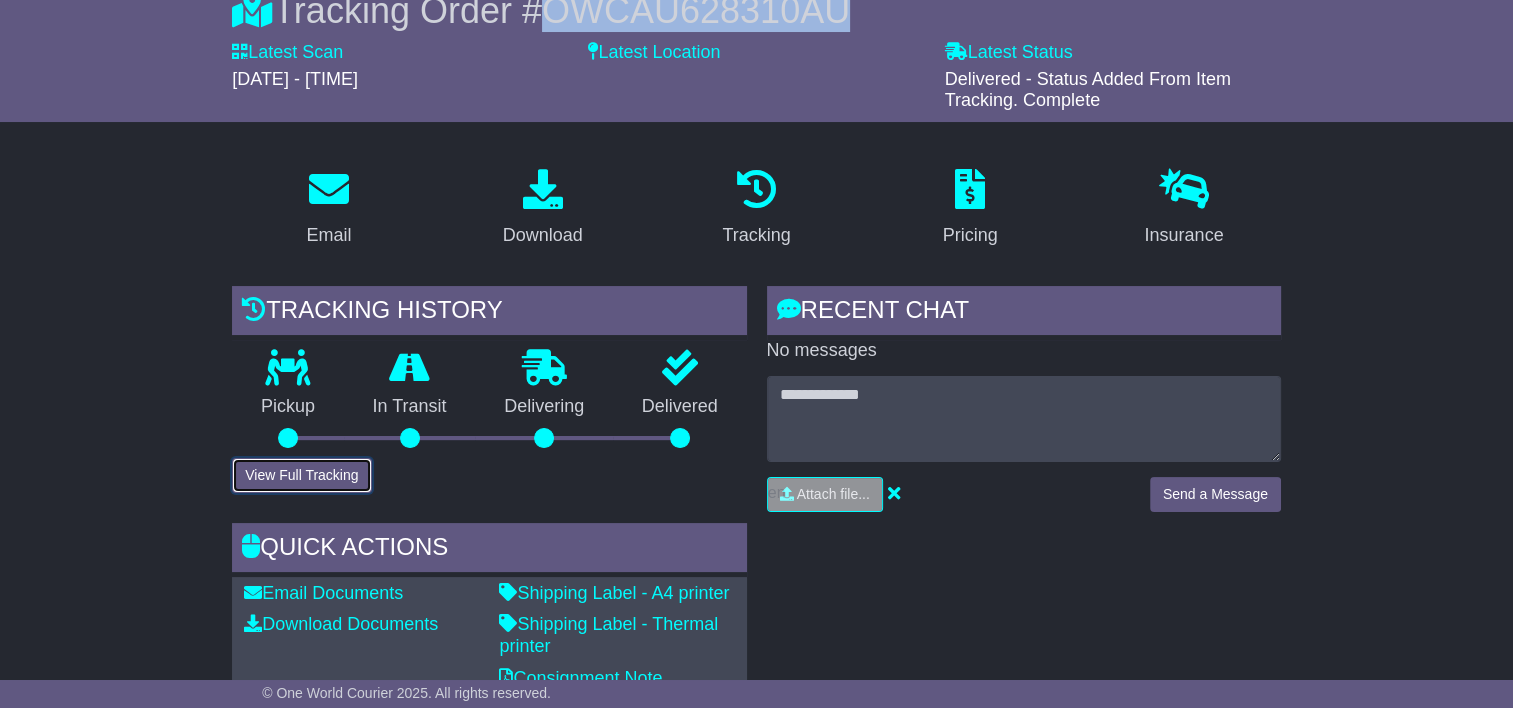 click on "View Full Tracking" at bounding box center (301, 475) 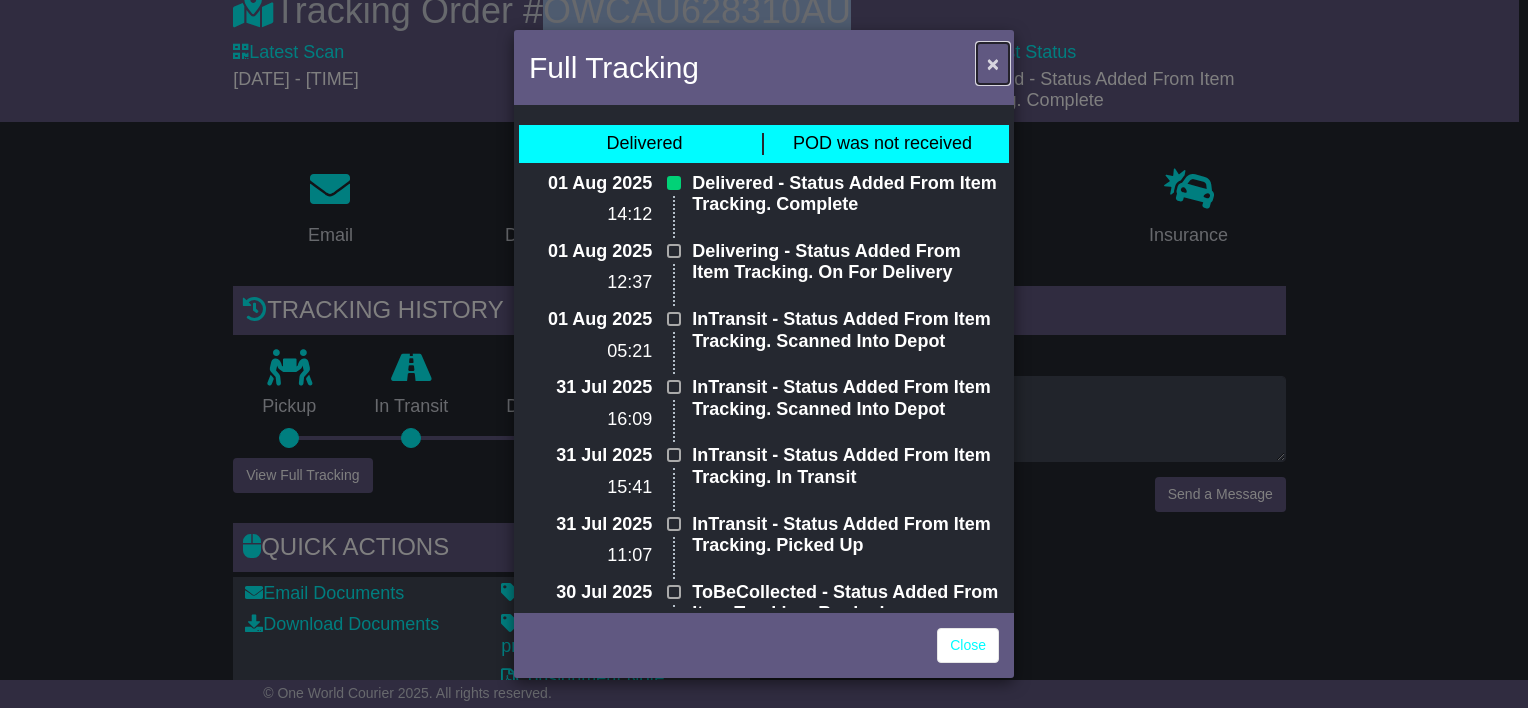 click on "×" at bounding box center (993, 63) 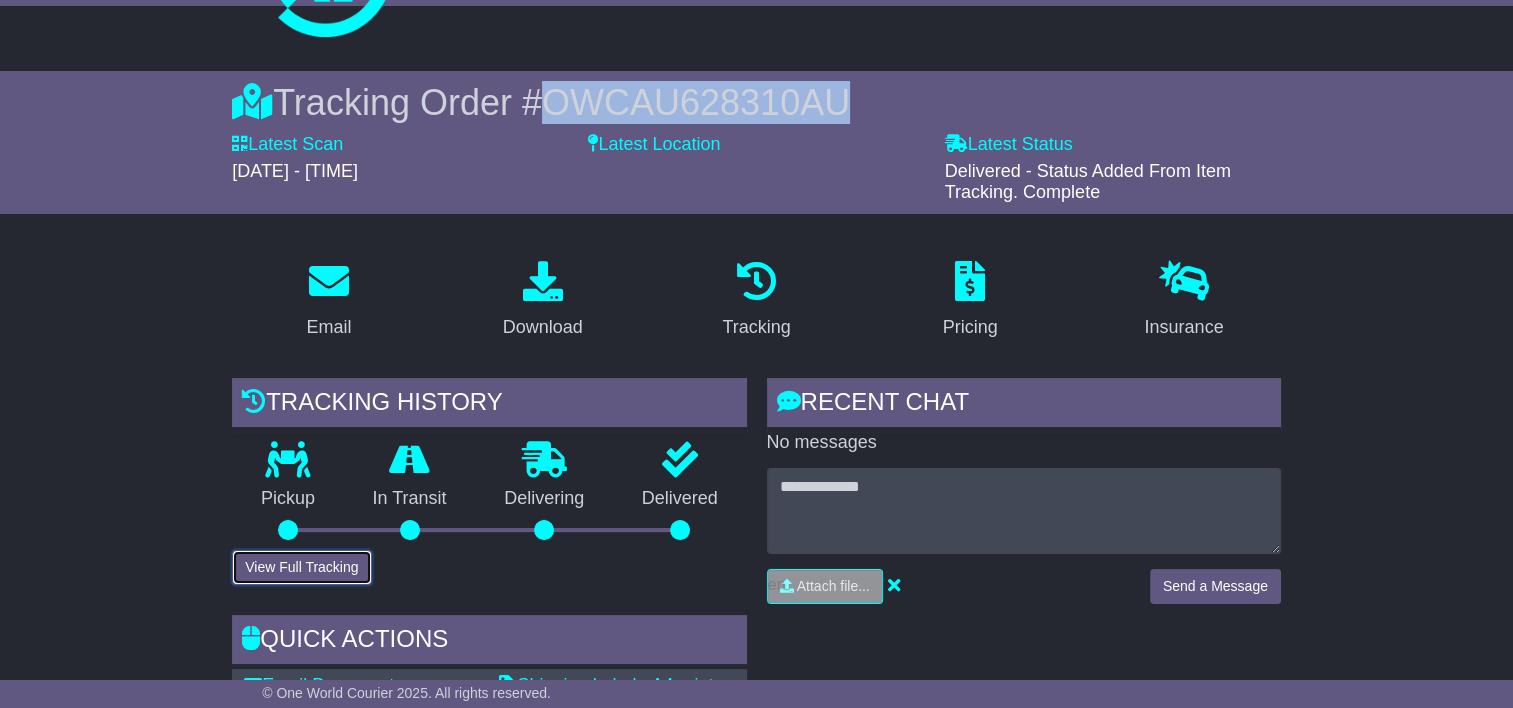 scroll, scrollTop: 0, scrollLeft: 0, axis: both 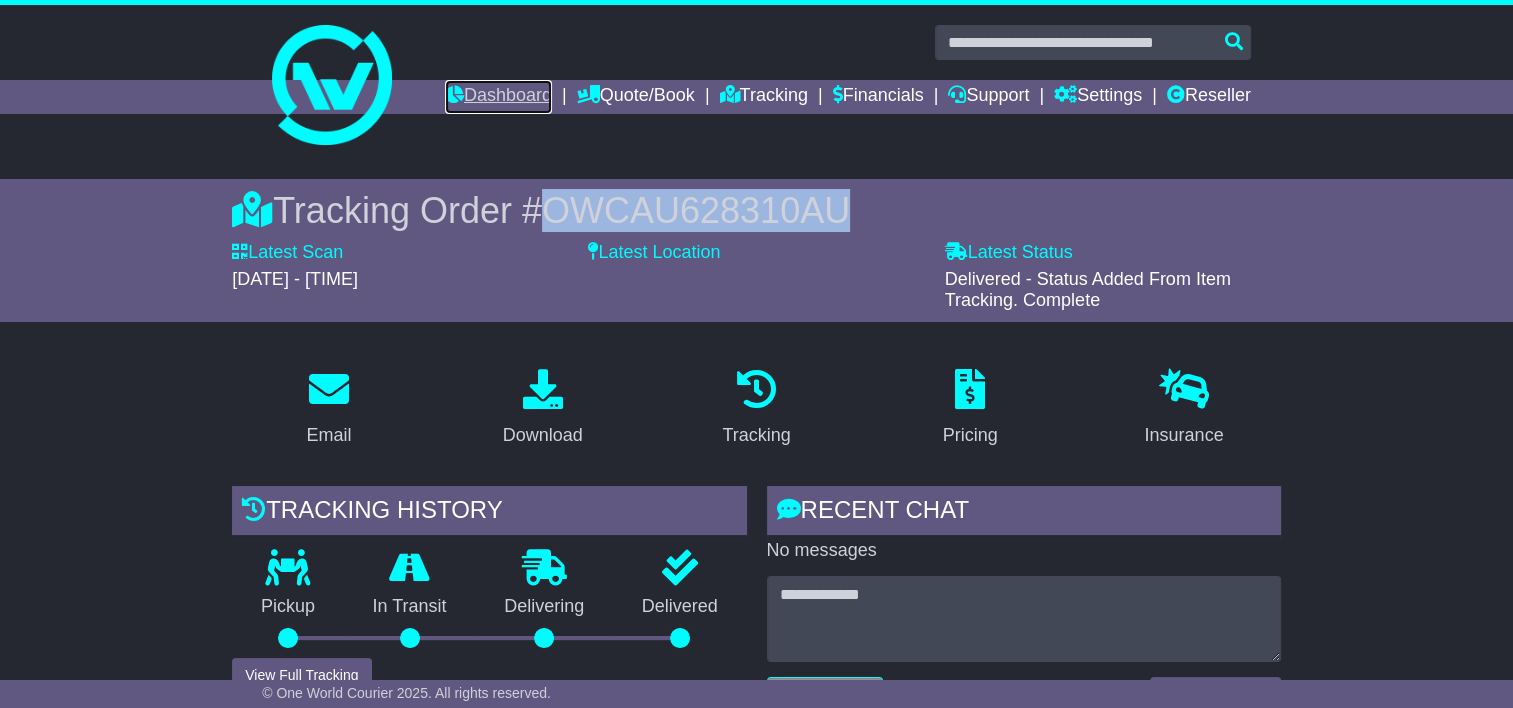 click on "Dashboard" at bounding box center (498, 97) 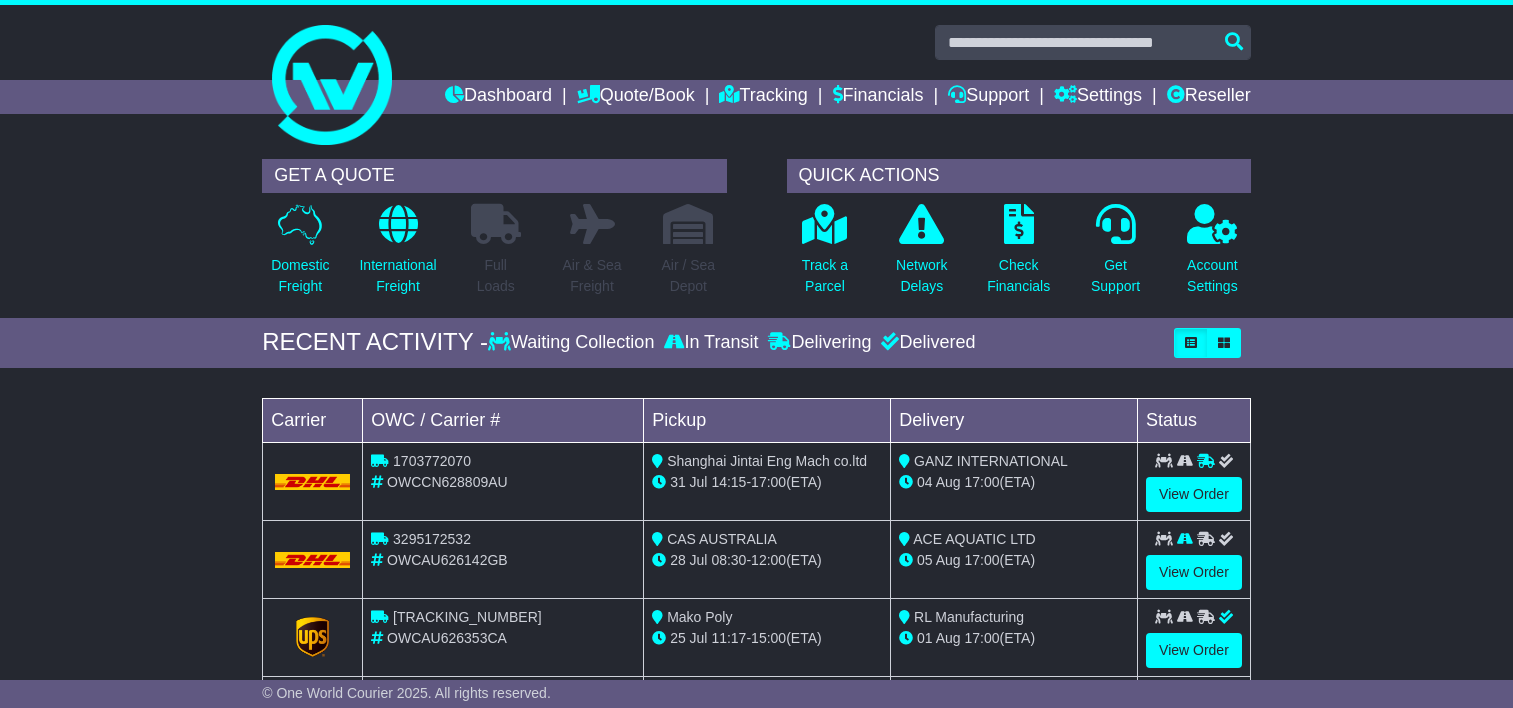 scroll, scrollTop: 0, scrollLeft: 0, axis: both 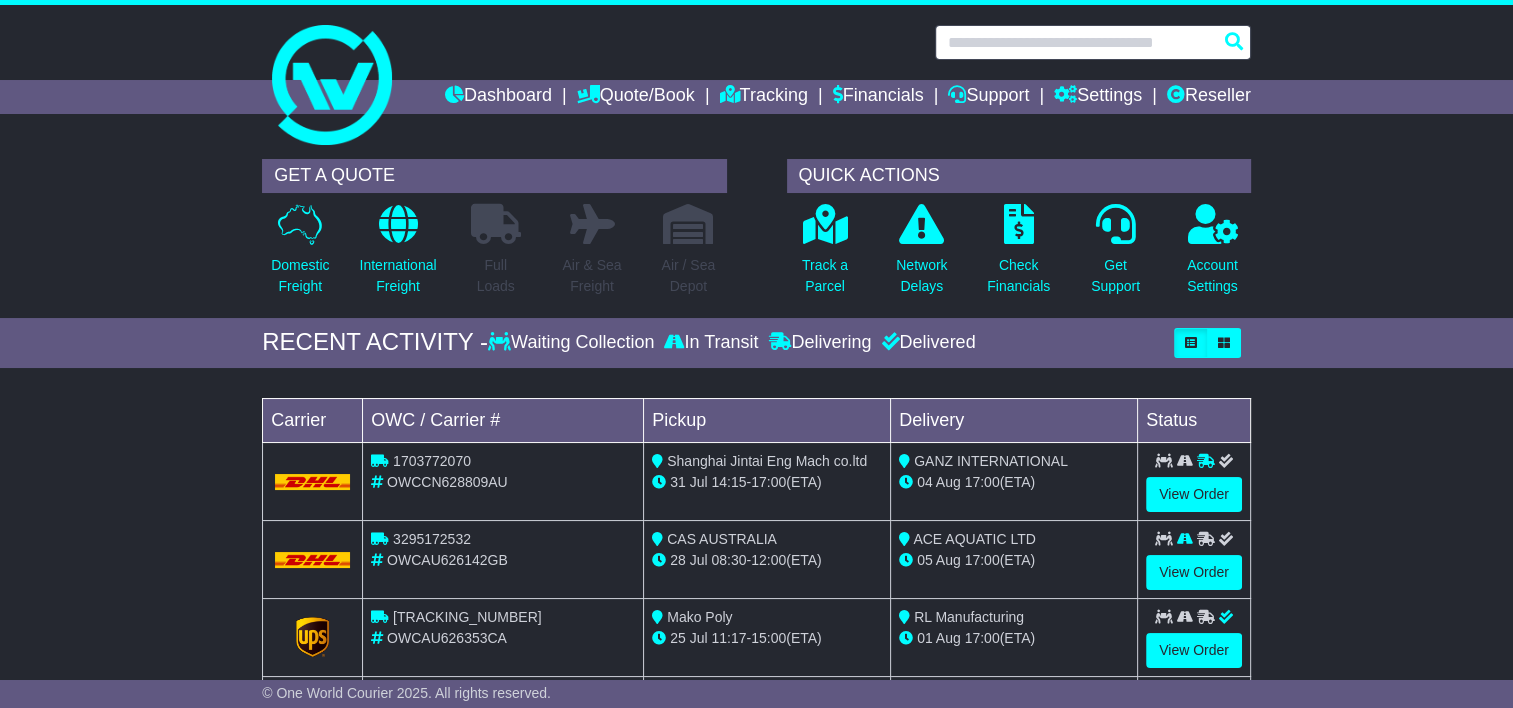 click at bounding box center (1093, 42) 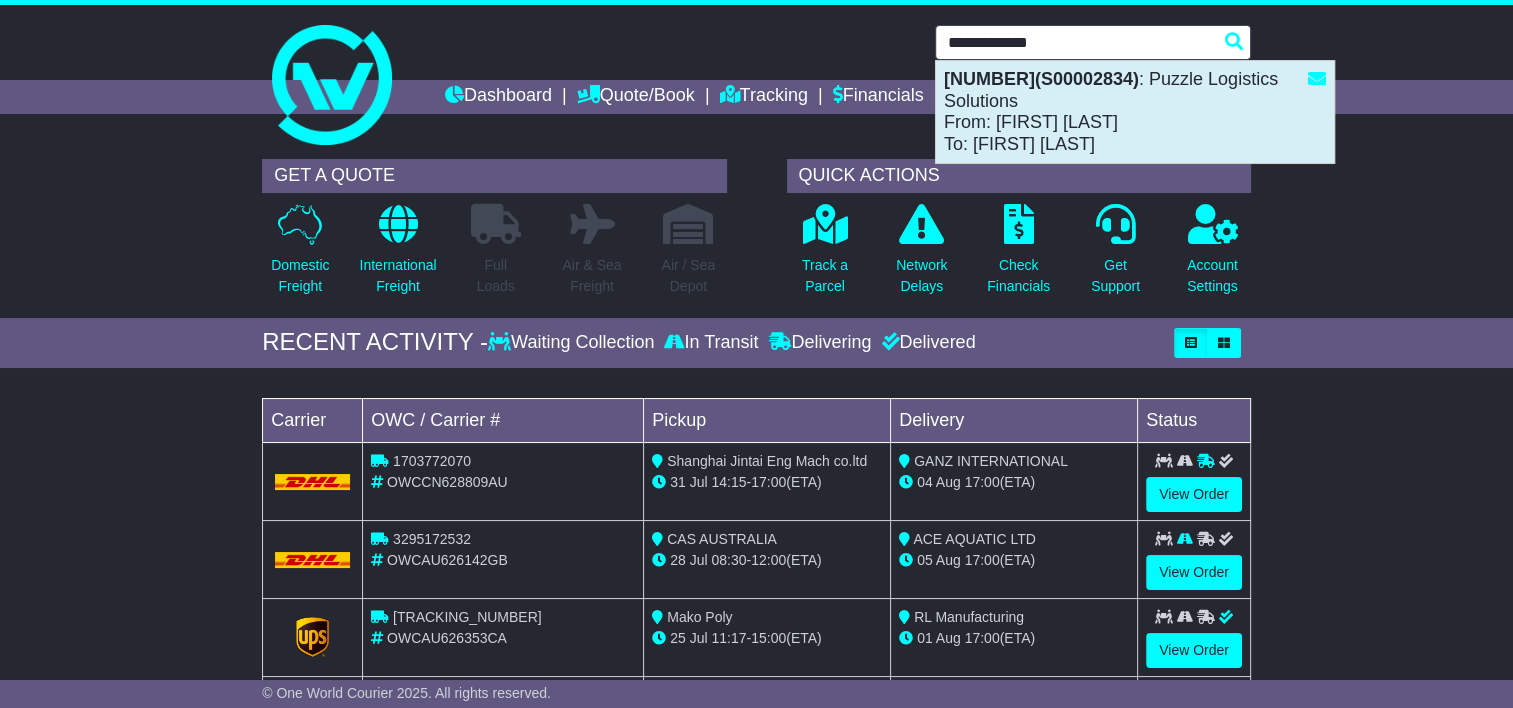 click on "[NUMBER](S00002834) : Puzzle Logistics Solutions From: [FIRST] [LAST] To: [FIRST] [LAST]" at bounding box center [1135, 112] 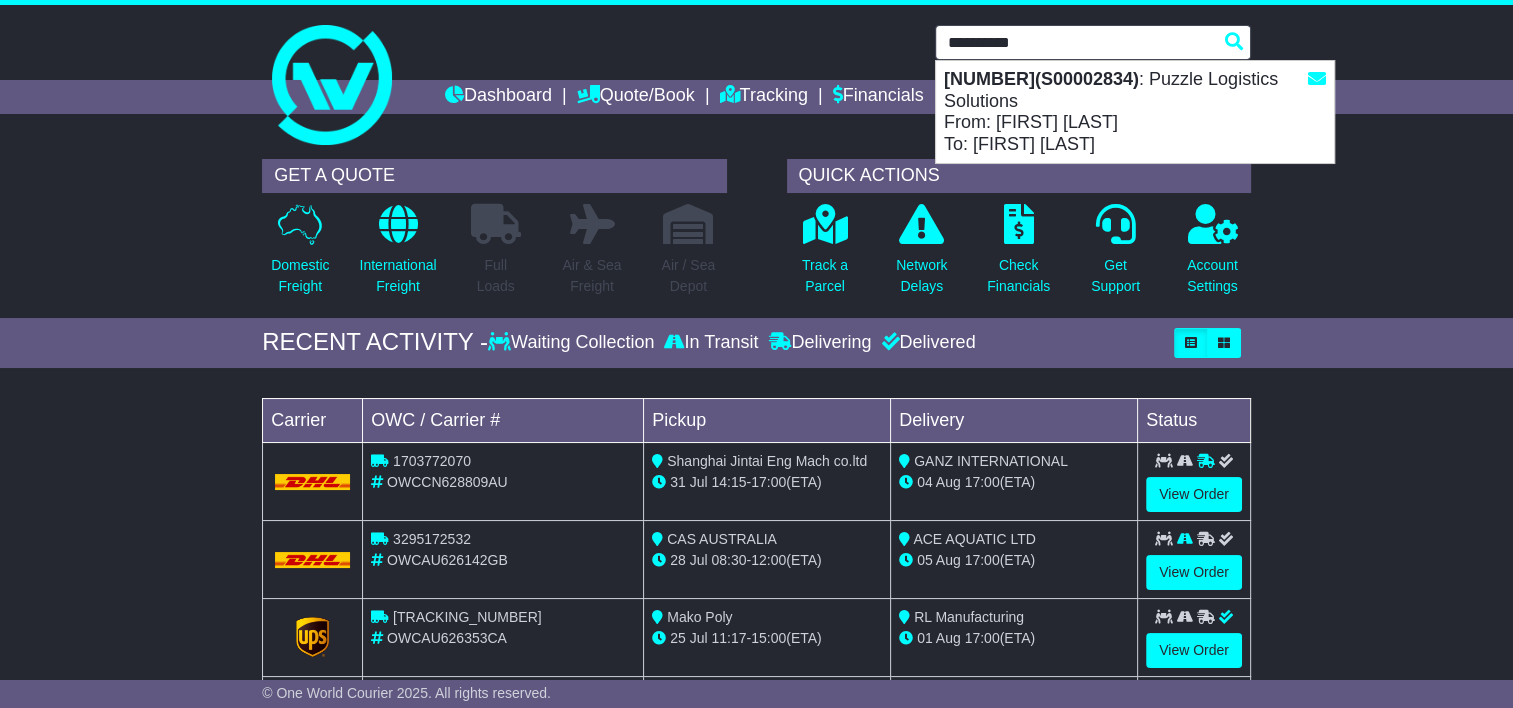 type on "**********" 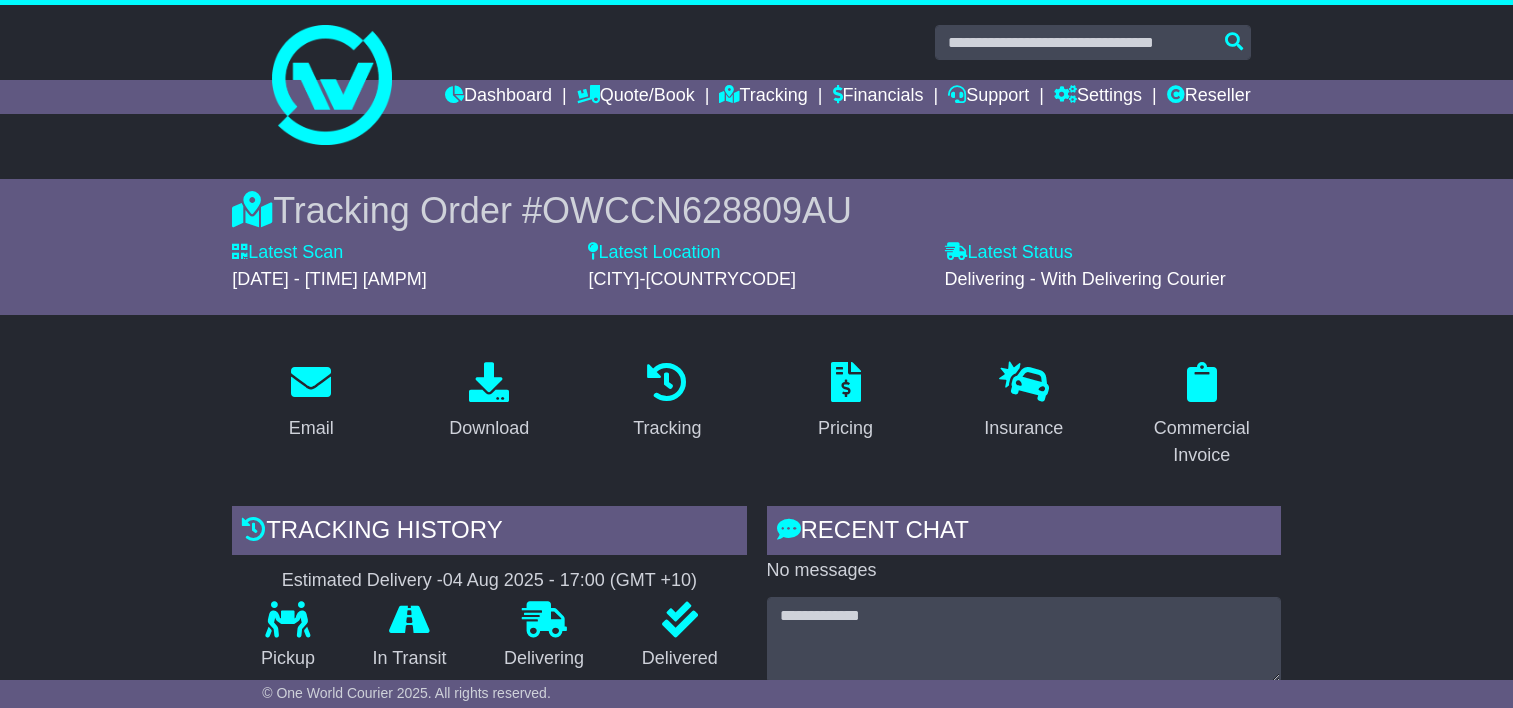 scroll, scrollTop: 0, scrollLeft: 0, axis: both 